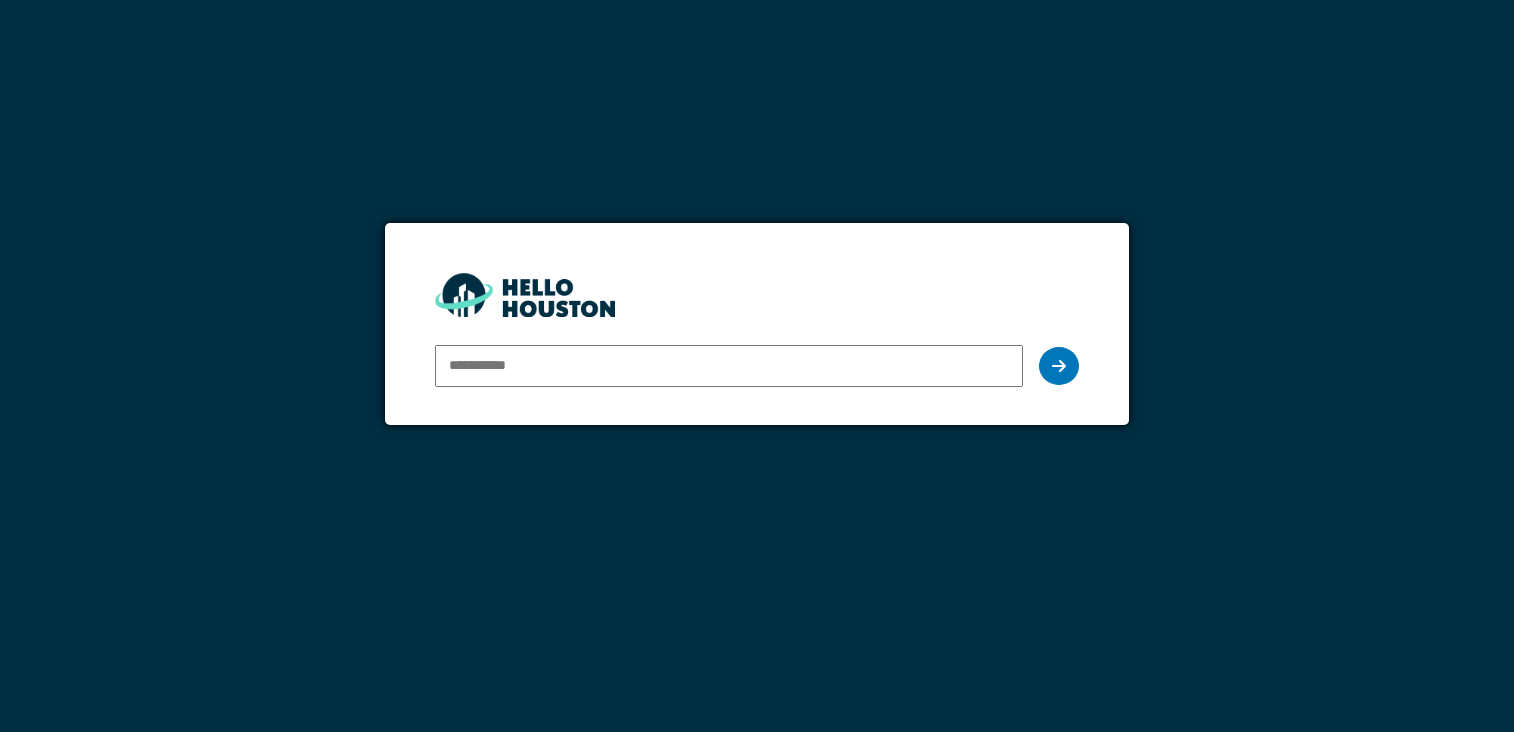 scroll, scrollTop: 0, scrollLeft: 0, axis: both 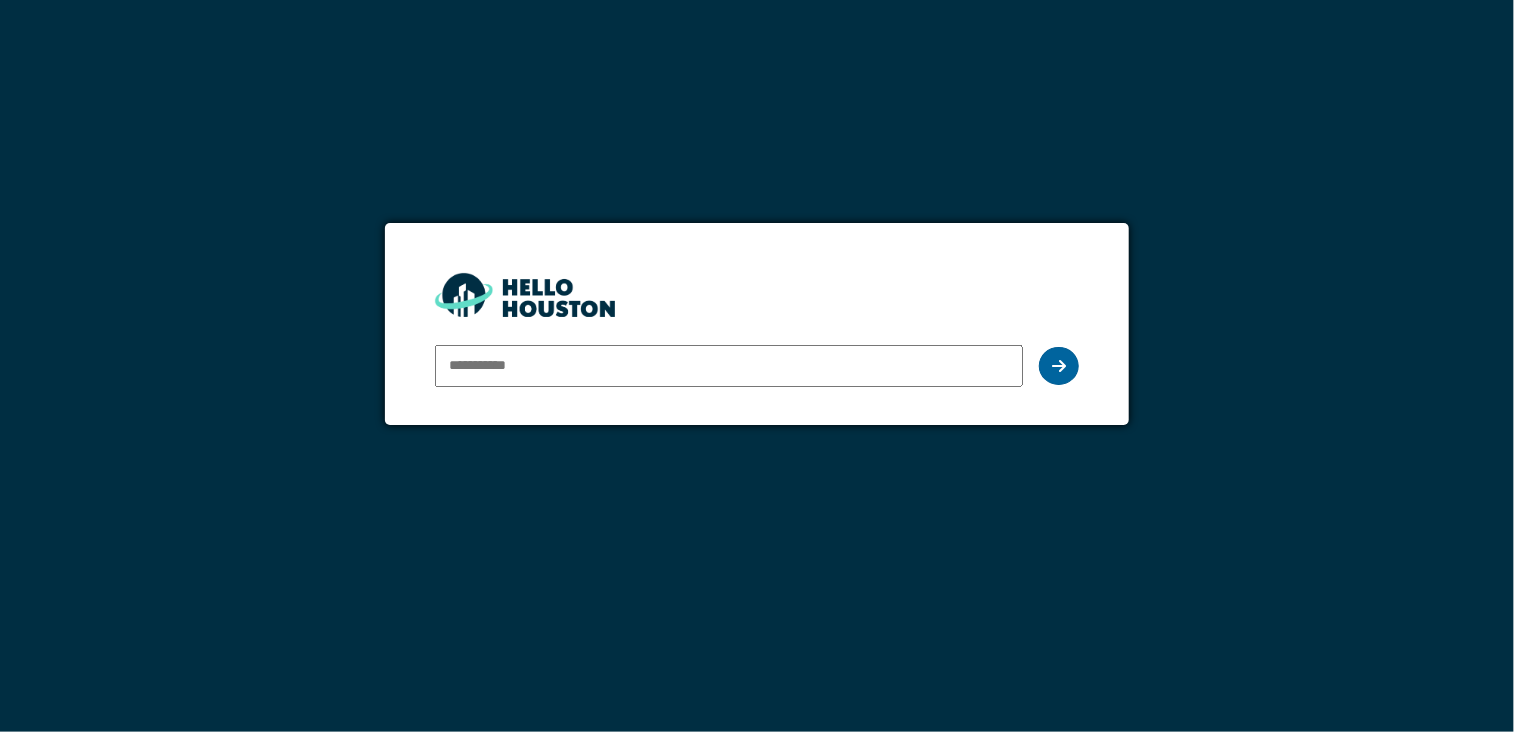 type on "**********" 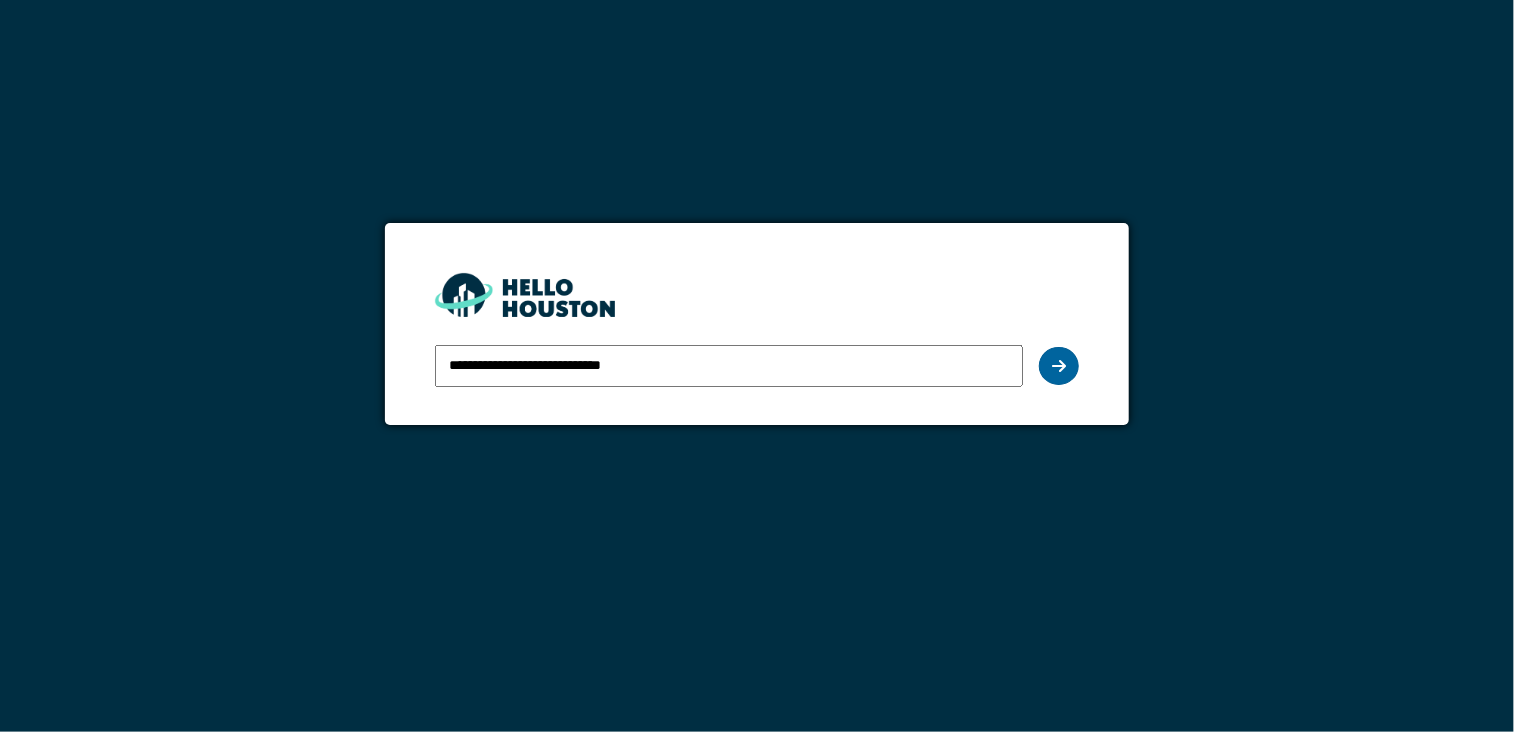 click at bounding box center (1059, 366) 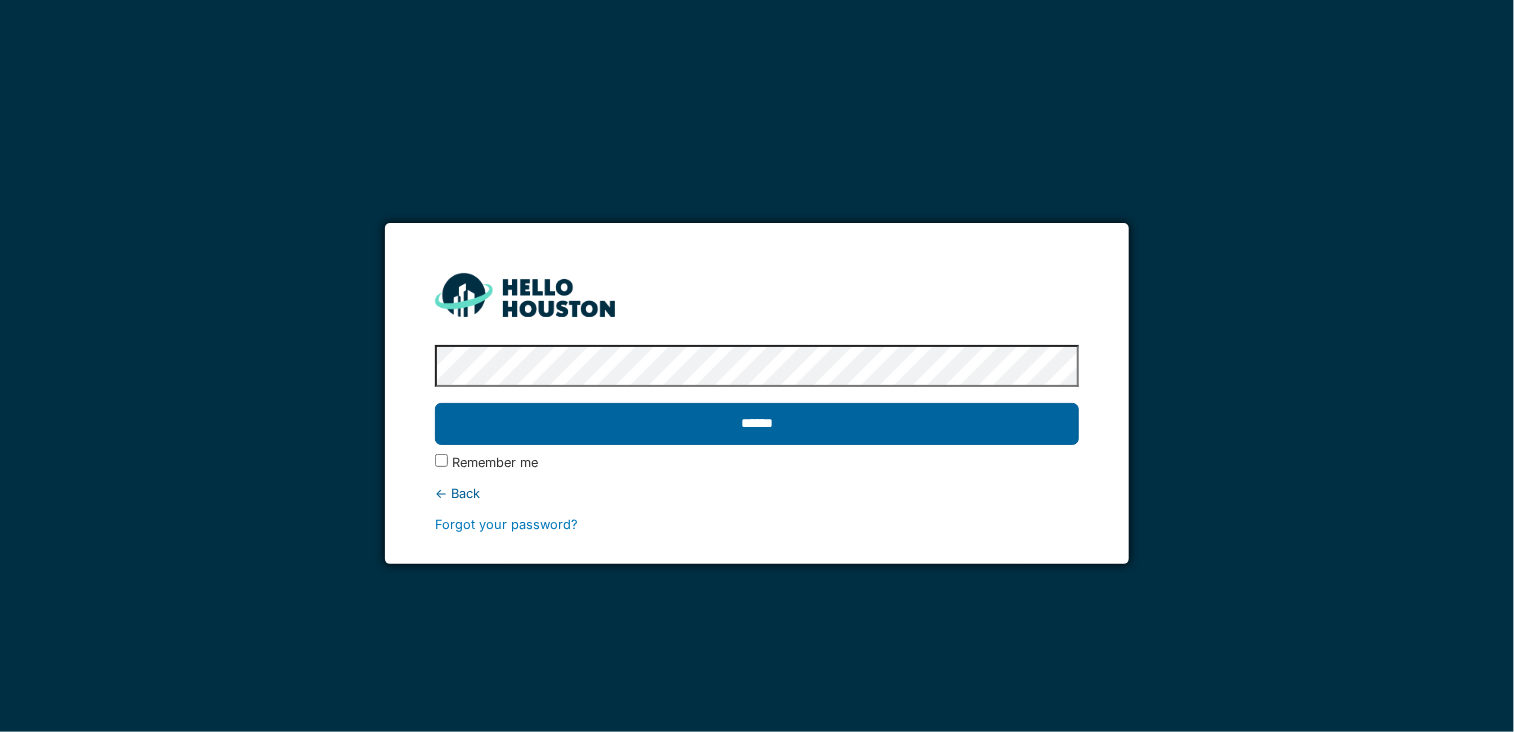 click on "******" at bounding box center (757, 424) 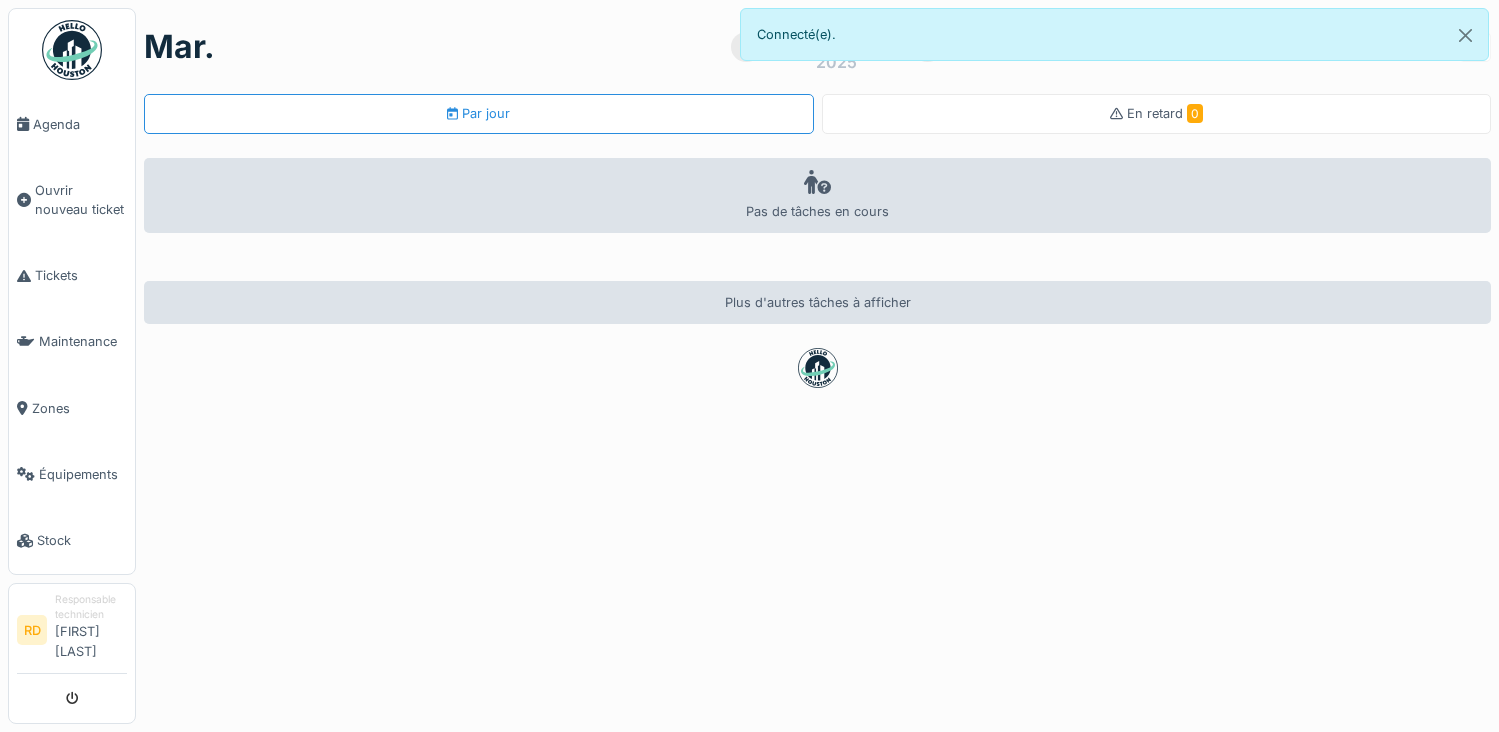 scroll, scrollTop: 0, scrollLeft: 0, axis: both 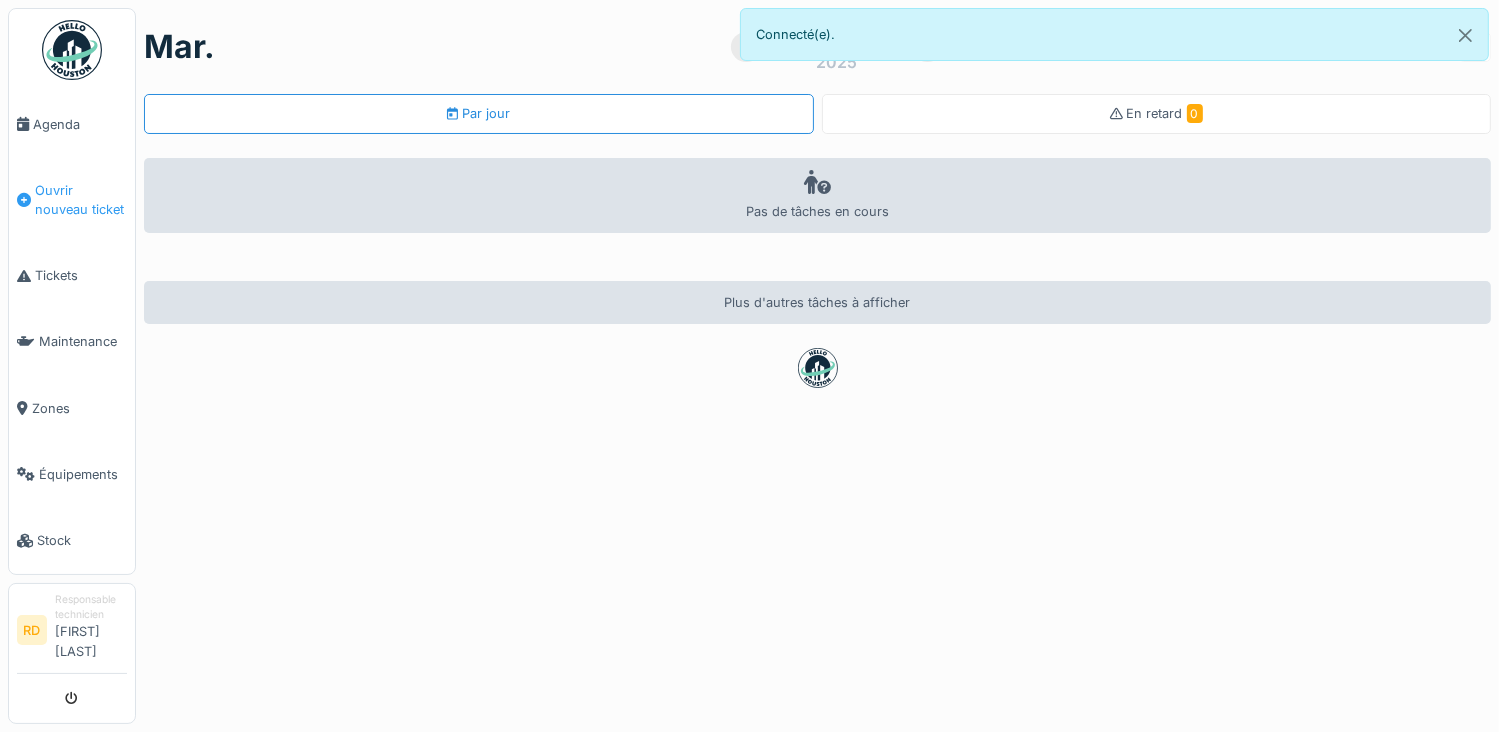 click on "Ouvrir nouveau ticket" at bounding box center (81, 200) 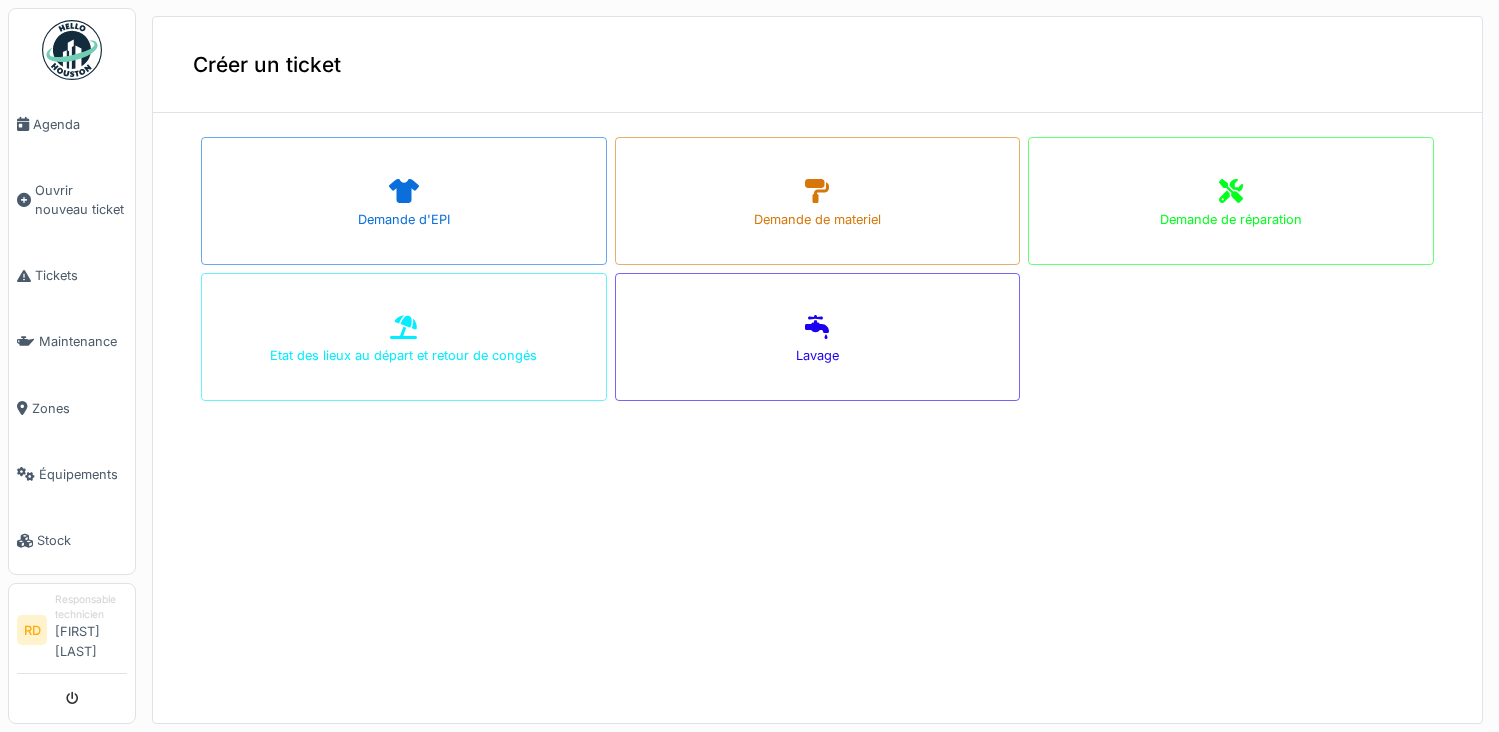 scroll, scrollTop: 0, scrollLeft: 0, axis: both 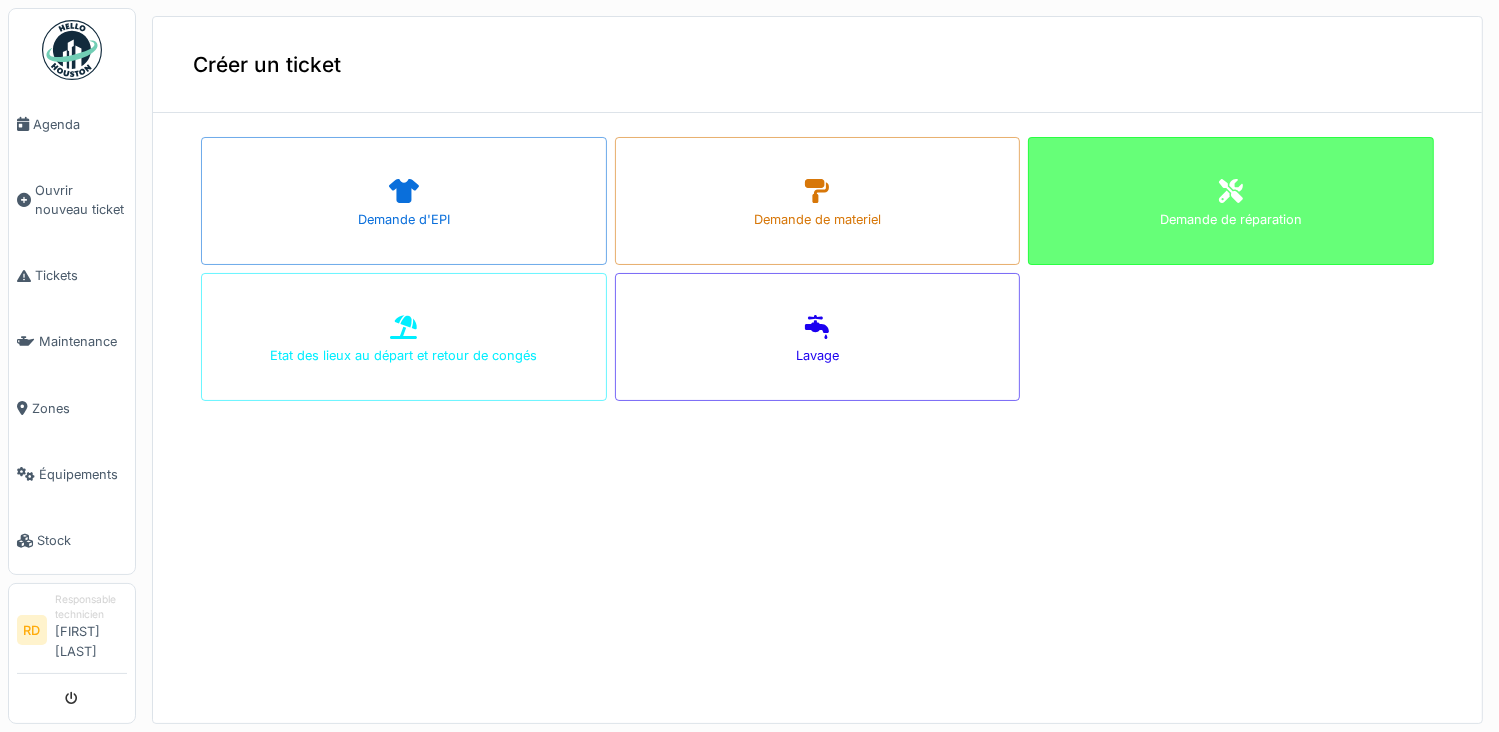 click on "Demande de réparation" at bounding box center (1231, 201) 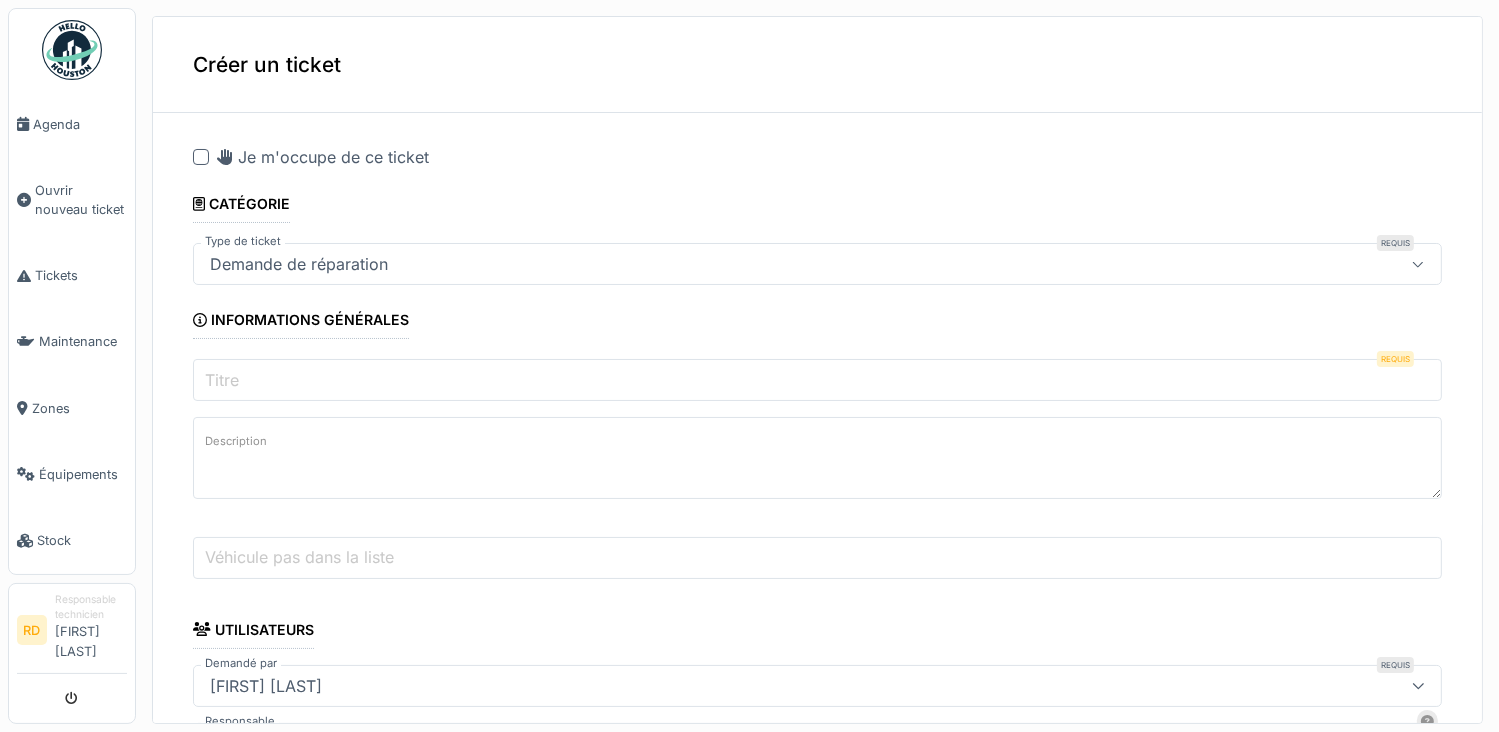 click on "Titre" at bounding box center (817, 380) 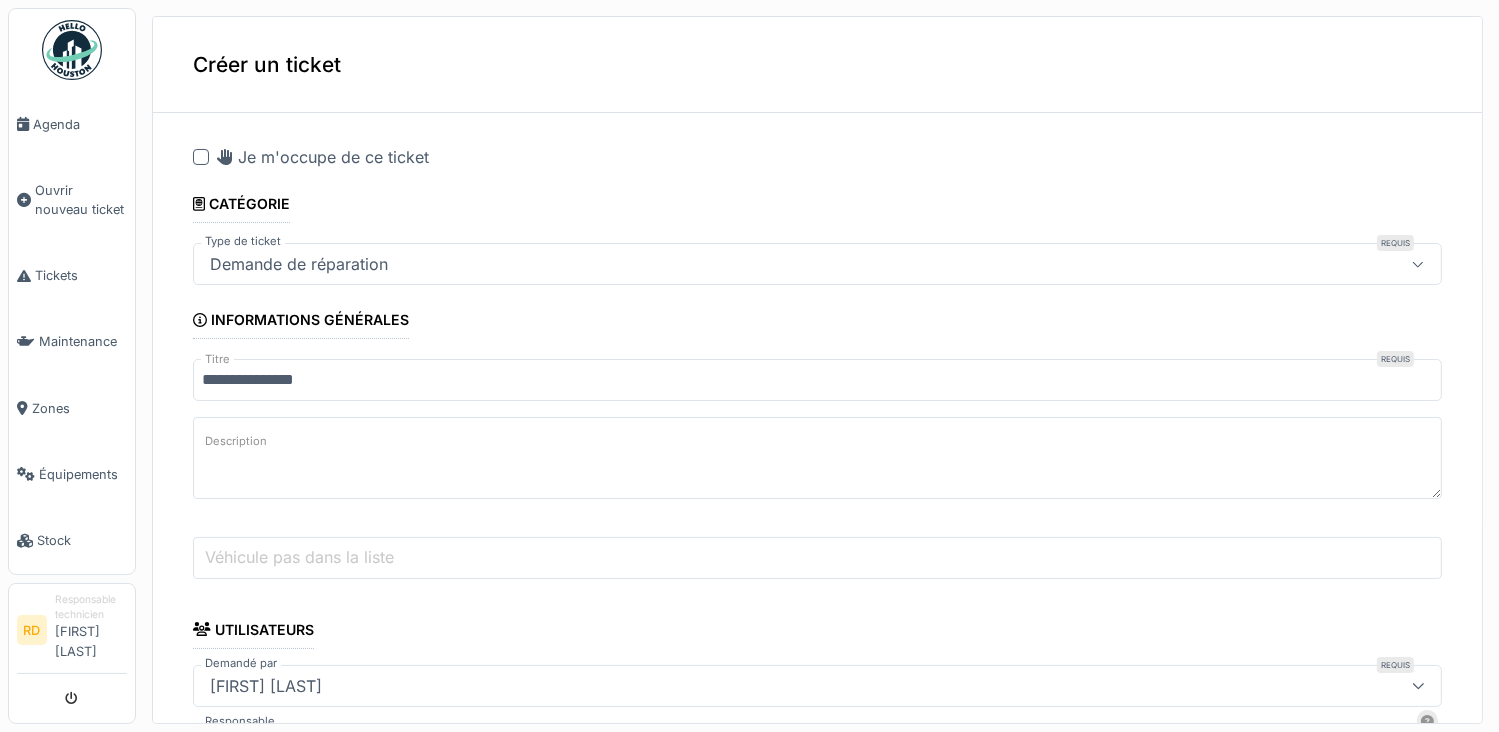 click on "Description" at bounding box center (817, 458) 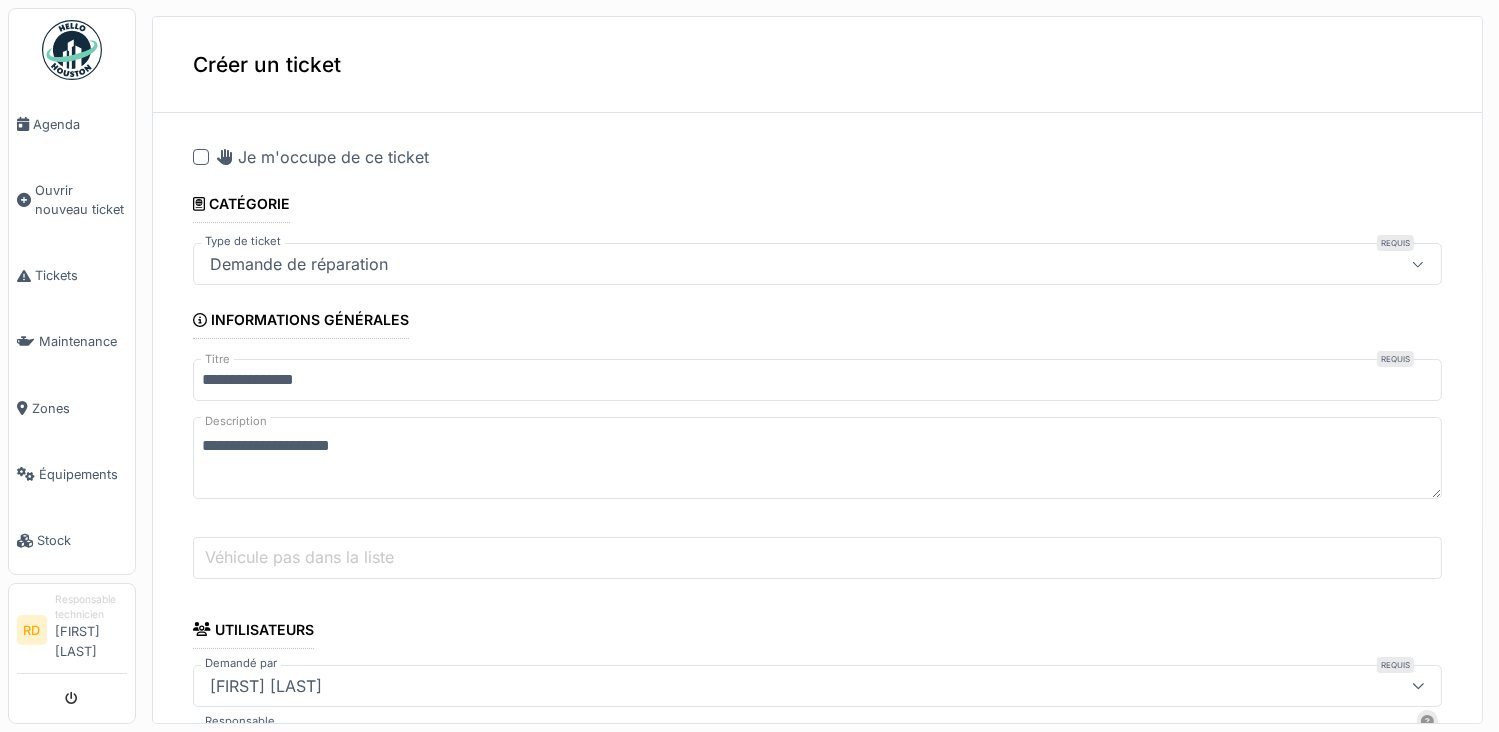 type on "**********" 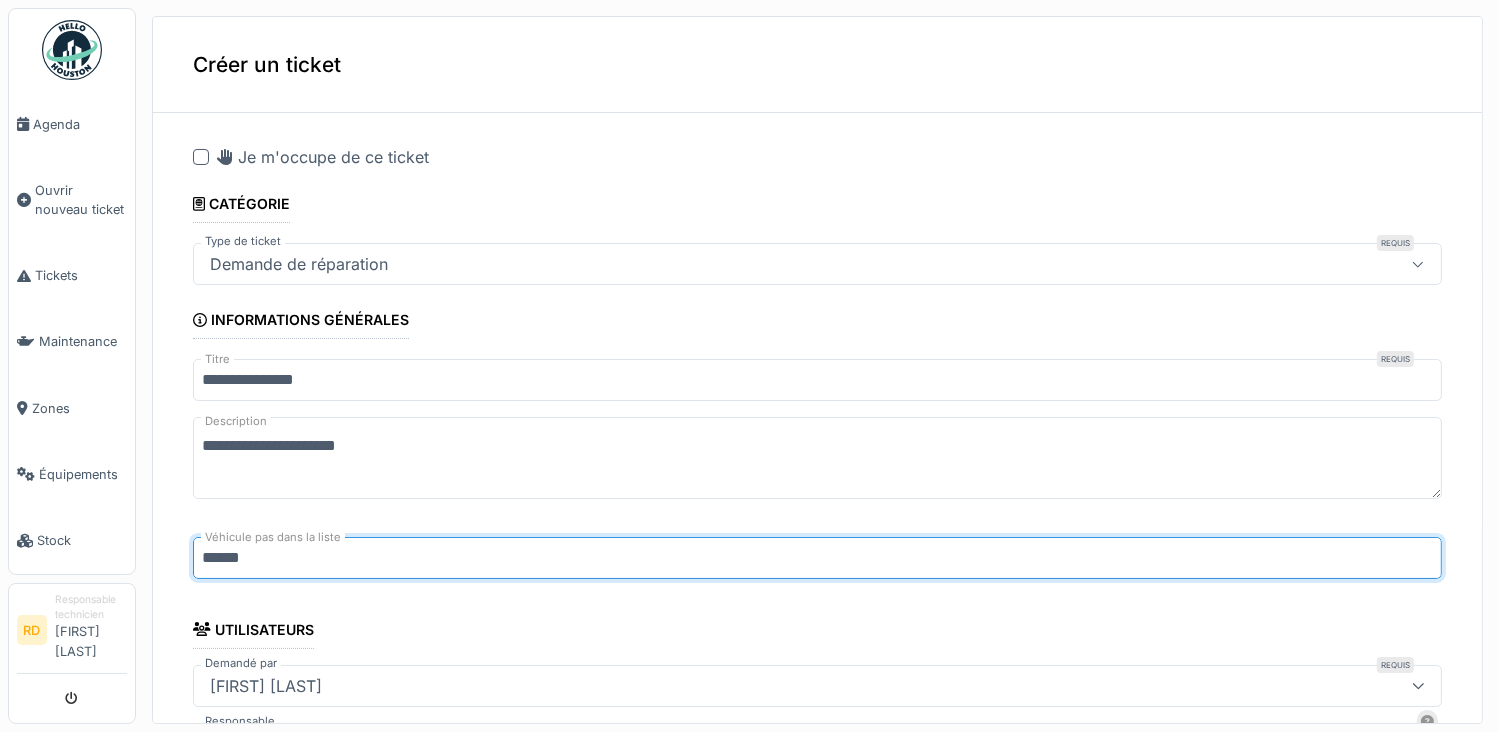 type on "******" 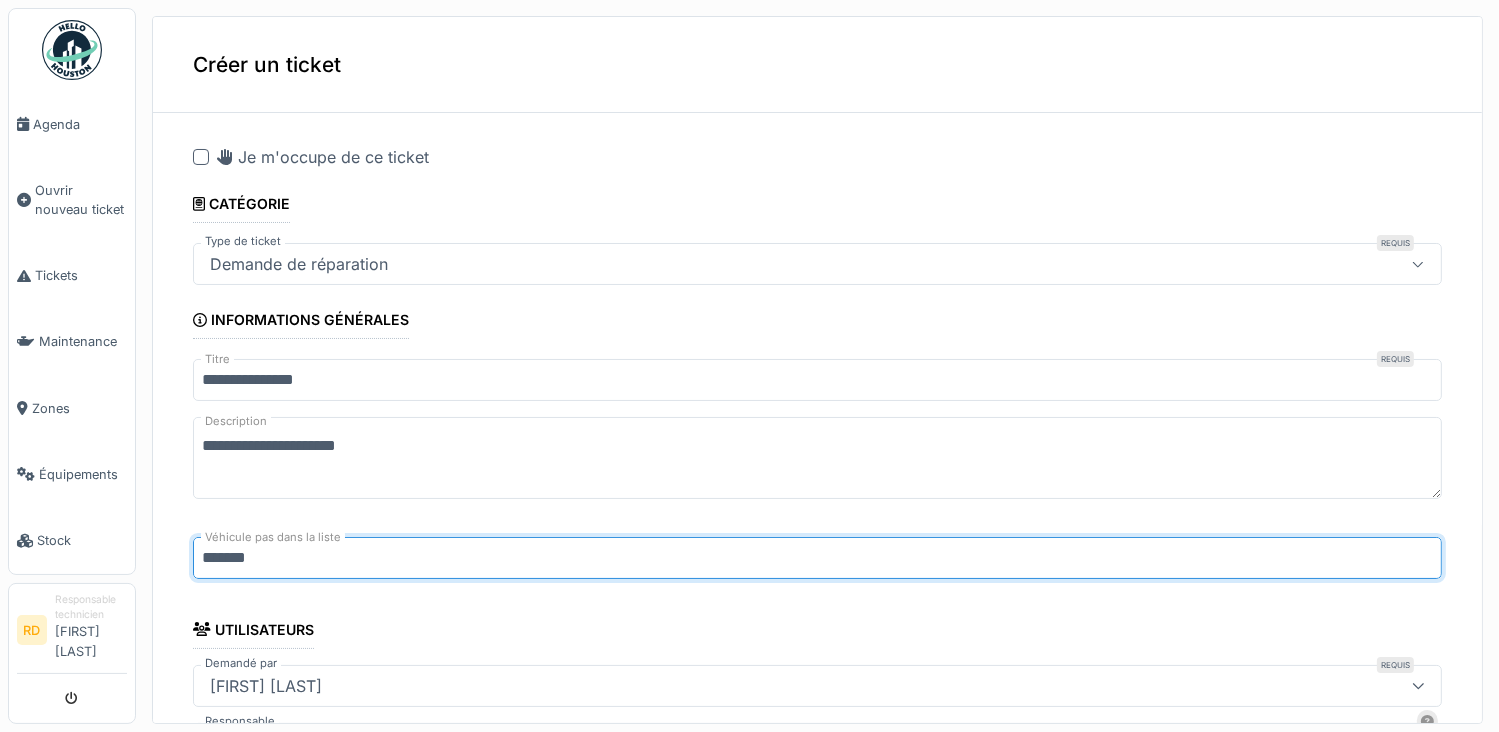 drag, startPoint x: 272, startPoint y: 558, endPoint x: 165, endPoint y: 569, distance: 107.563934 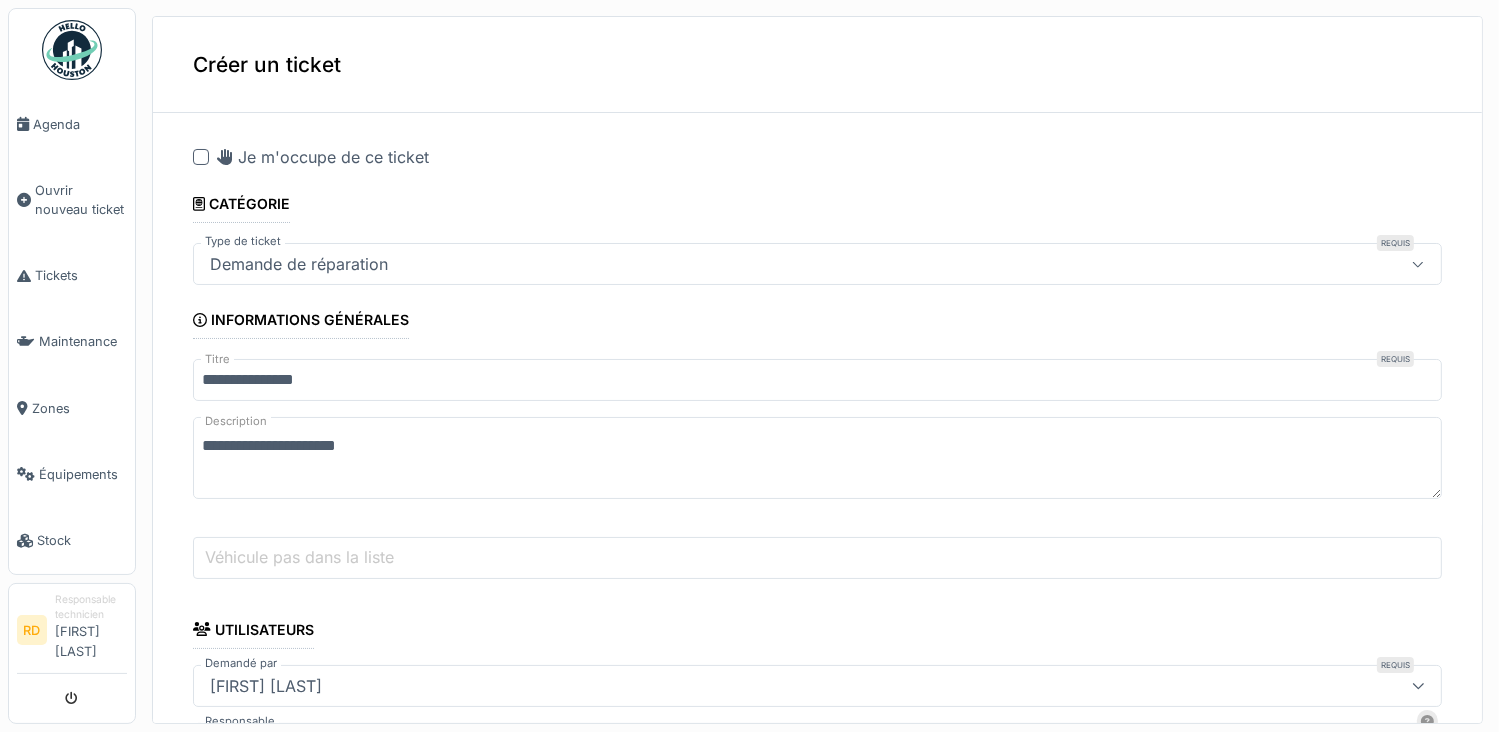 click on "**********" at bounding box center (817, 458) 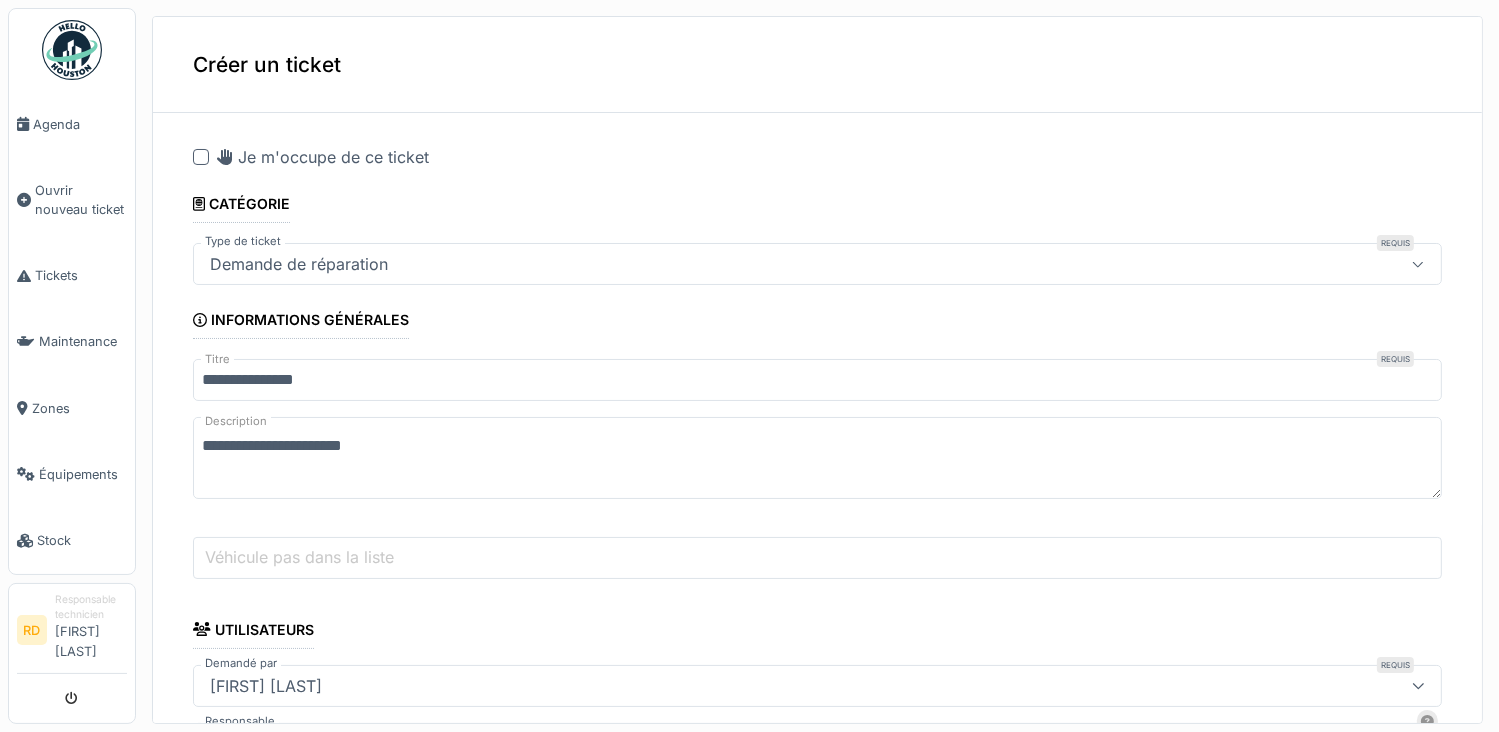 click on "**********" at bounding box center (817, 458) 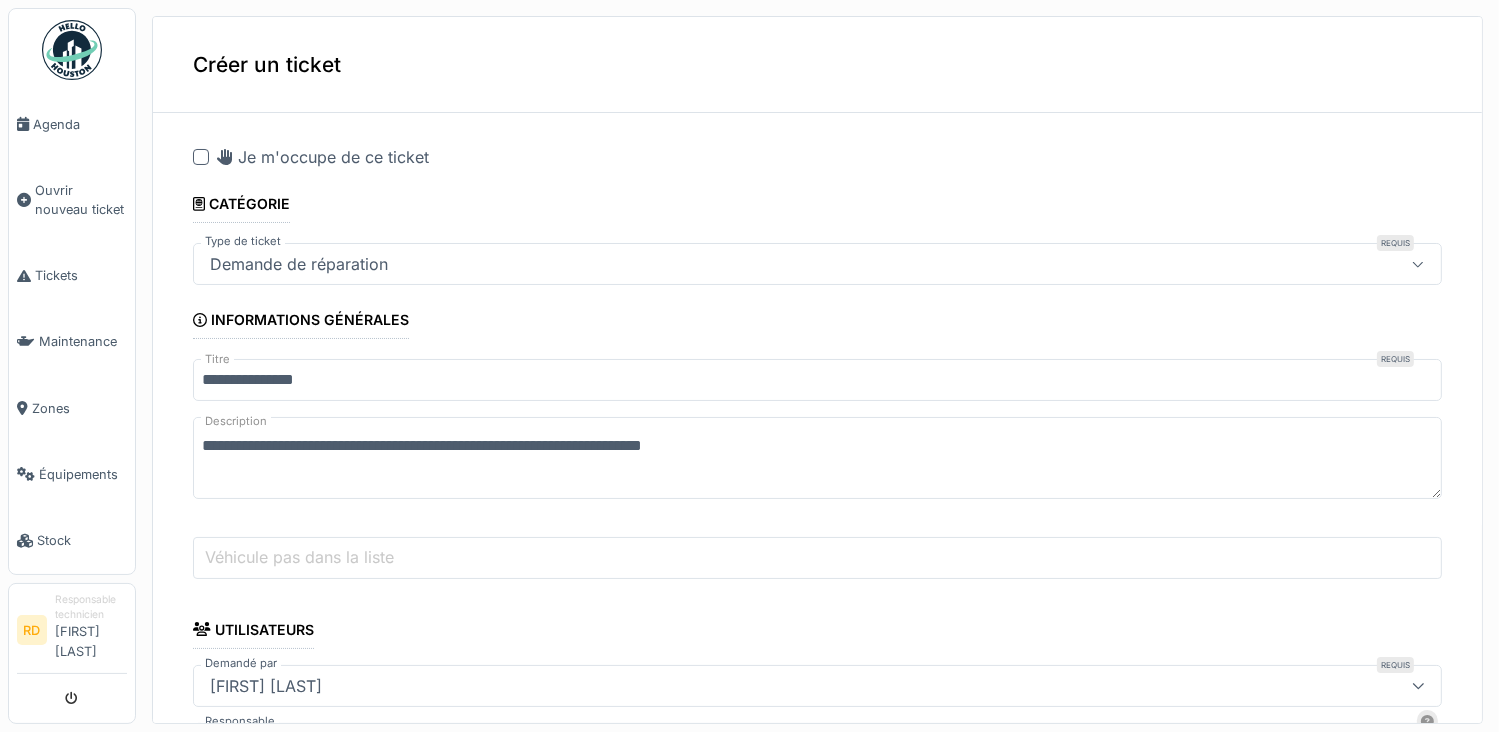 click on "**********" at bounding box center (817, 458) 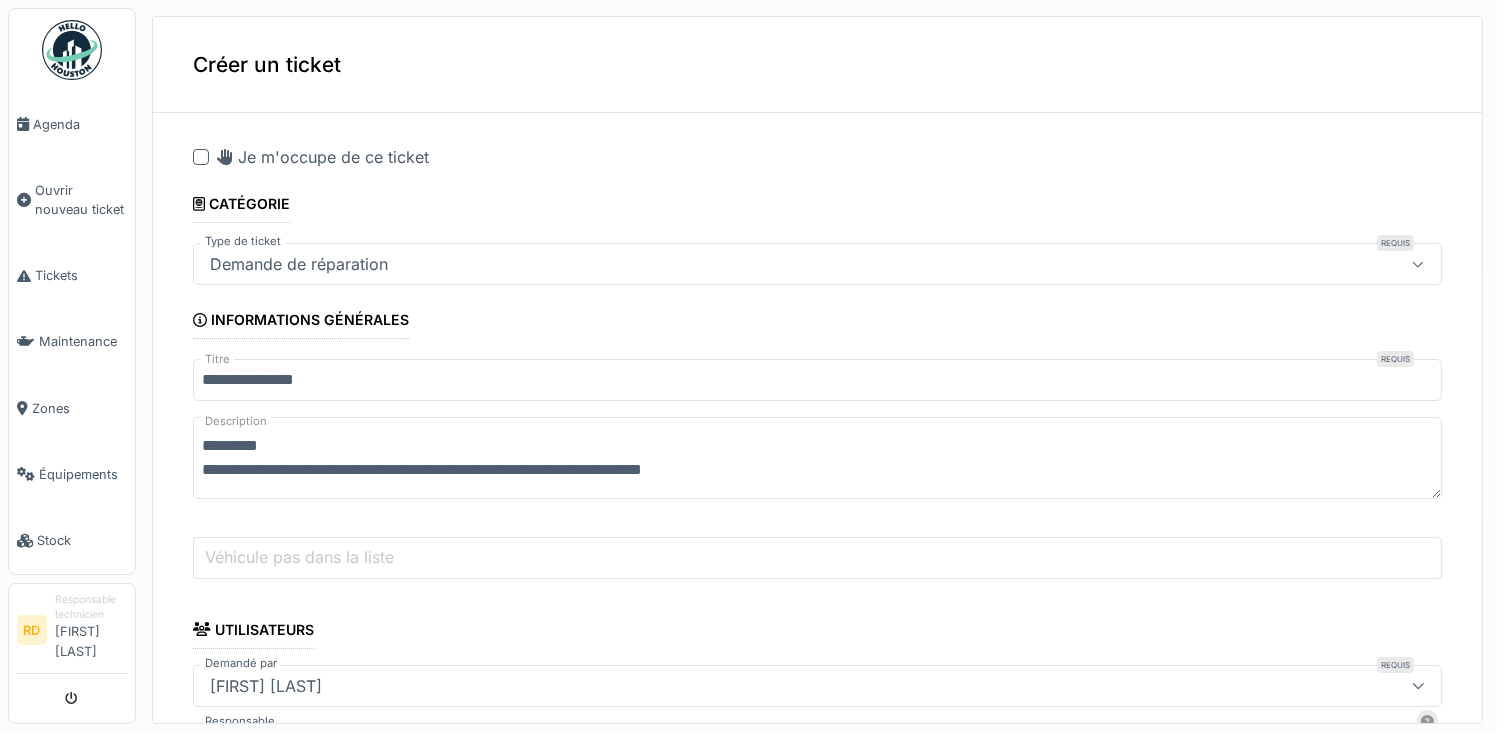 click on "**********" at bounding box center [817, 458] 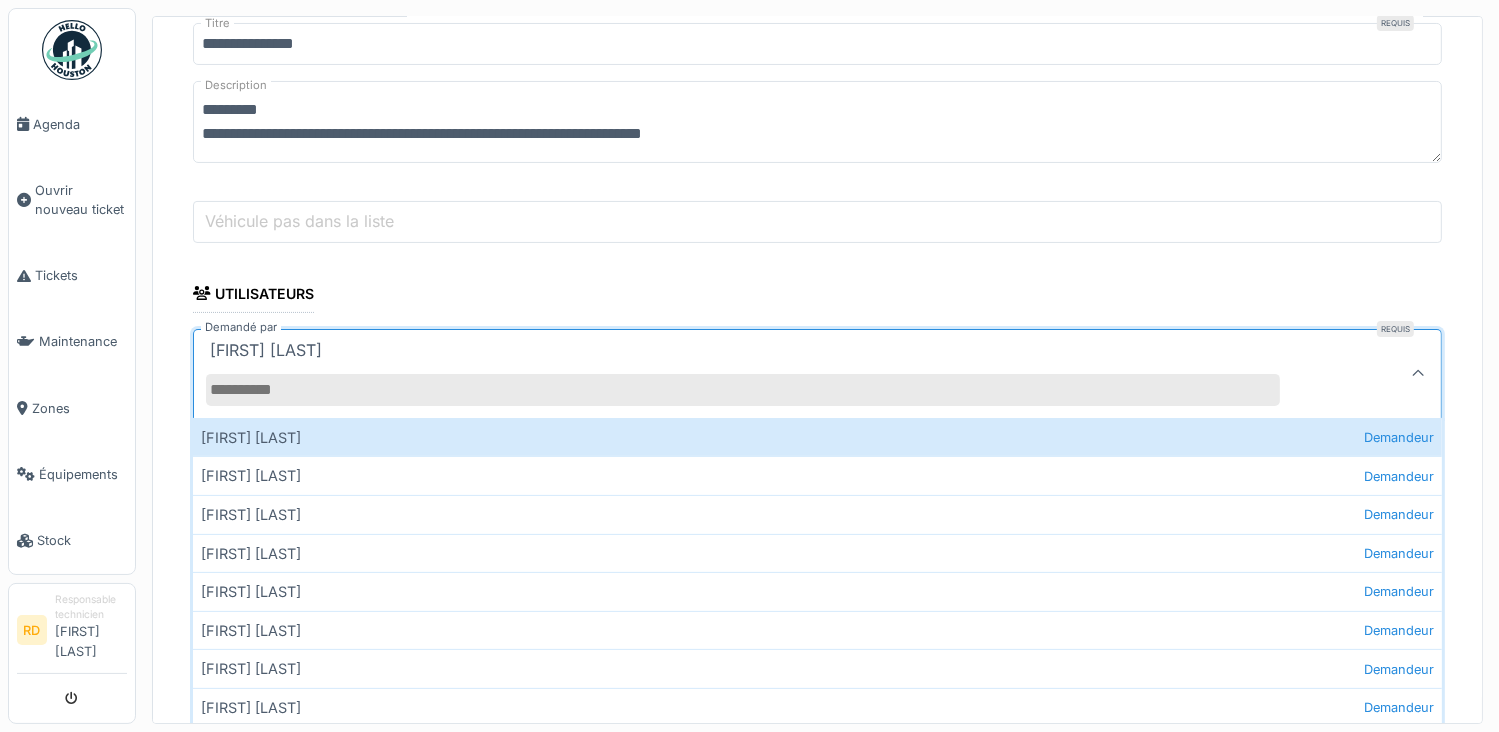 click on "Demandé par" at bounding box center (743, 390) 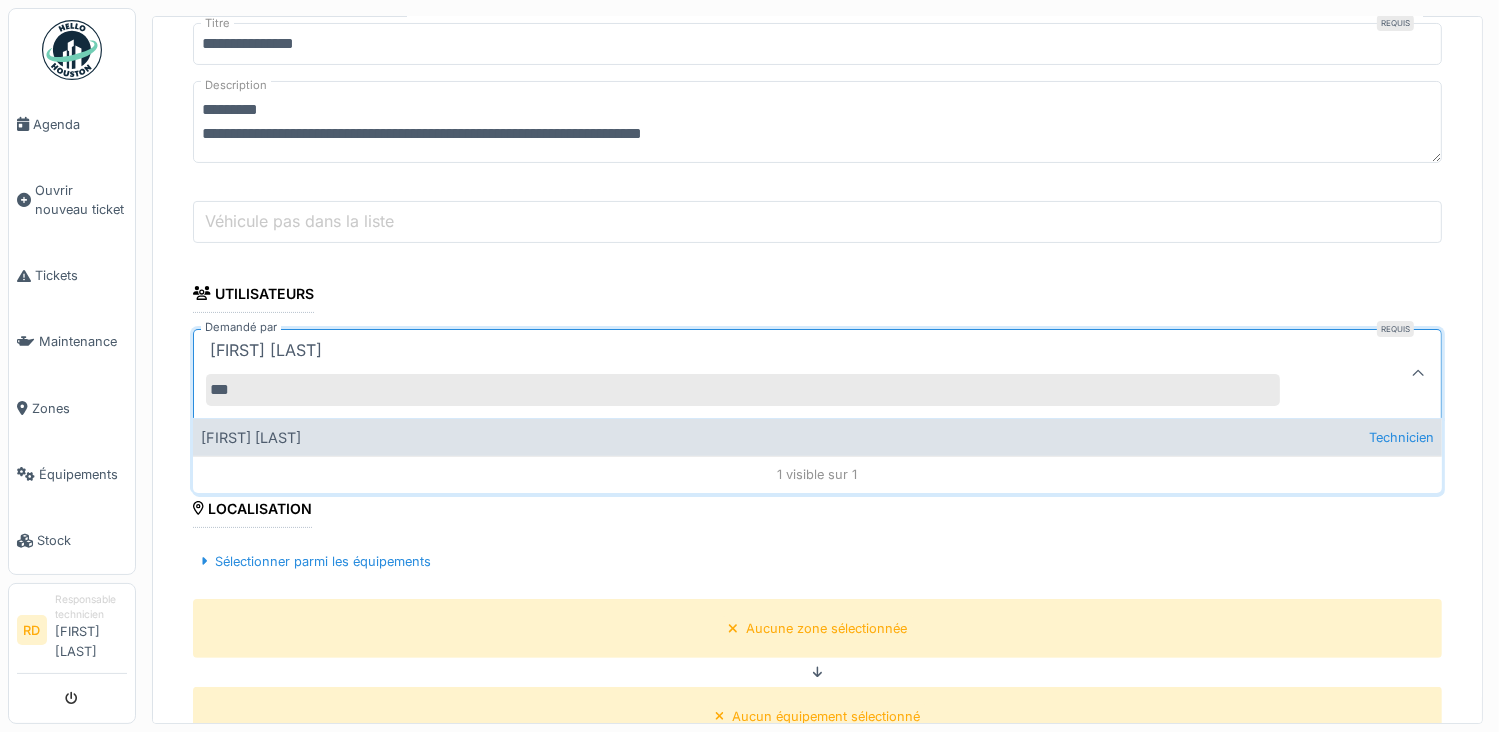 type on "***" 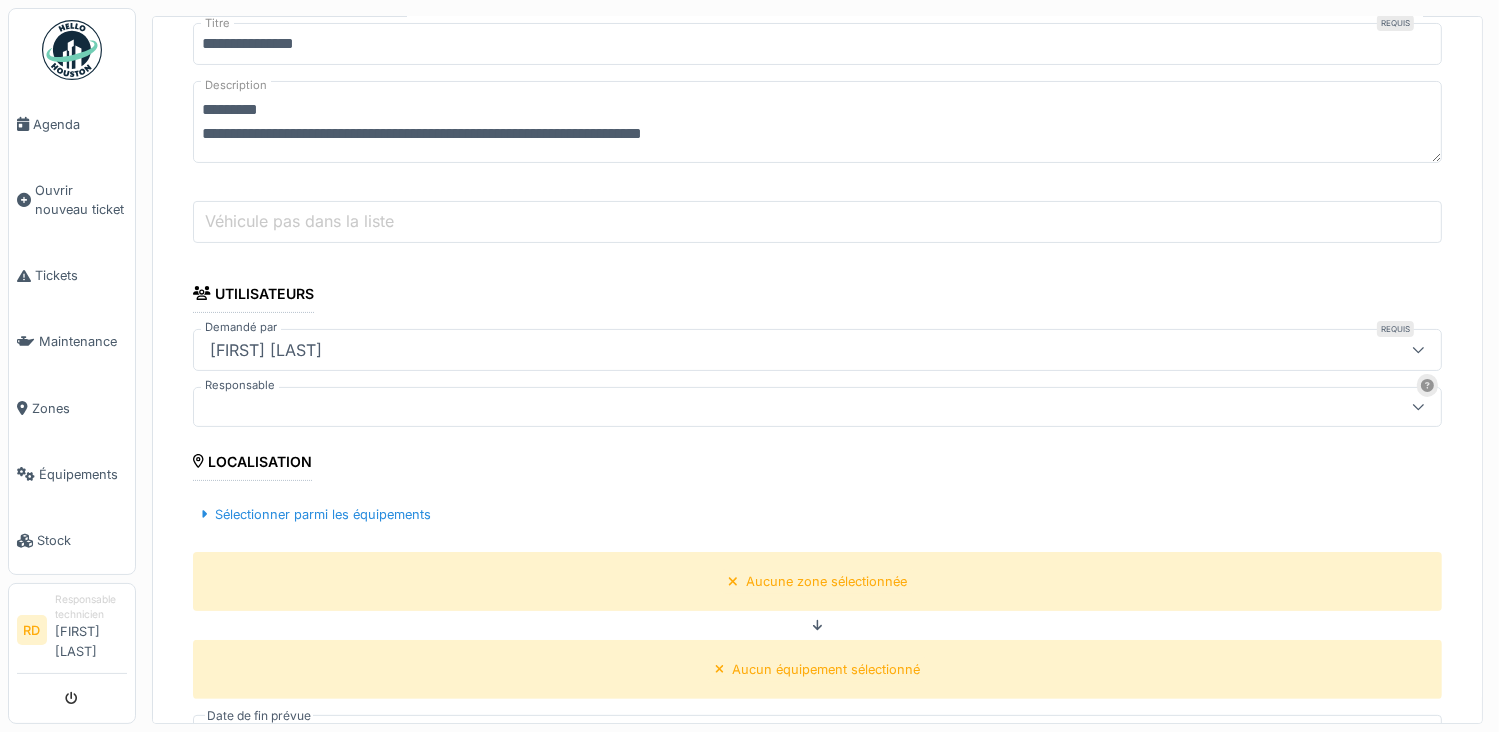 scroll, scrollTop: 536, scrollLeft: 0, axis: vertical 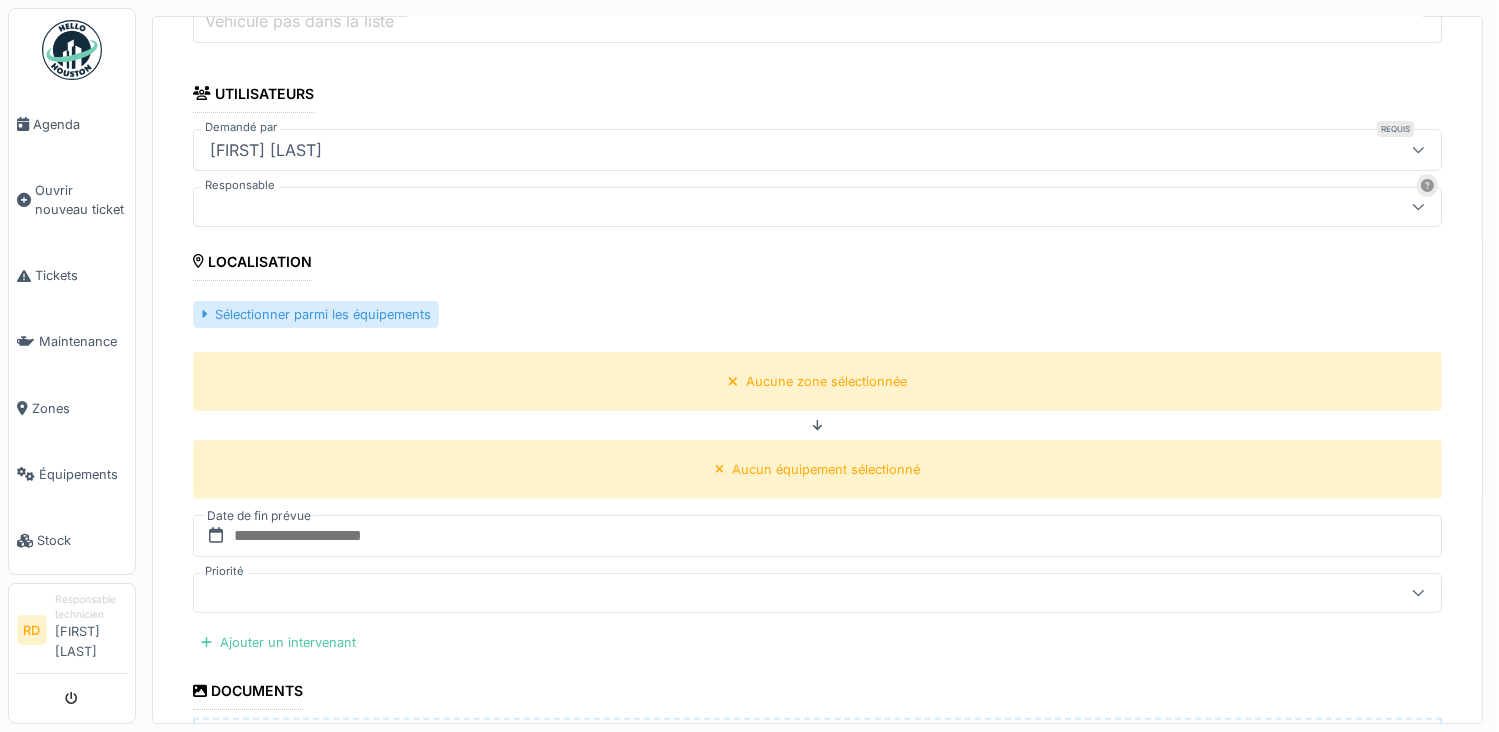 click on "Sélectionner parmi les équipements" at bounding box center (316, 314) 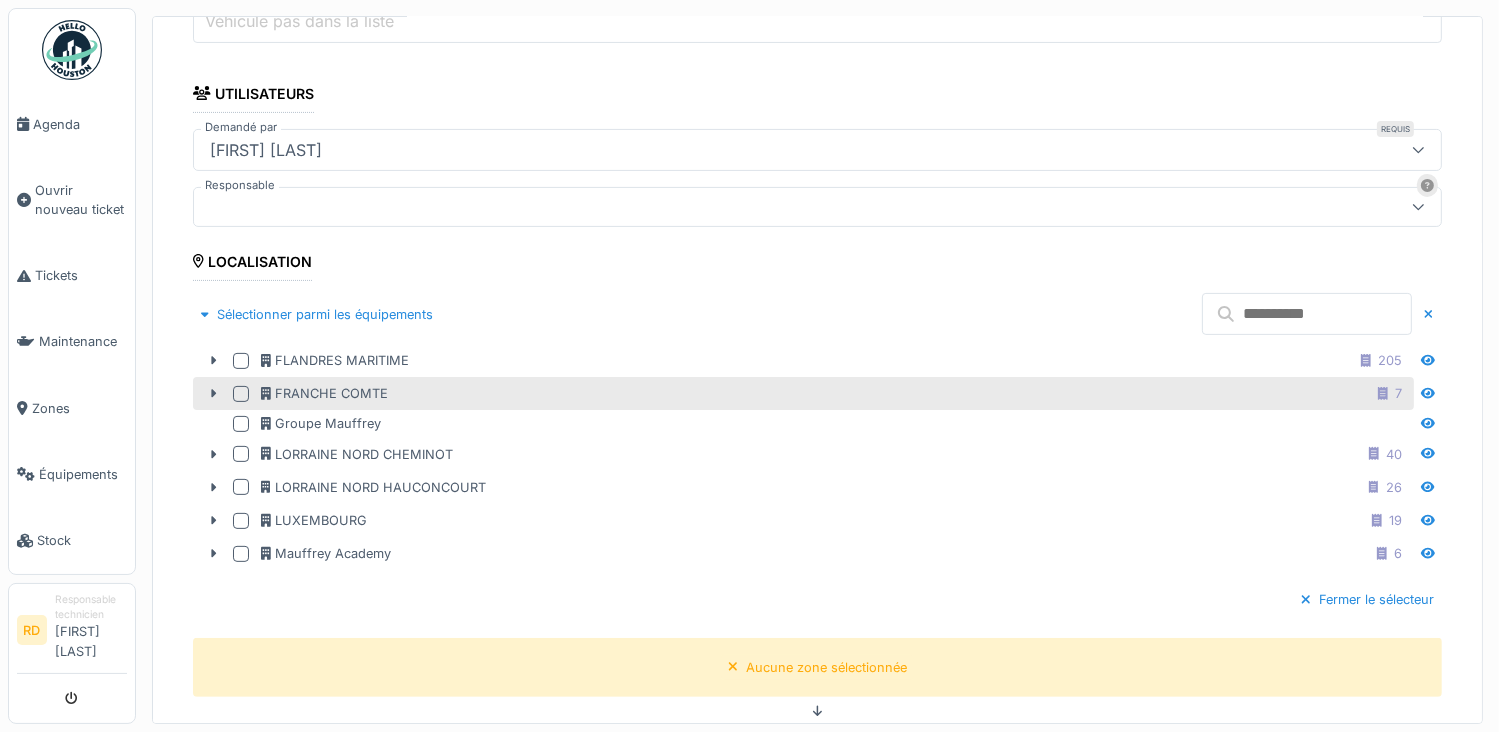 click at bounding box center (241, 394) 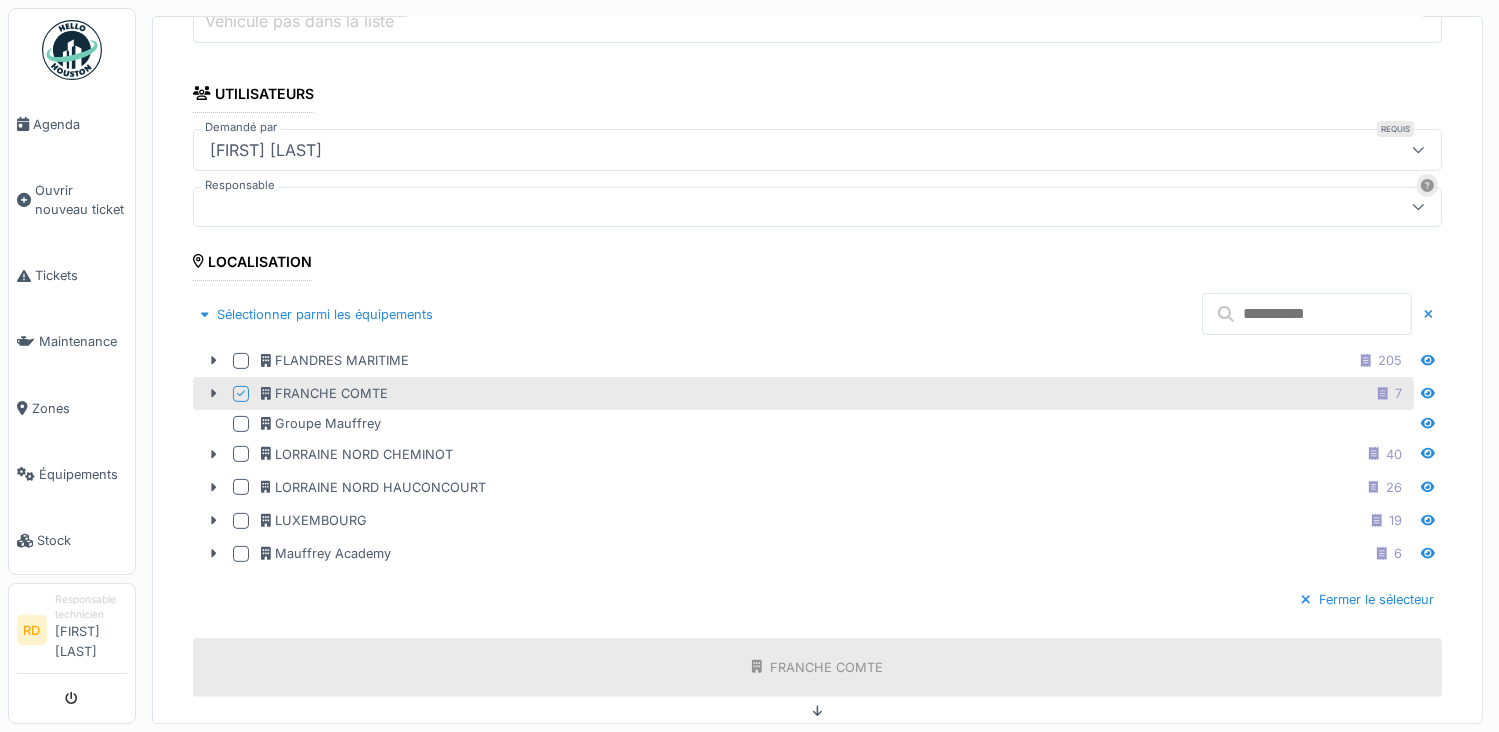 click at bounding box center [1307, 314] 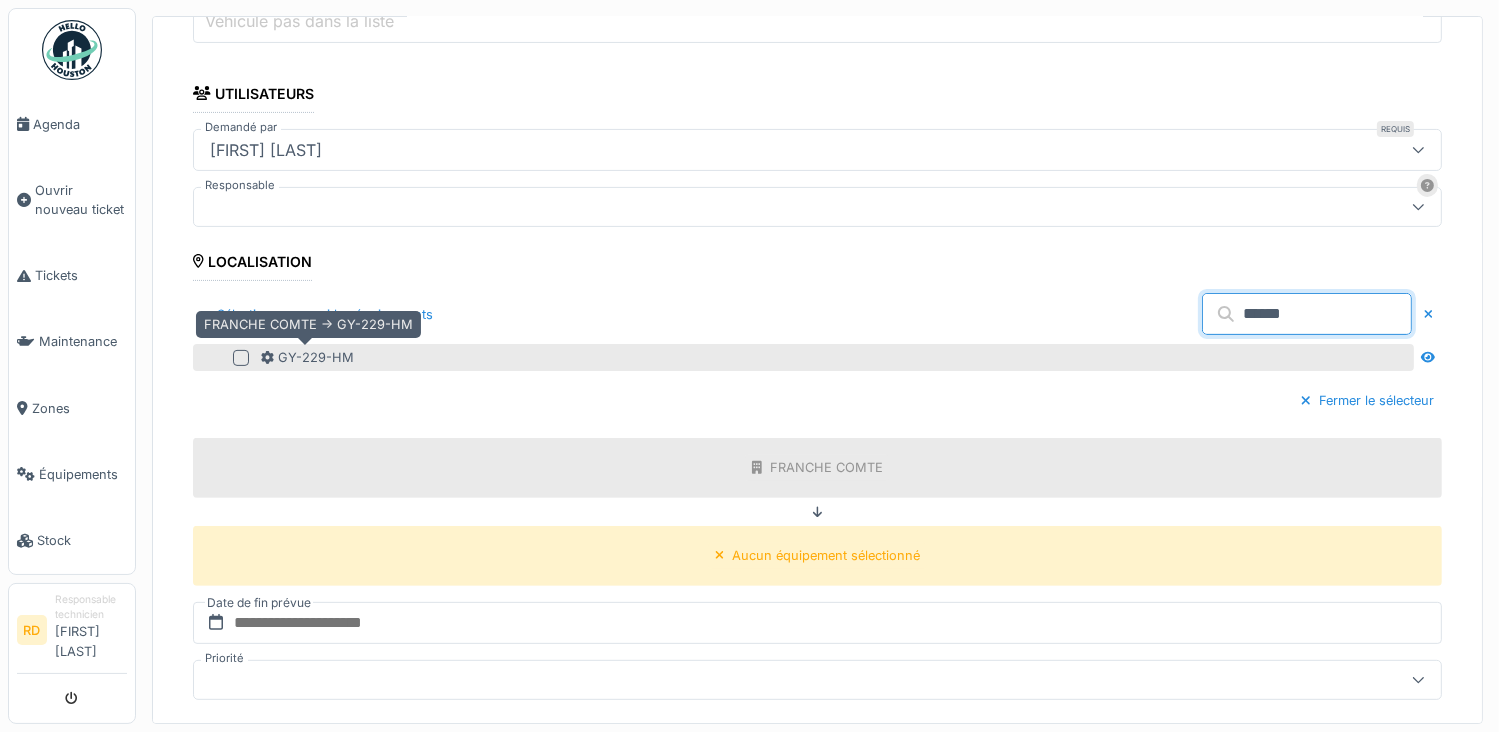 type on "******" 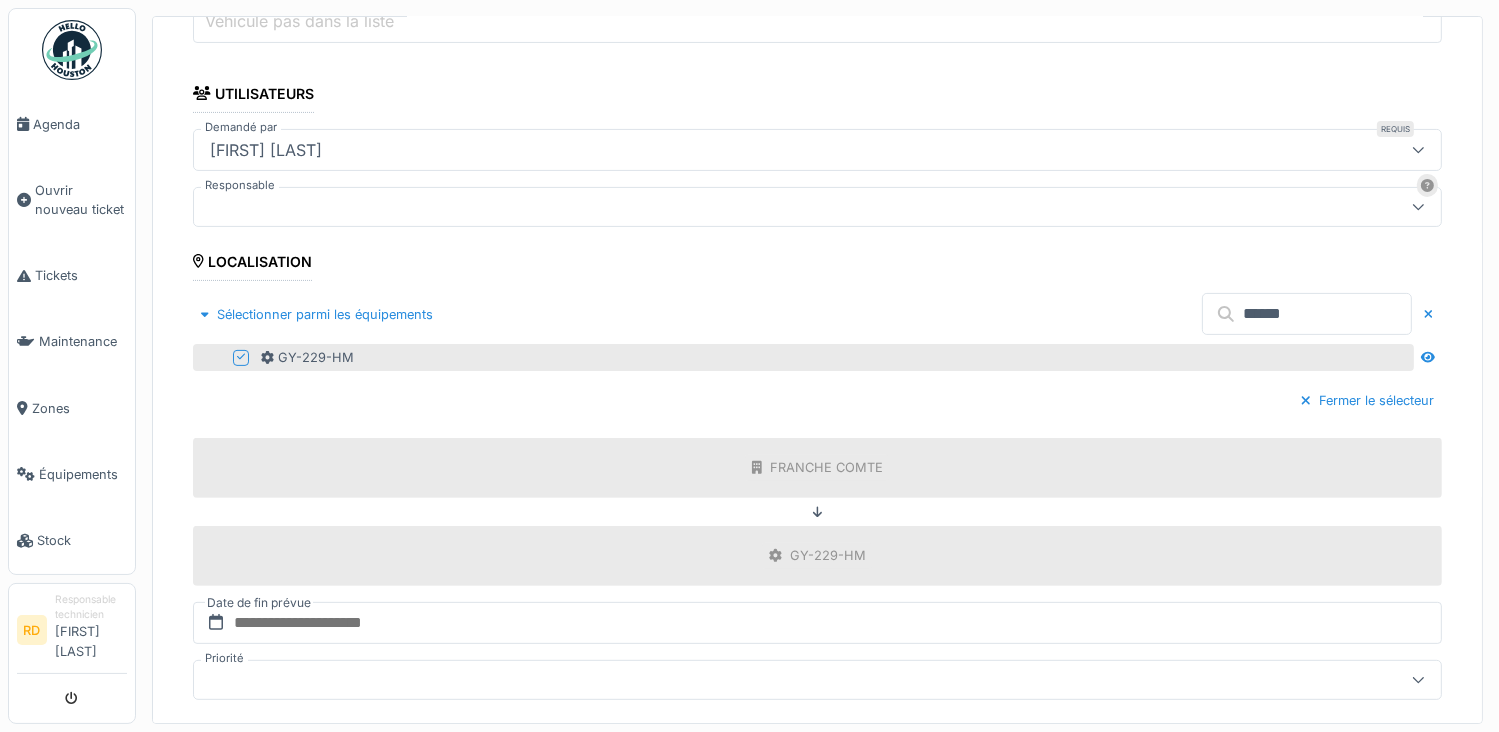 scroll, scrollTop: 1041, scrollLeft: 0, axis: vertical 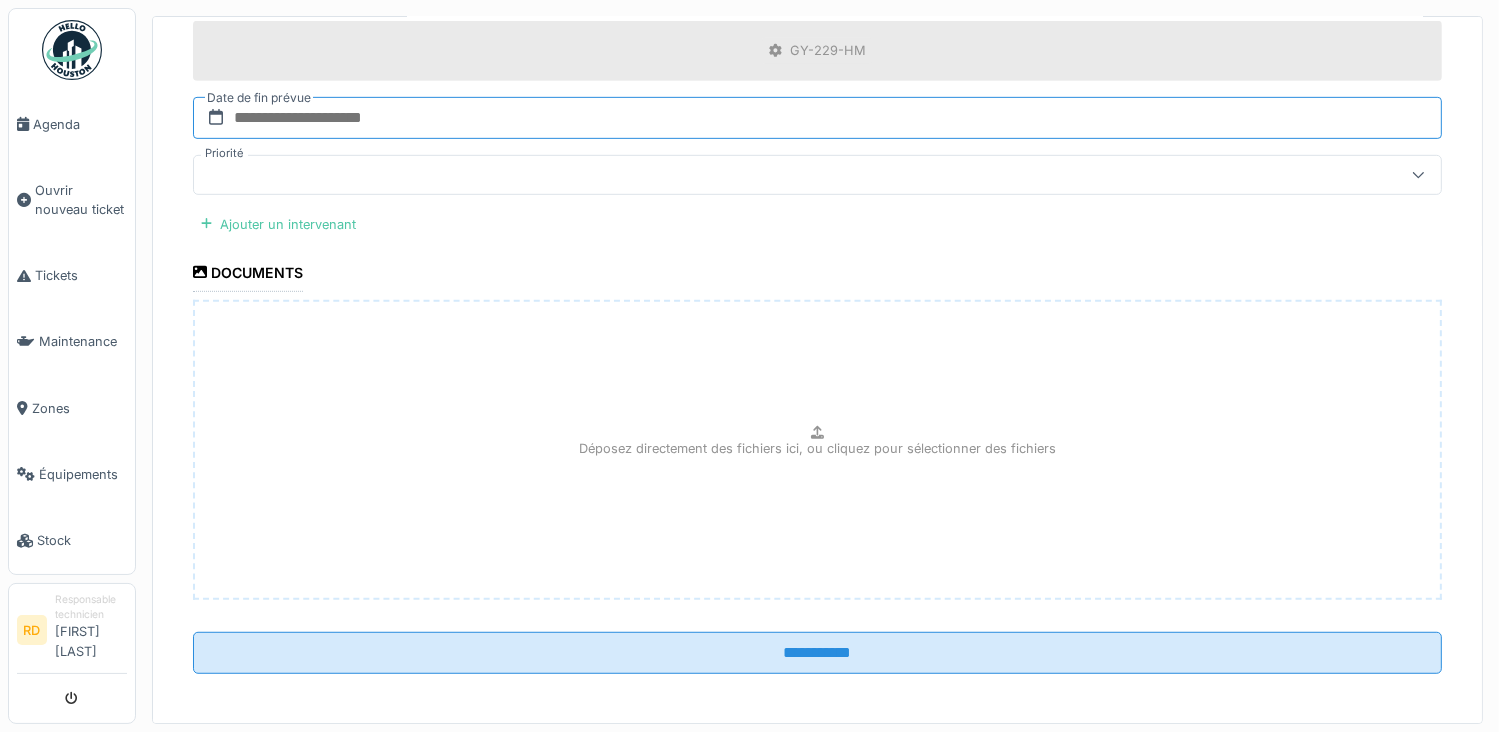 click at bounding box center (817, 118) 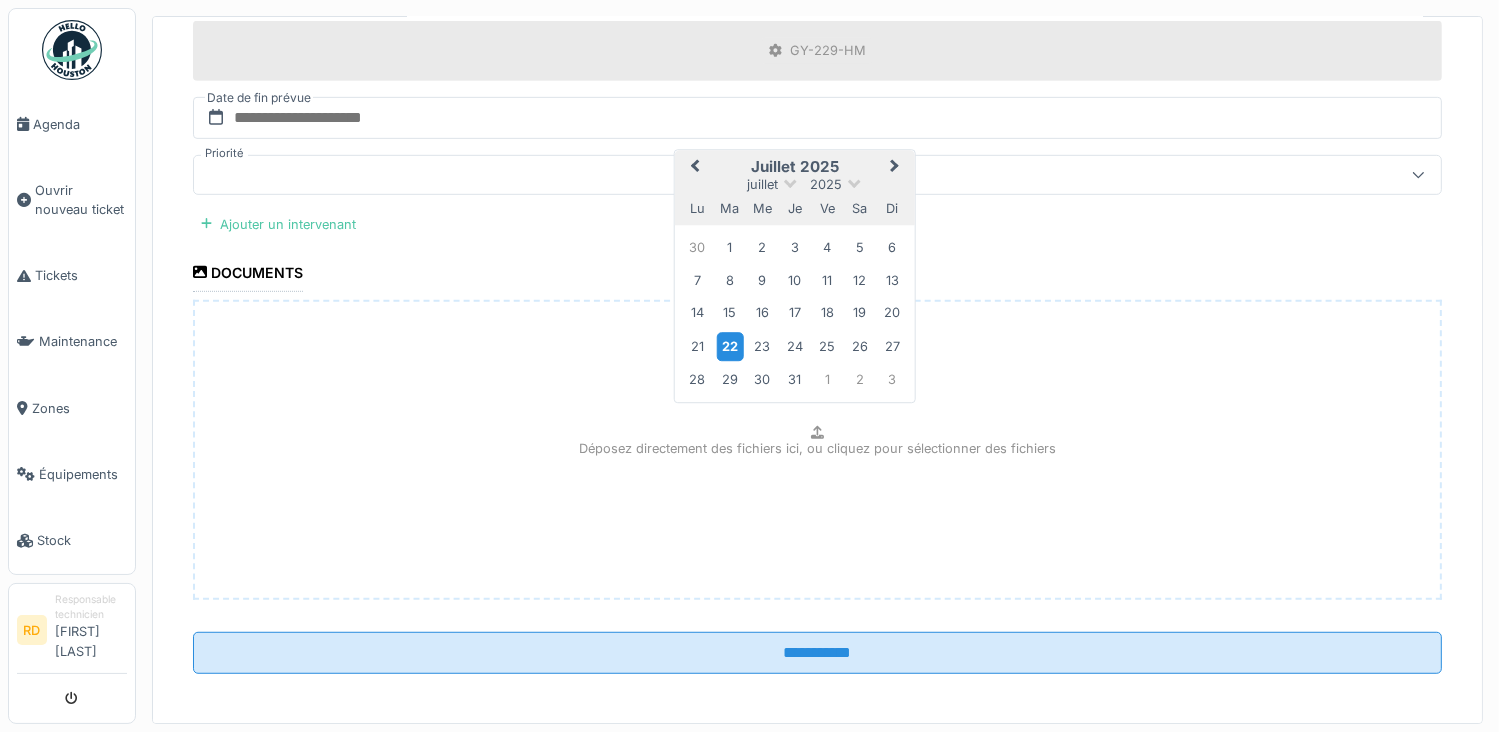 click on "22" at bounding box center (729, 346) 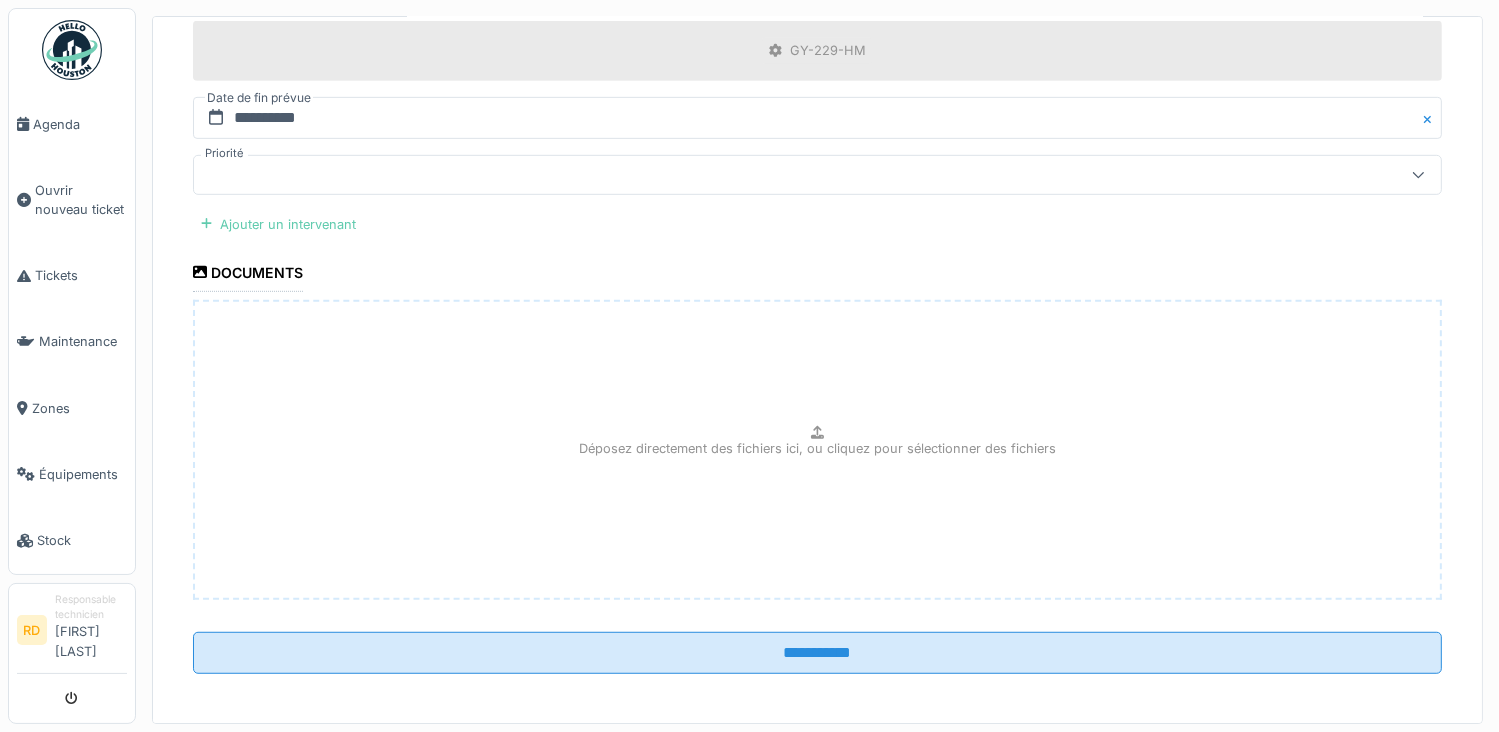 click on "Ajouter un intervenant" at bounding box center [278, 224] 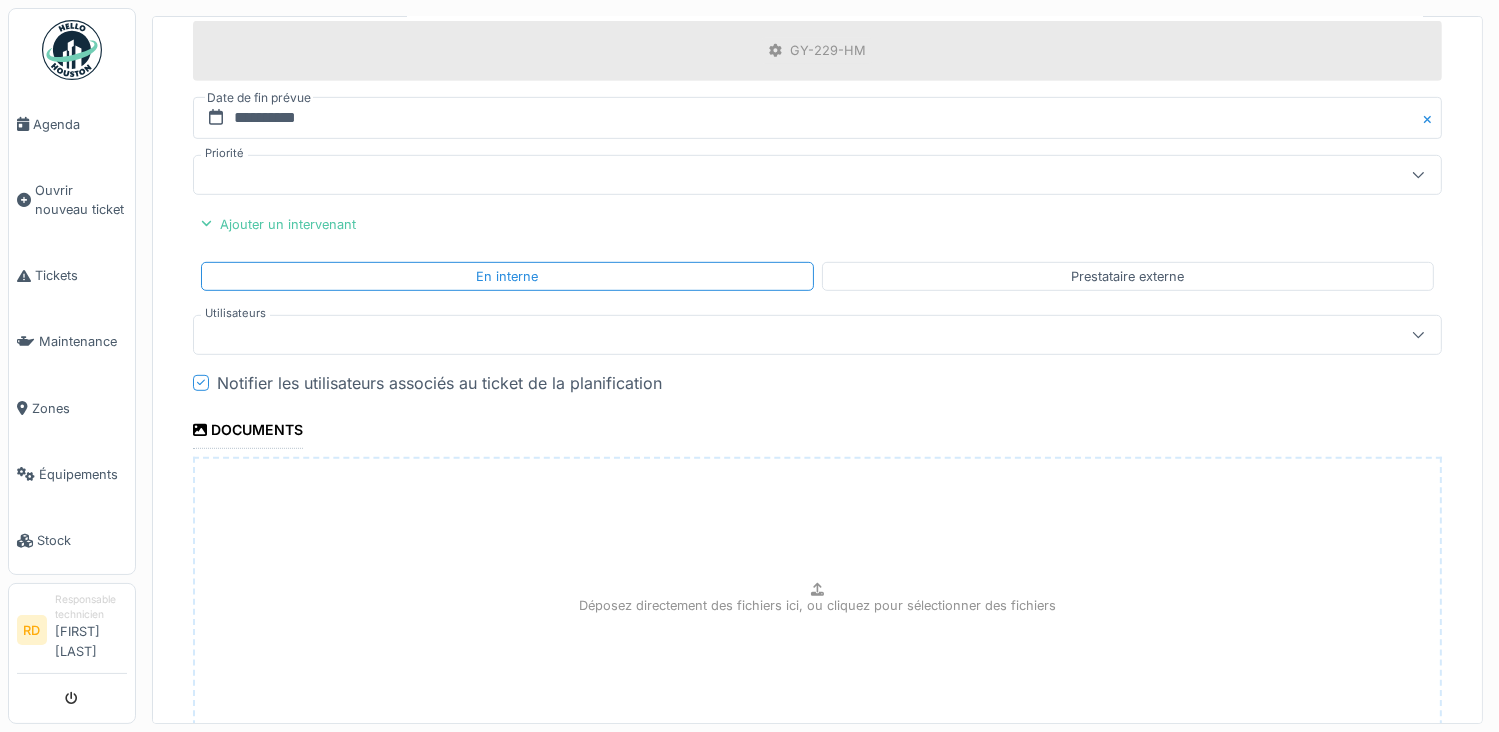 click at bounding box center [755, 335] 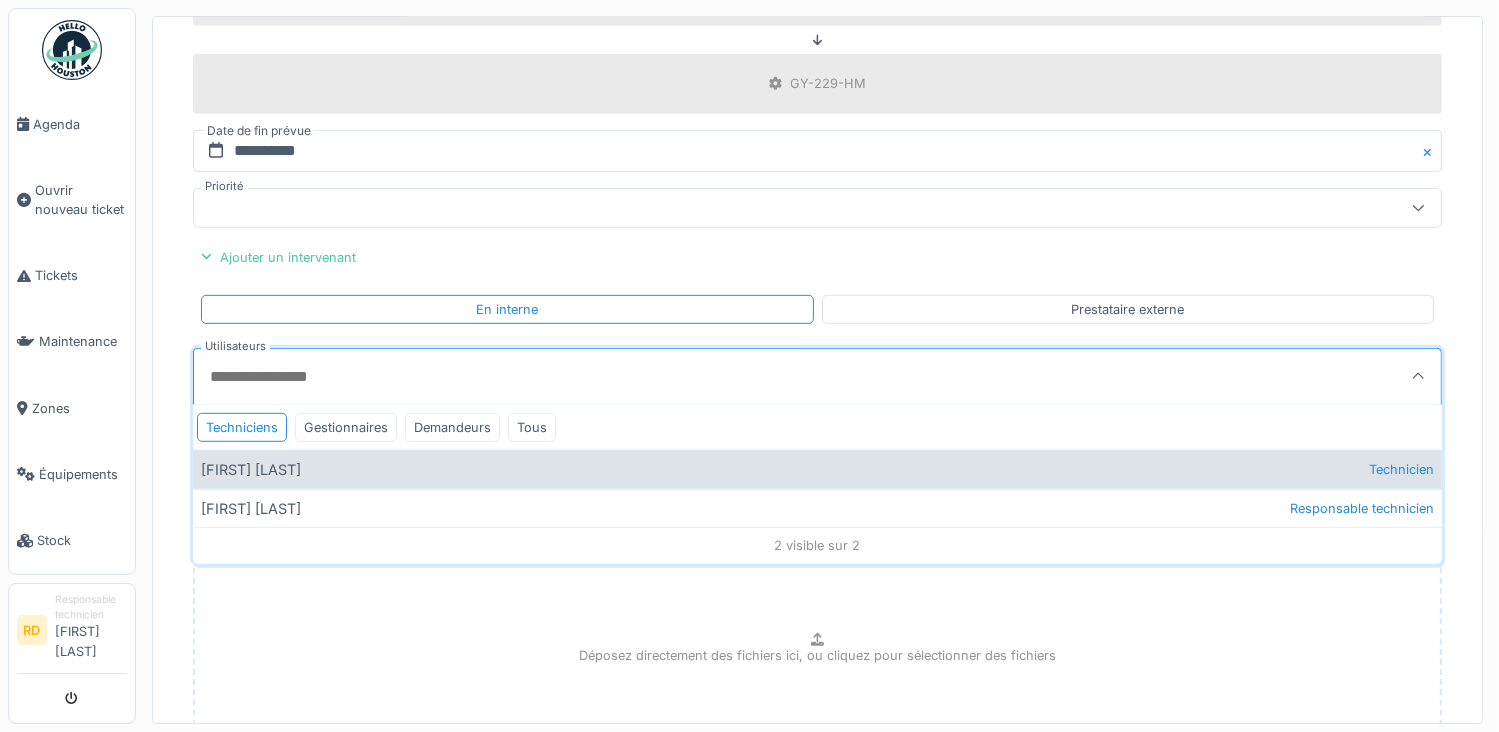 click on "[FIRST] [LAST]   Technicien" at bounding box center (817, 469) 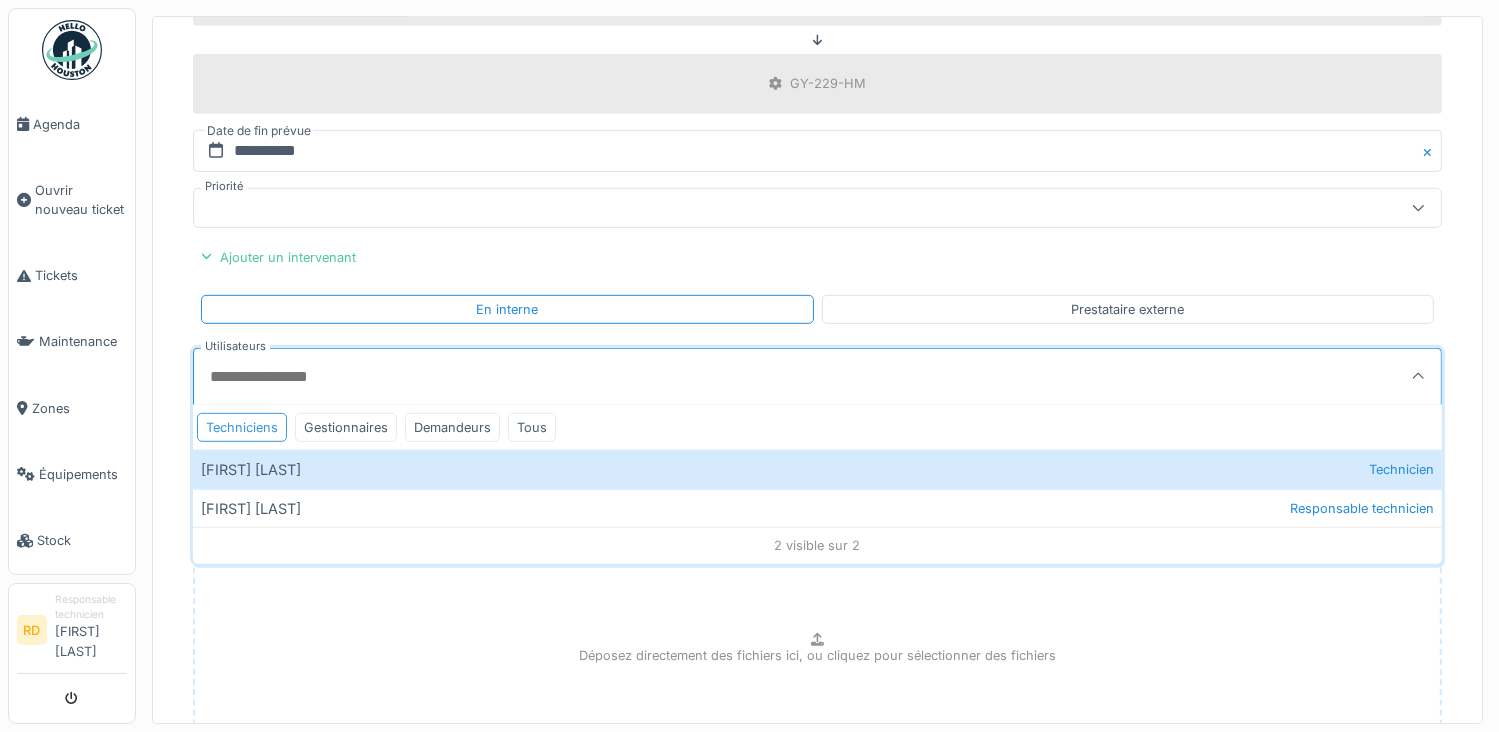 type on "*****" 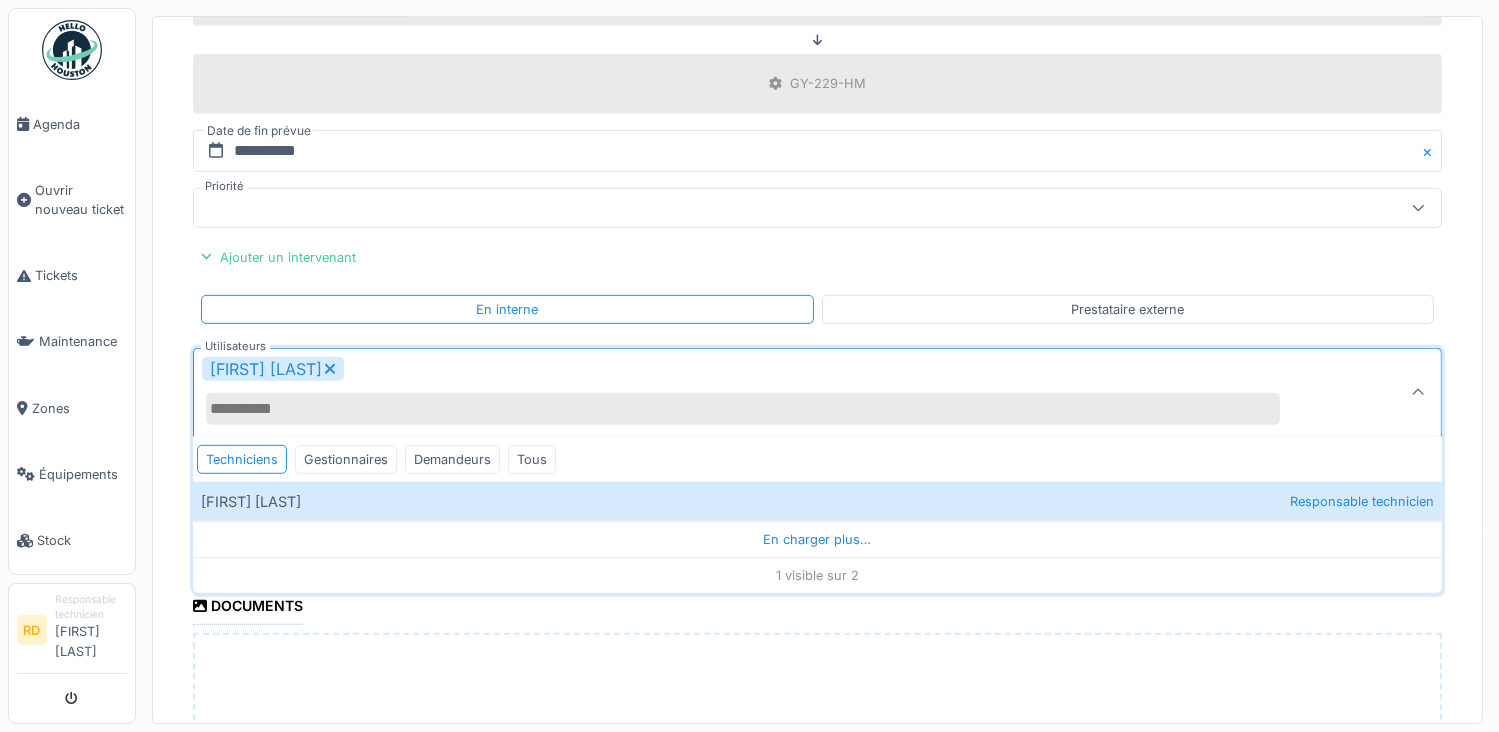 click on "**********" at bounding box center [817, 92] 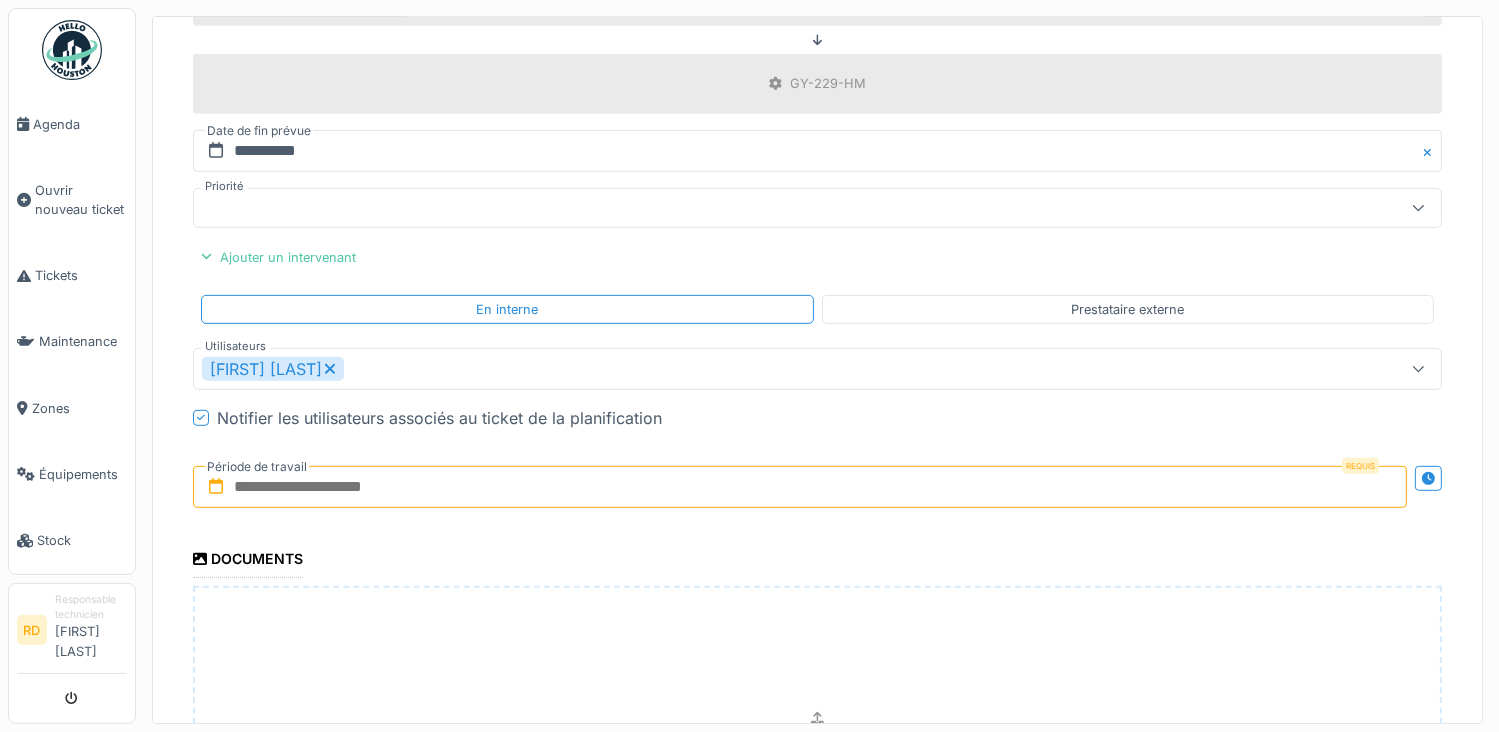 click at bounding box center (800, 487) 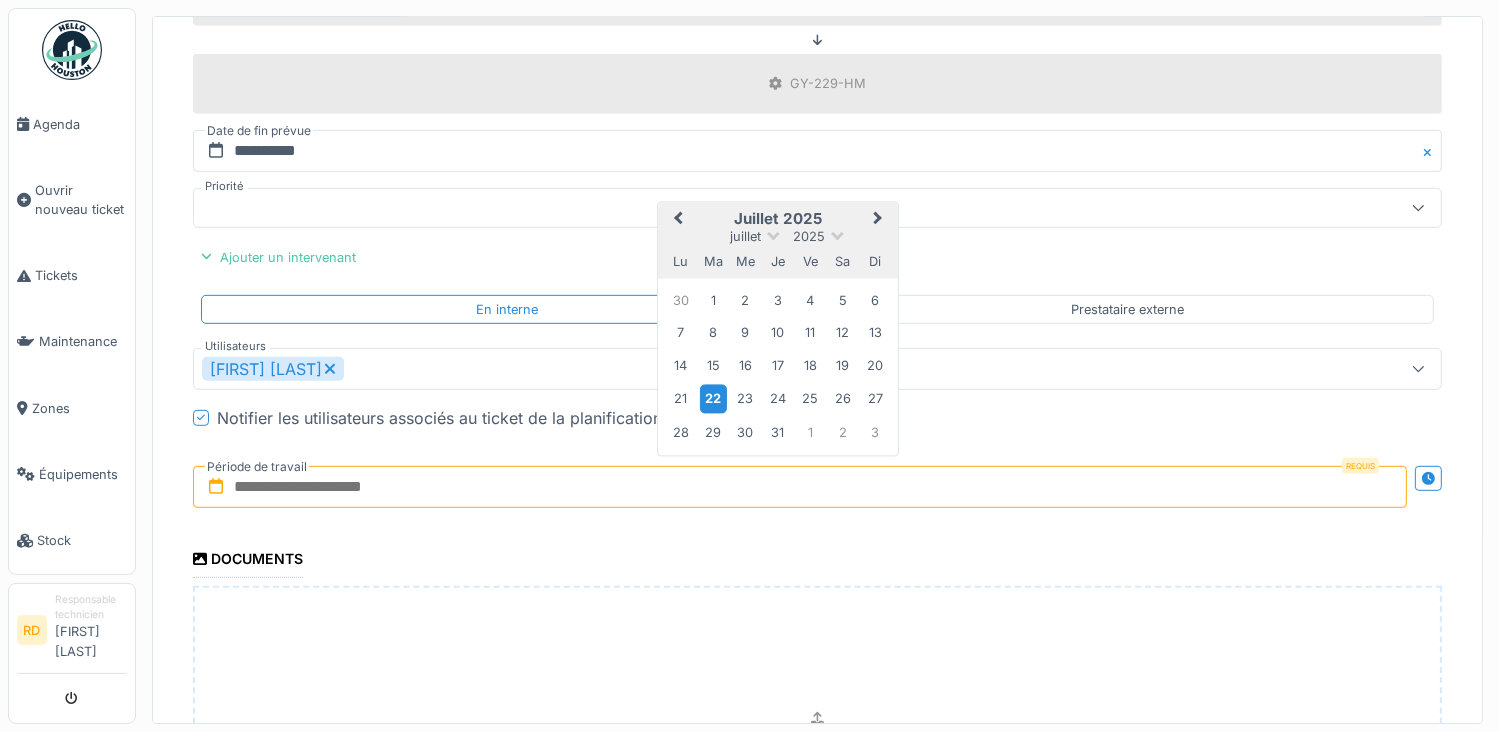 click on "22" at bounding box center [713, 399] 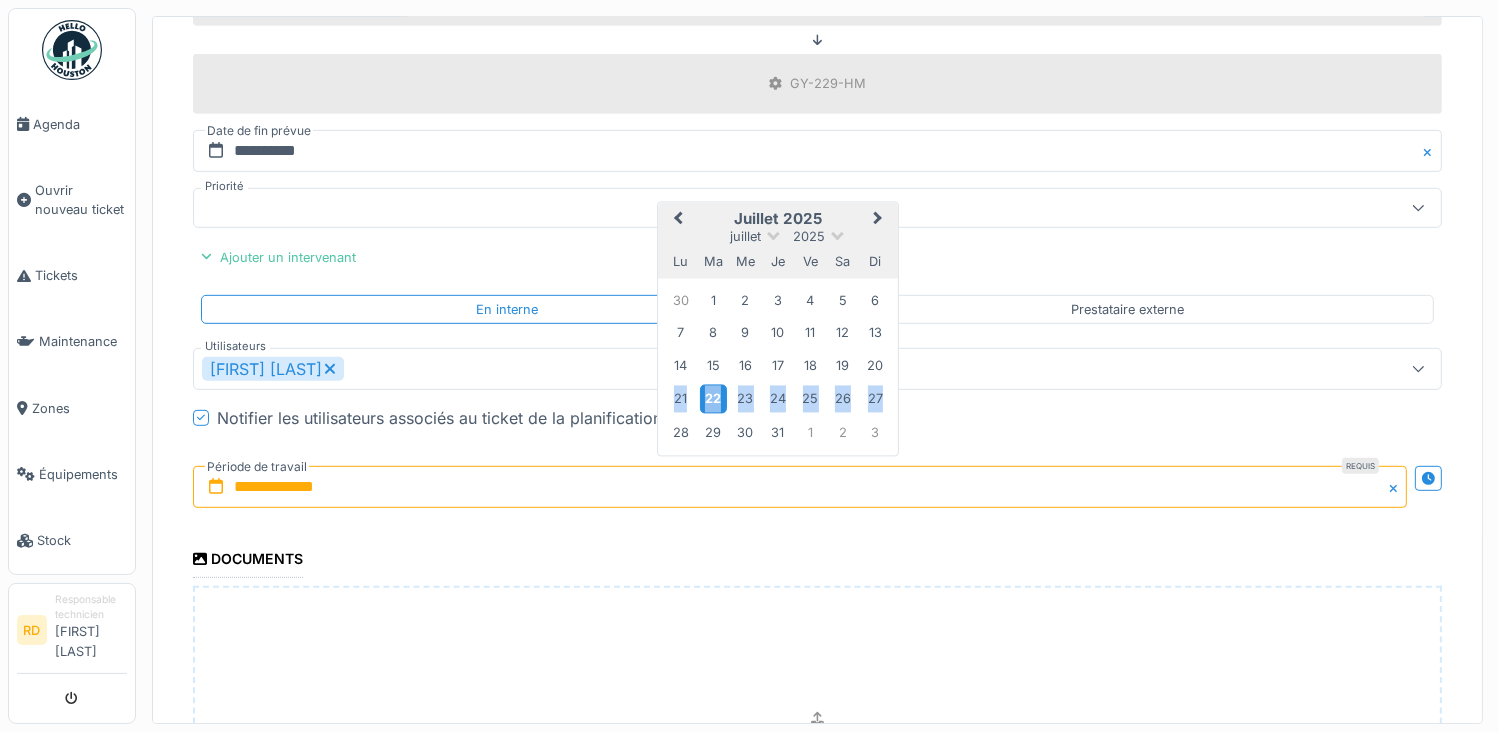 click on "22" at bounding box center (713, 399) 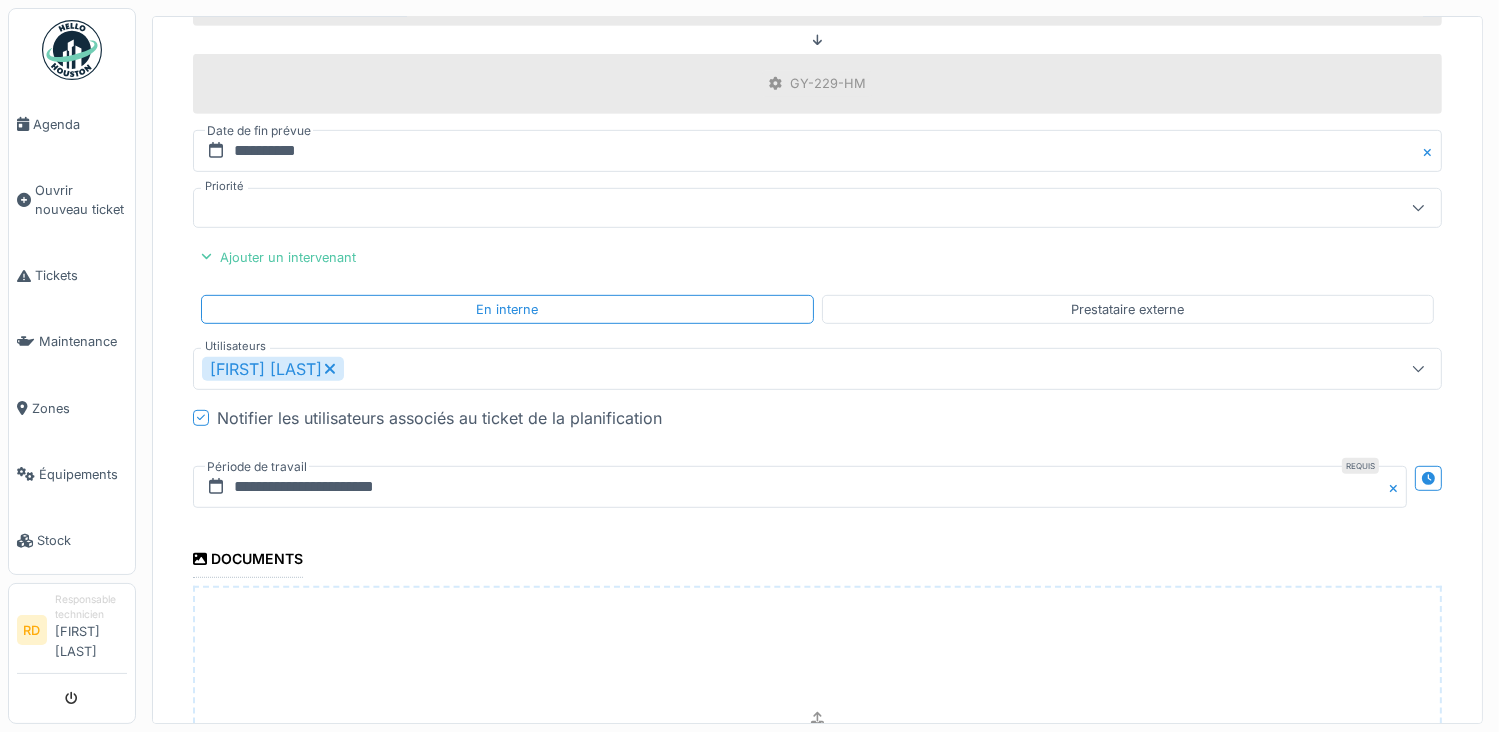 scroll, scrollTop: 1293, scrollLeft: 0, axis: vertical 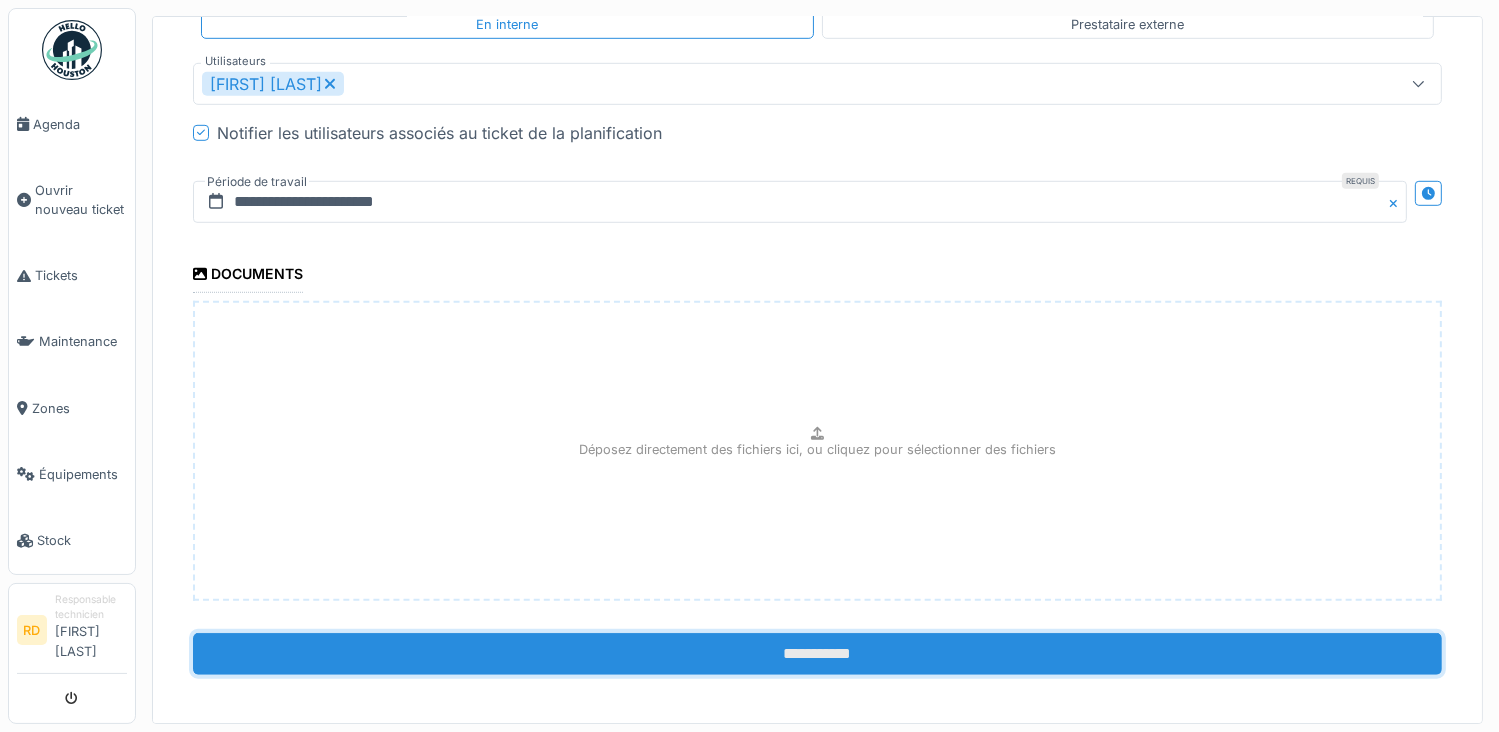 click on "**********" at bounding box center [817, 654] 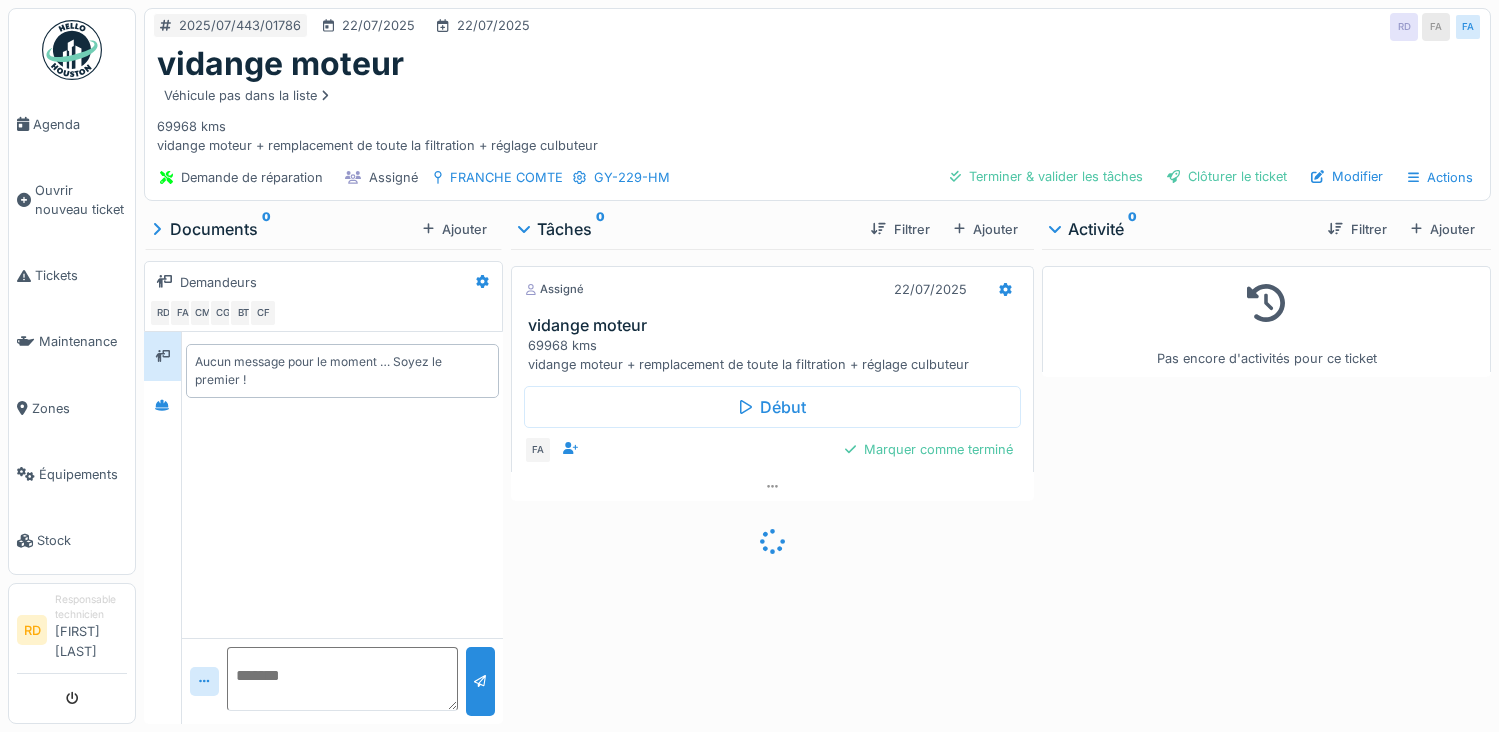 scroll, scrollTop: 0, scrollLeft: 0, axis: both 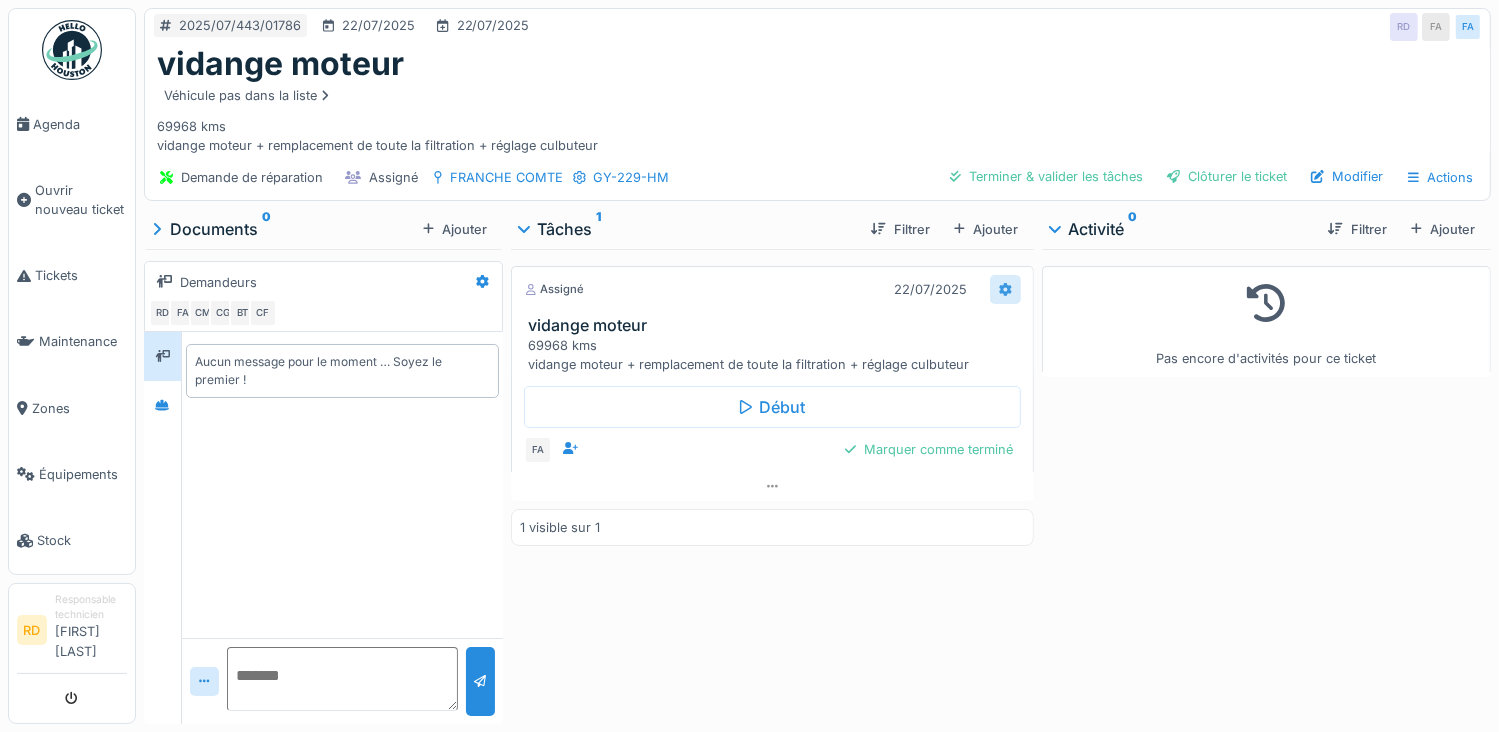 click 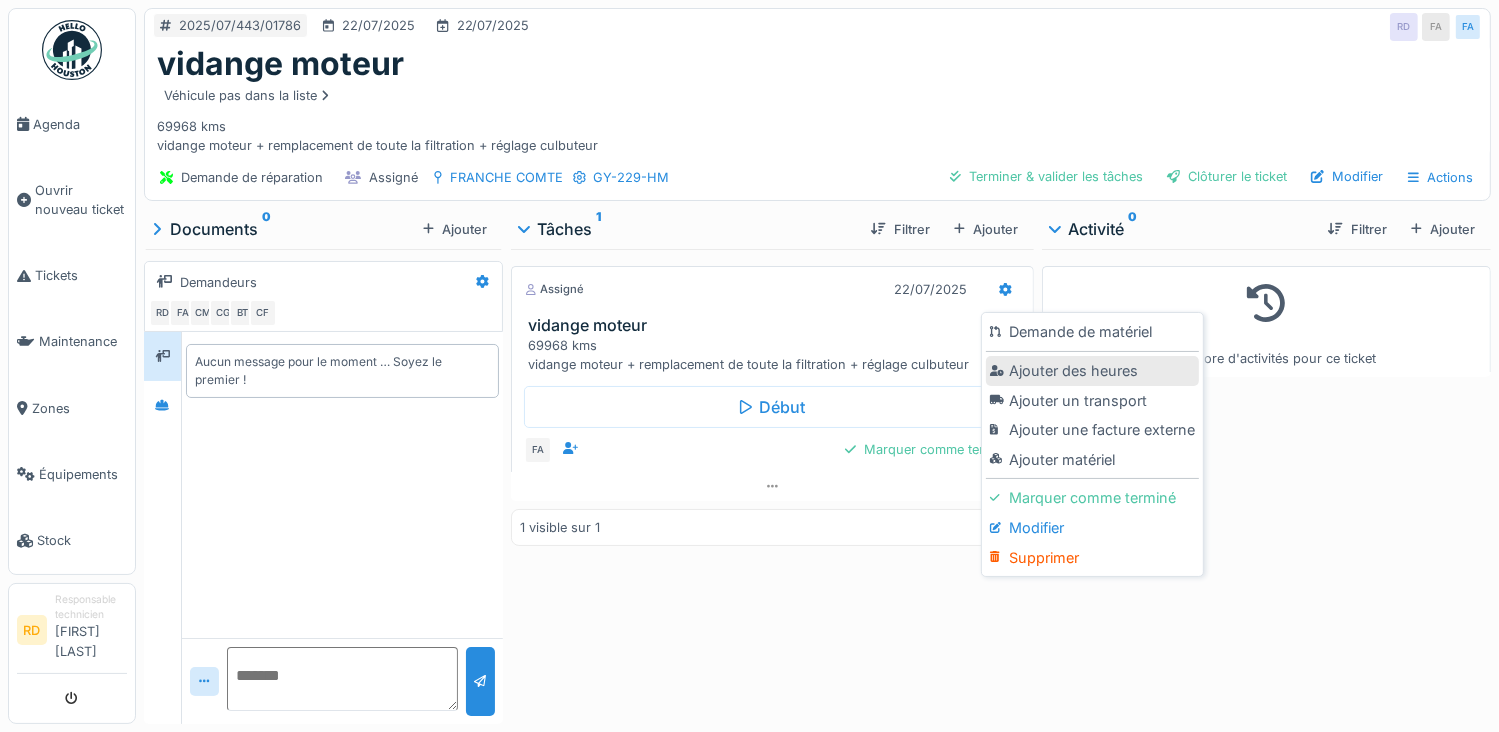 click on "Ajouter des heures" at bounding box center (1092, 371) 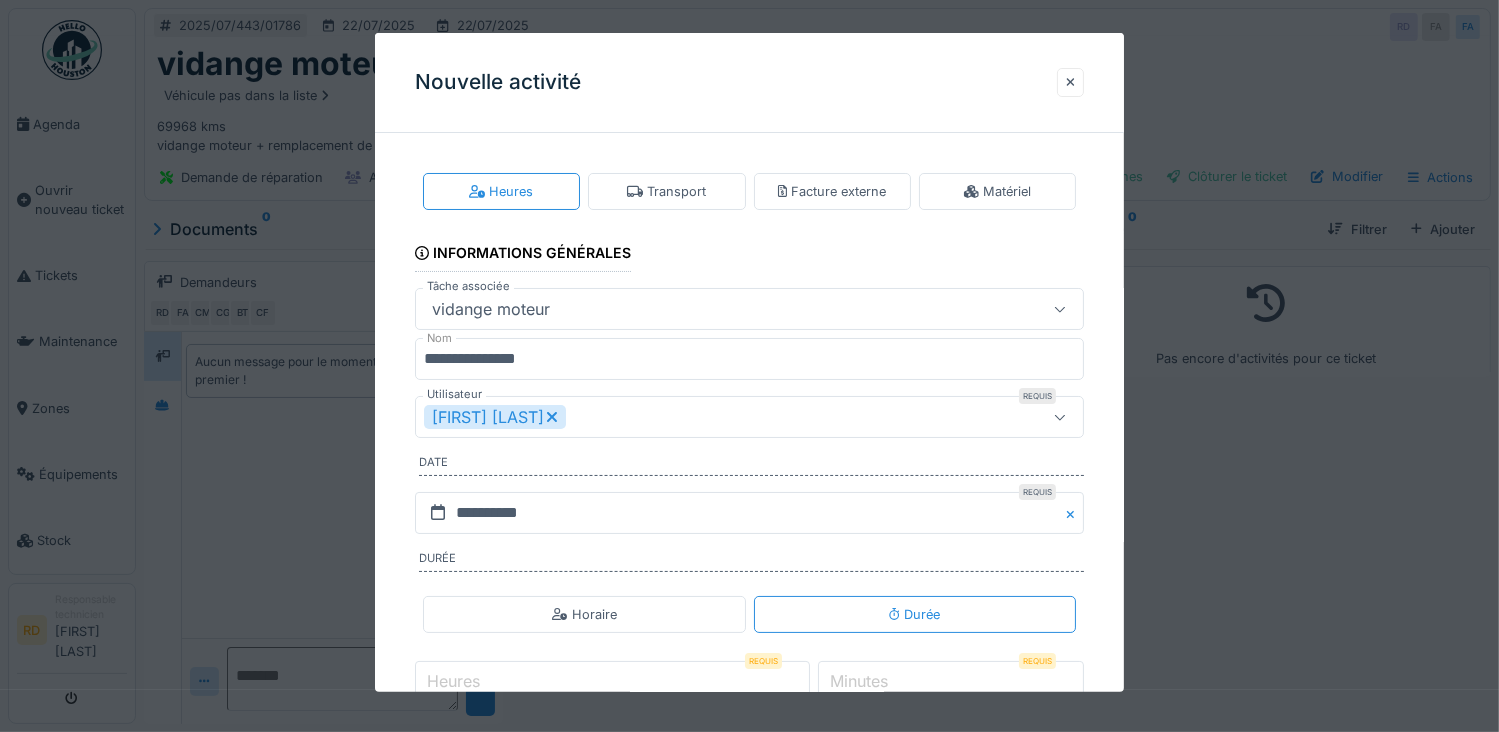 click 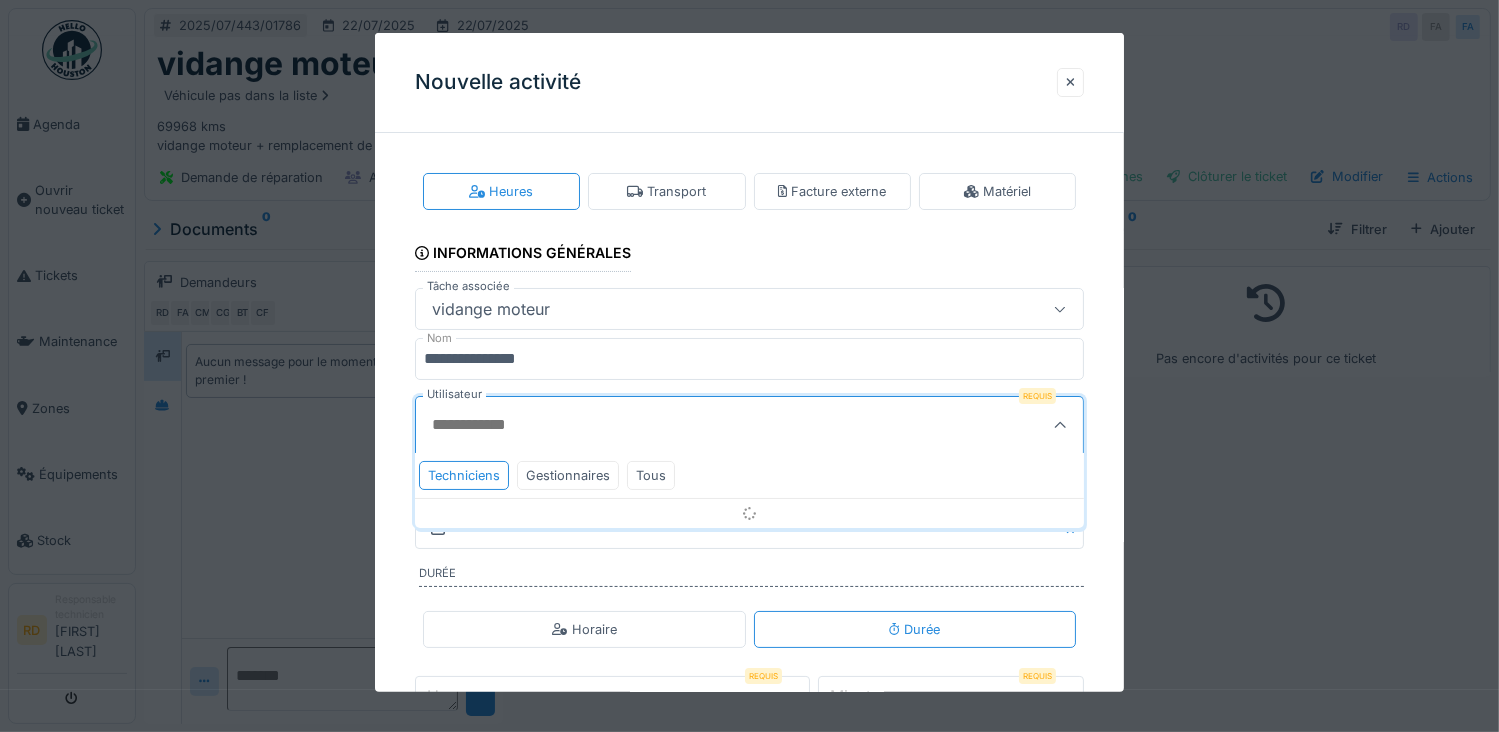 scroll, scrollTop: 60, scrollLeft: 0, axis: vertical 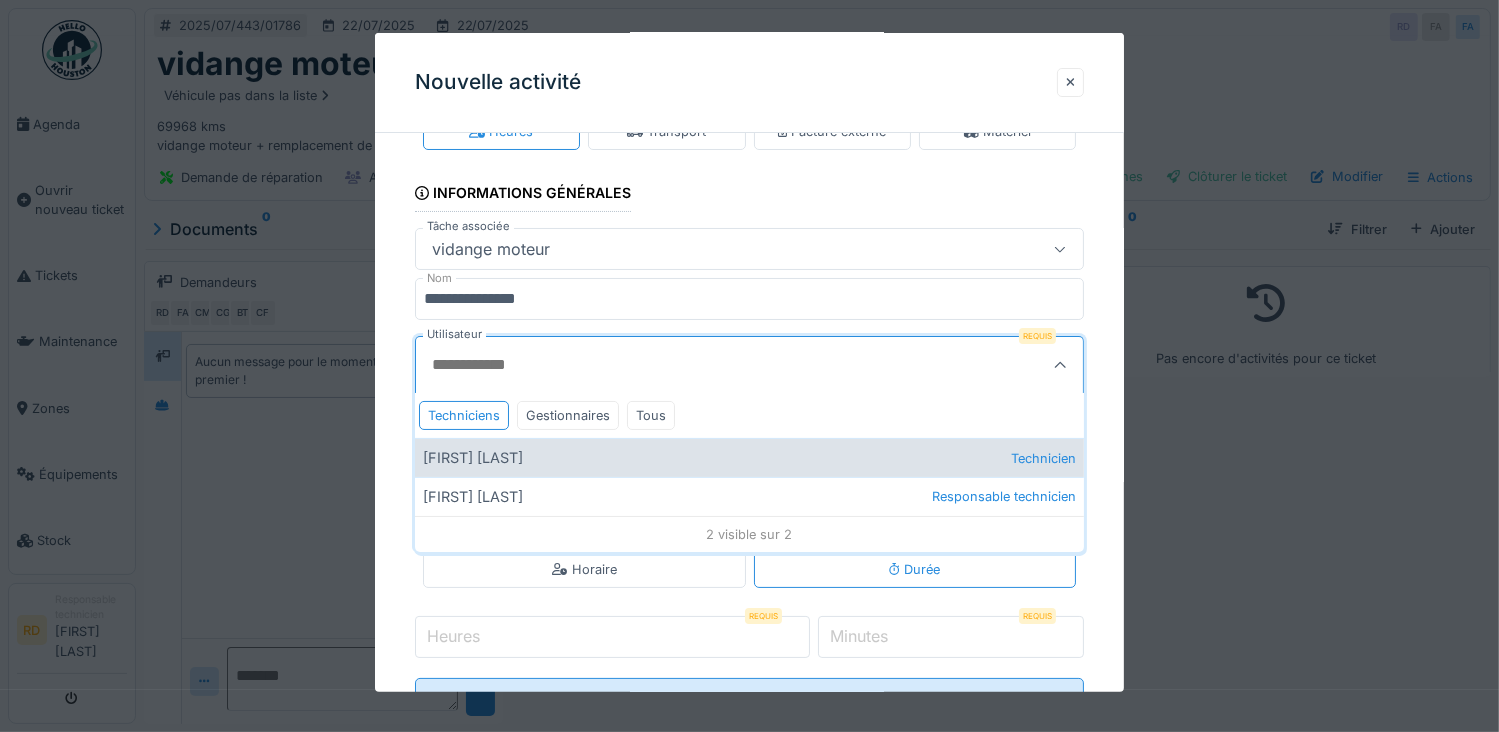 click on "[FIRST] [LAST]   Technicien" at bounding box center [750, 457] 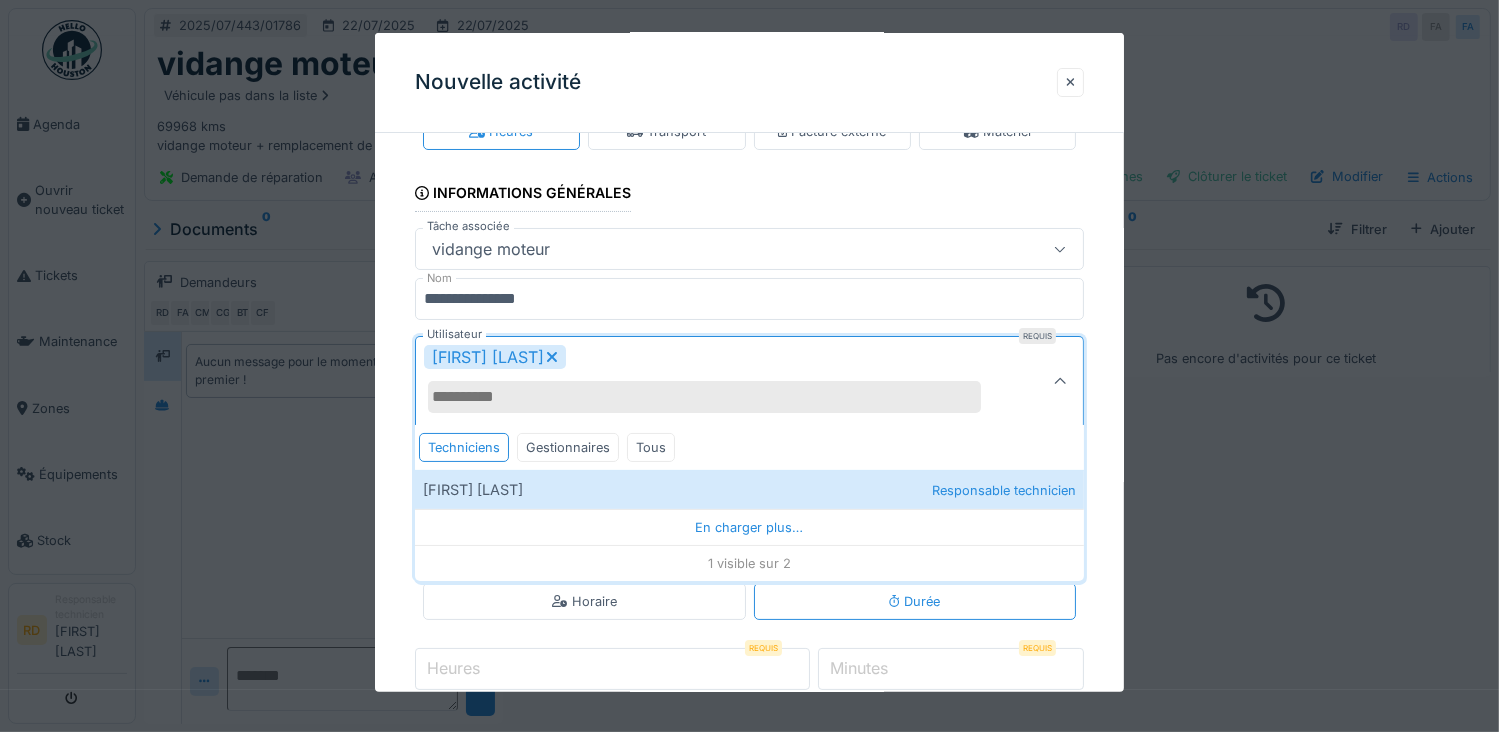 click on "**********" at bounding box center [750, 448] 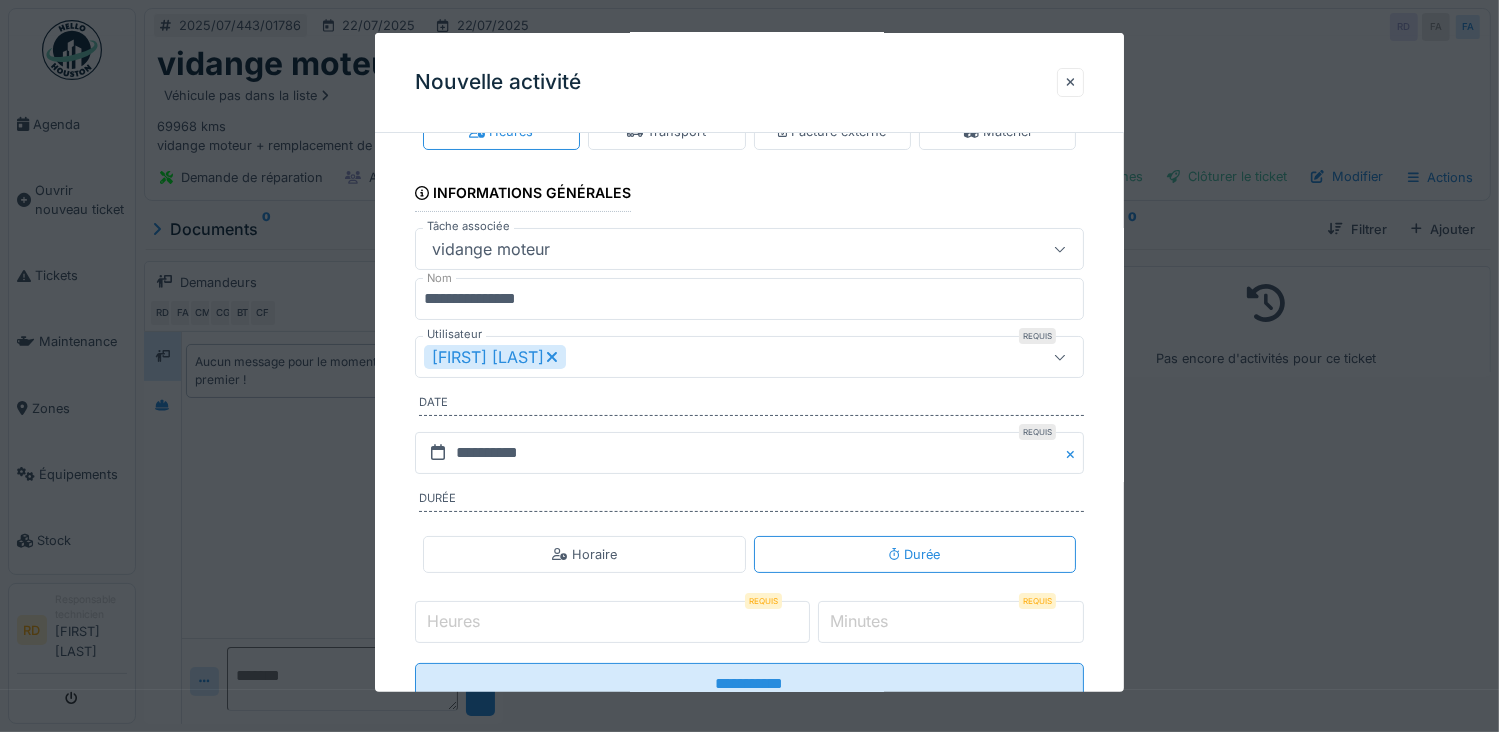 click on "Heures" at bounding box center (612, 622) 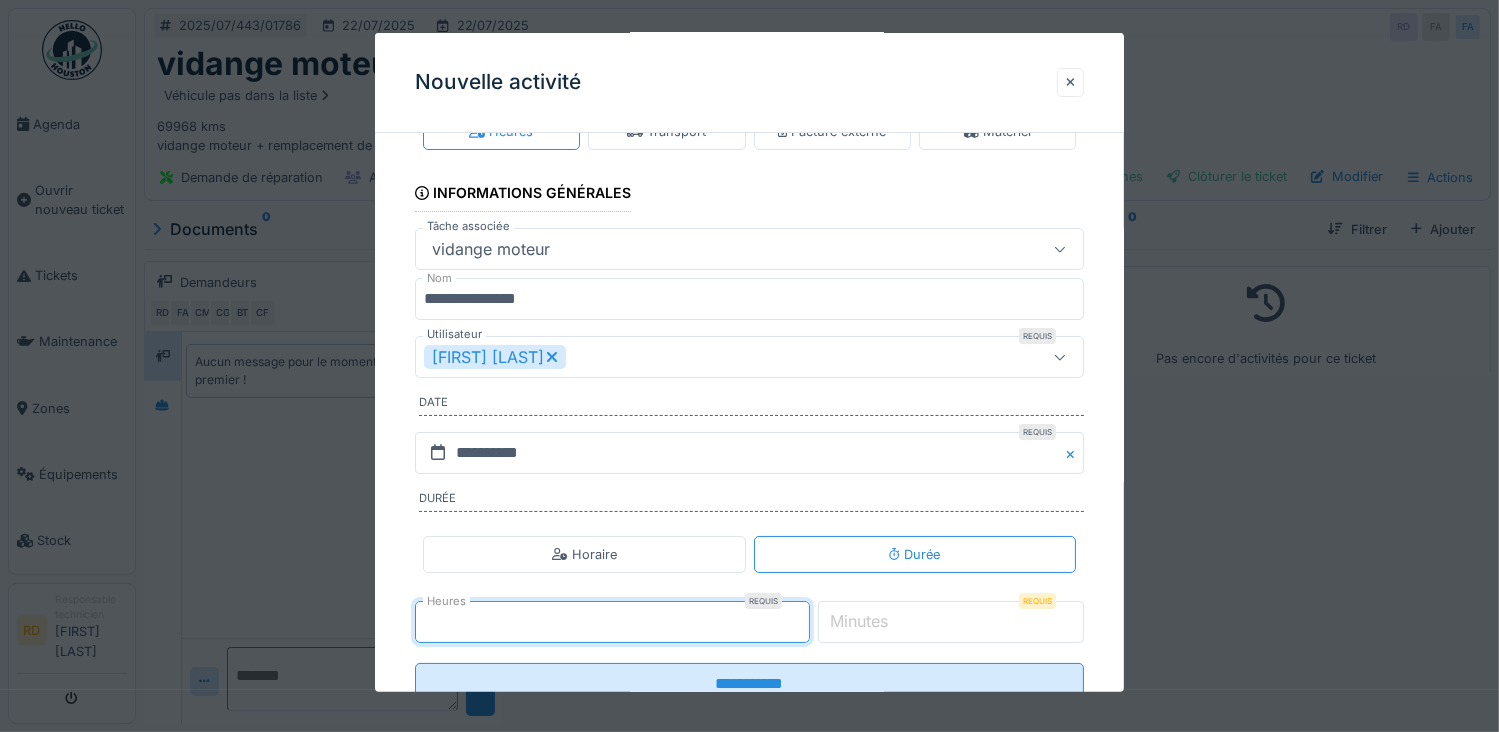 type on "*" 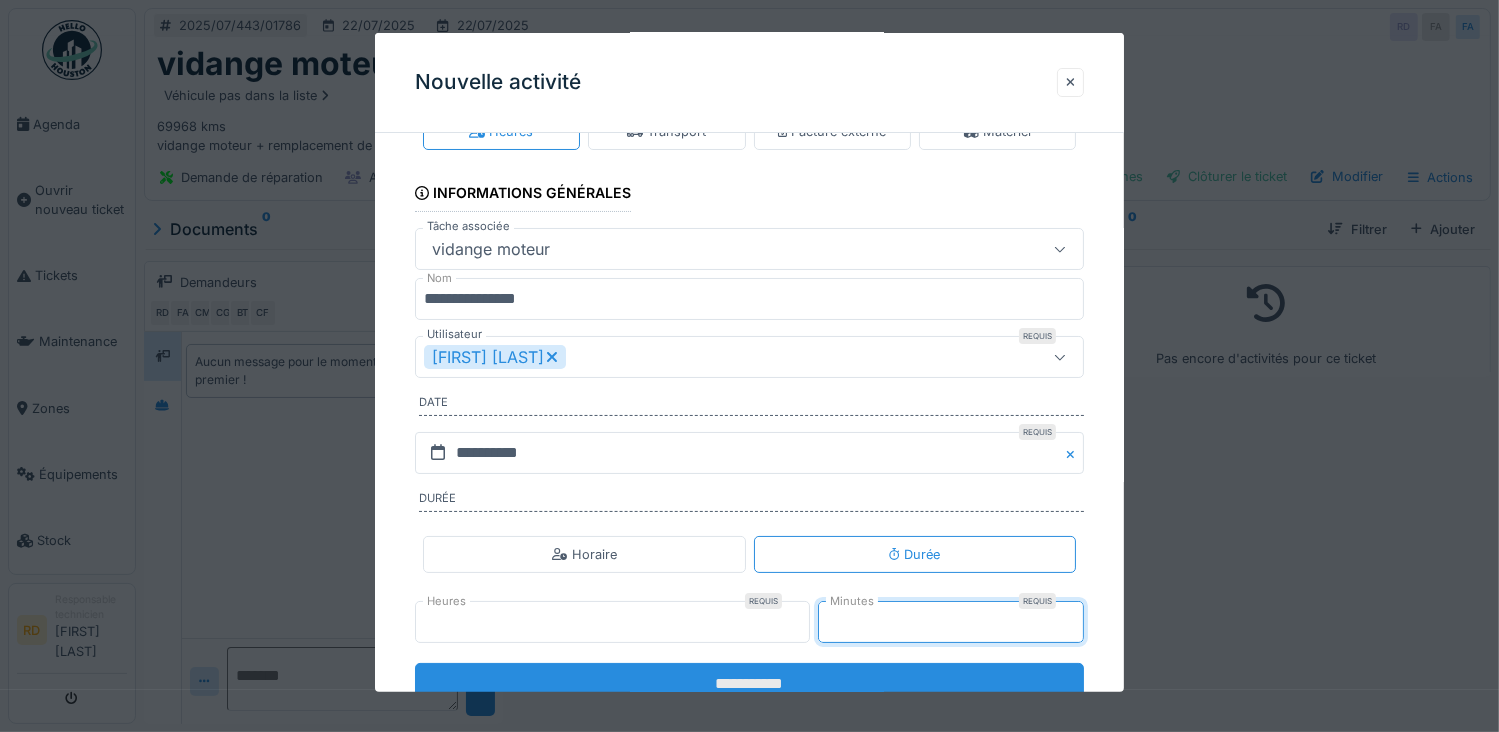 type on "**" 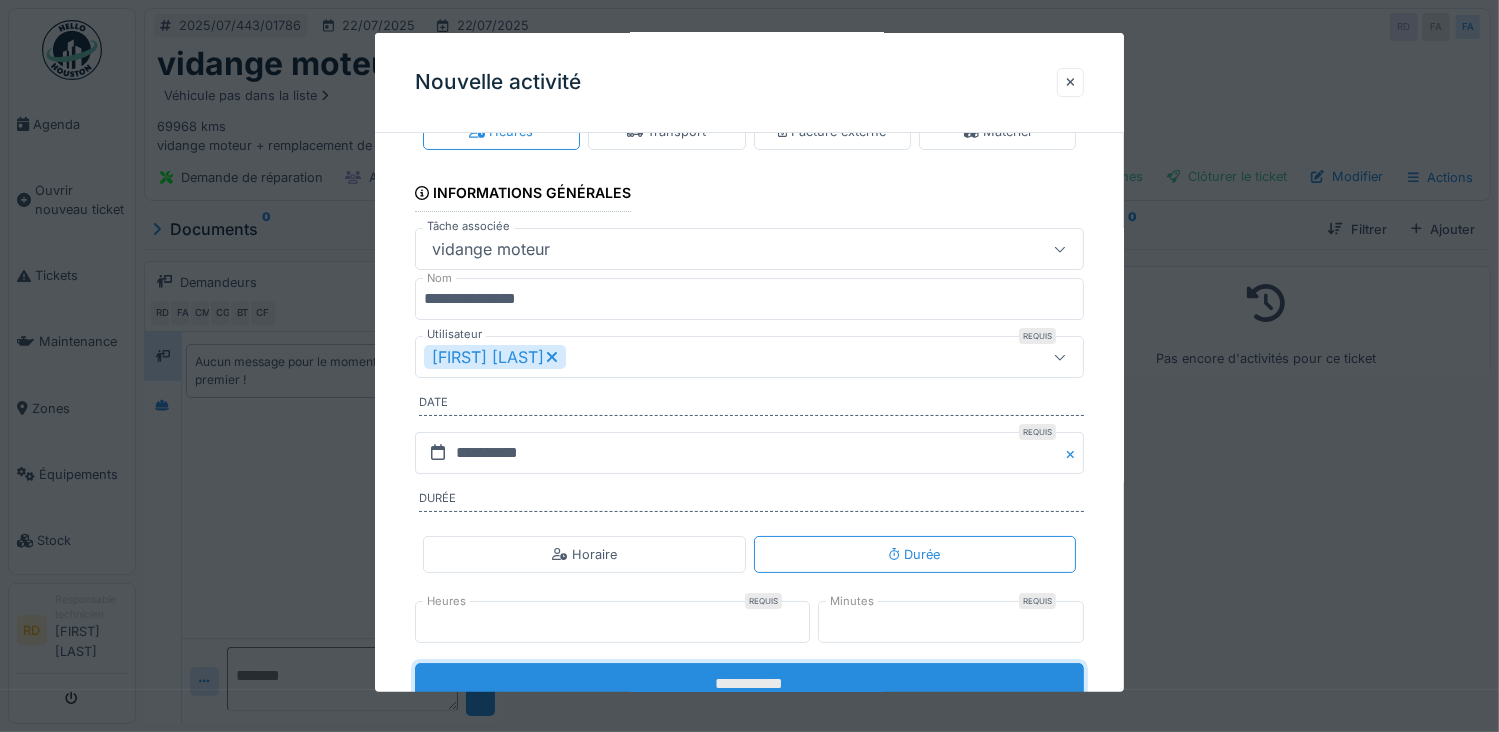 click on "**********" at bounding box center (750, 684) 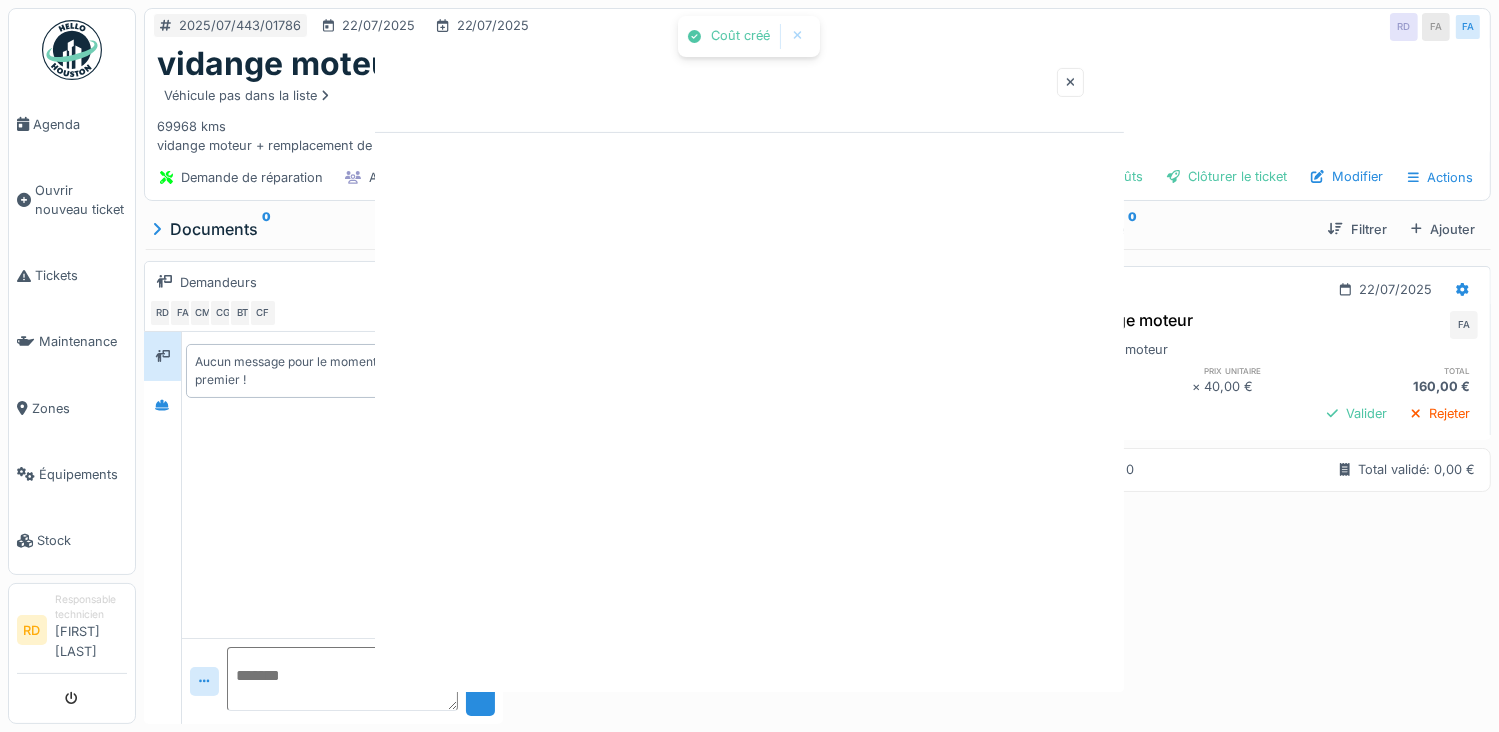 scroll, scrollTop: 0, scrollLeft: 0, axis: both 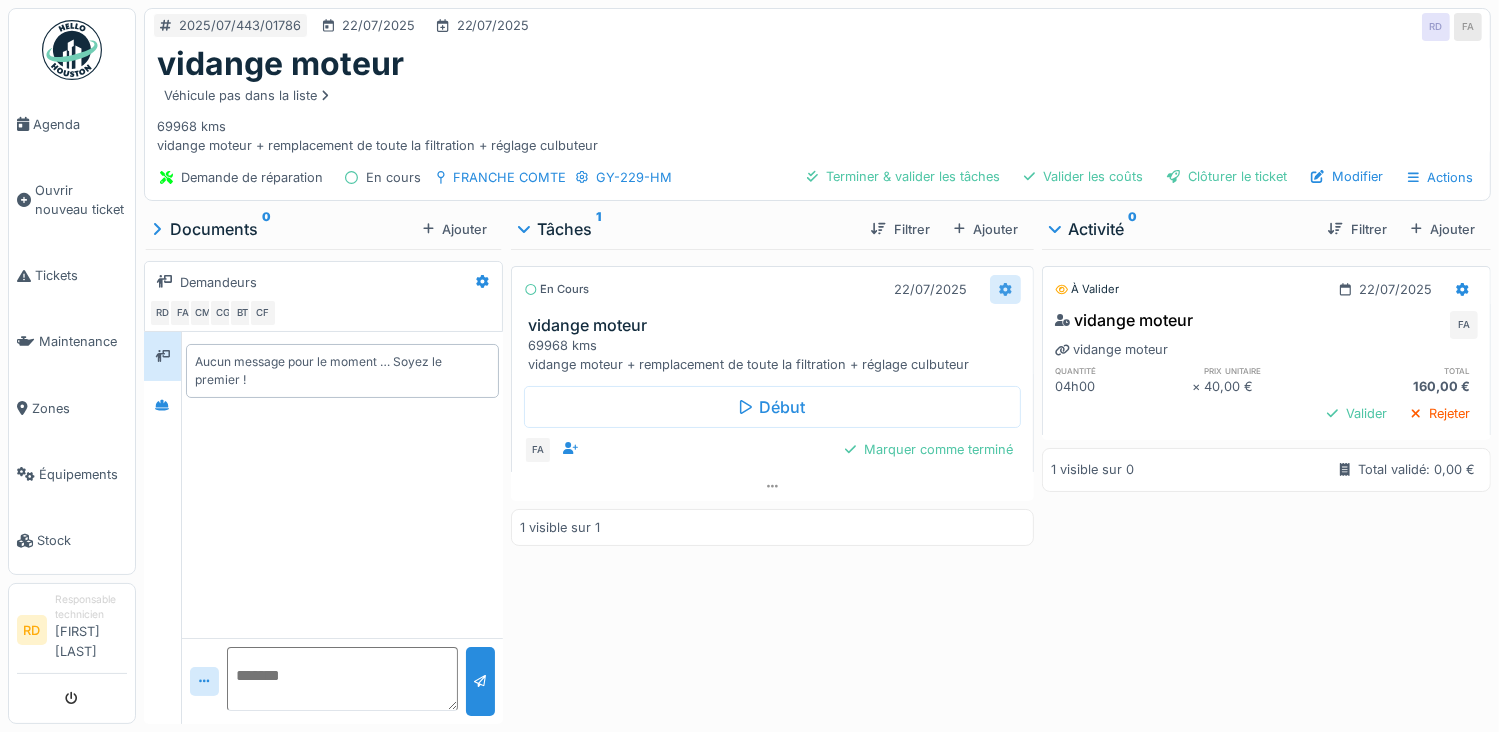 click 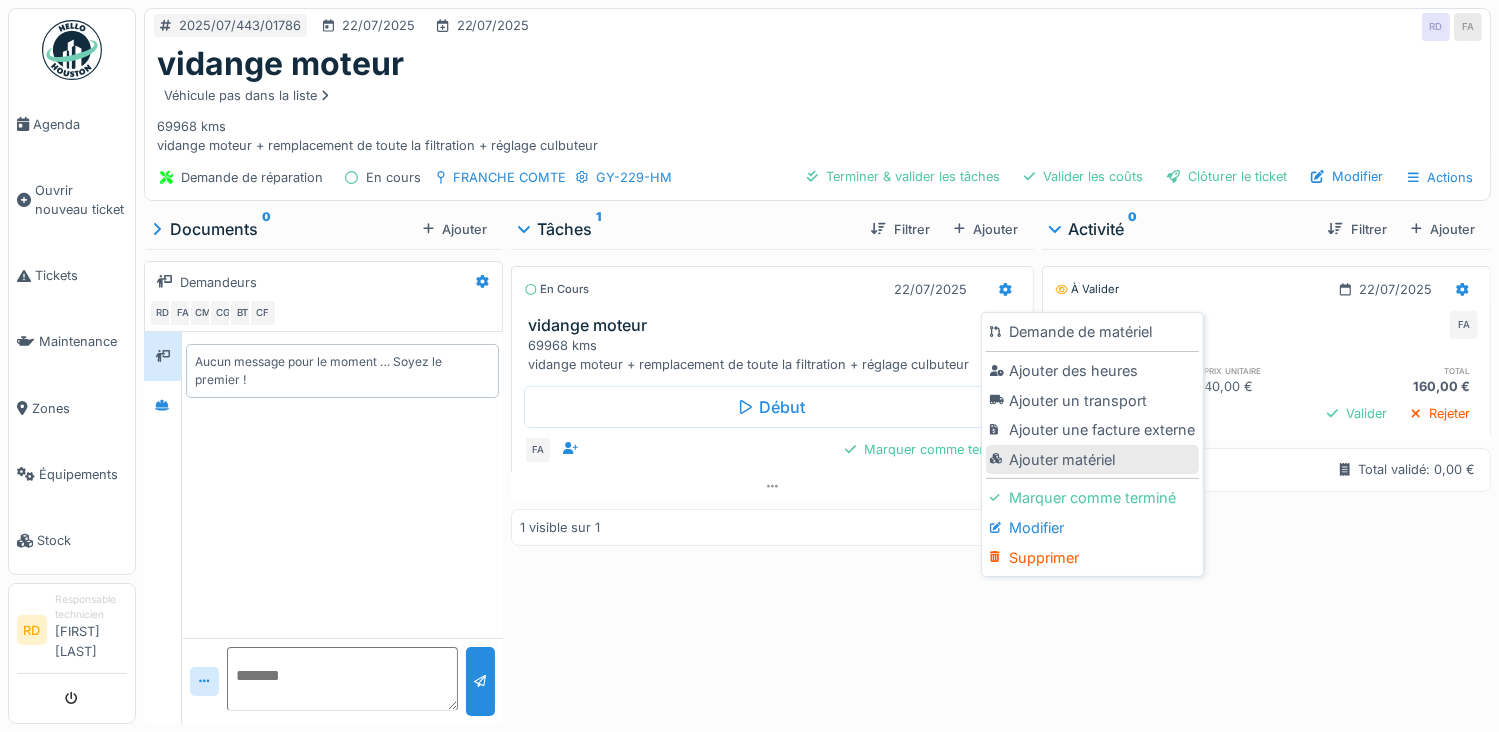 click on "Ajouter matériel" at bounding box center (1092, 460) 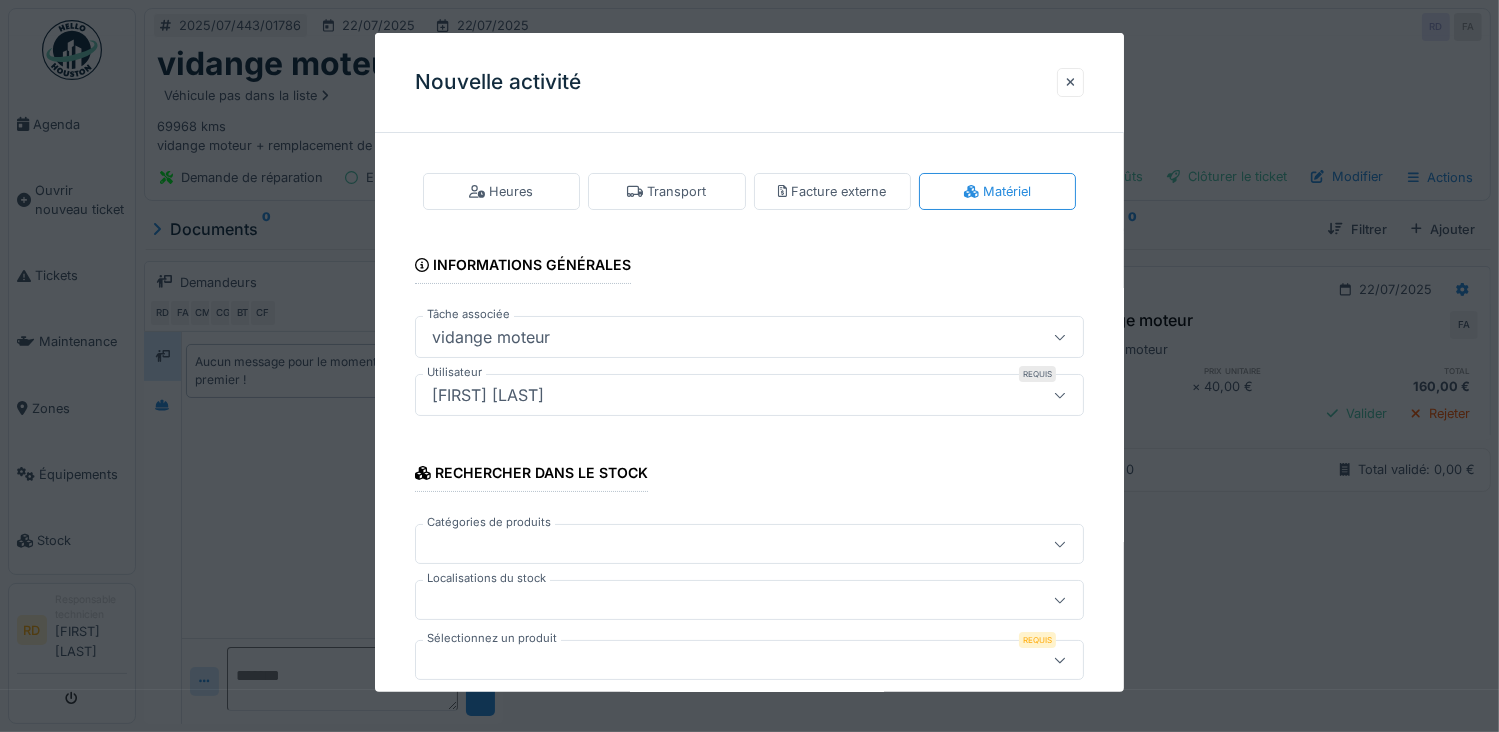 click on "[FIRST] [LAST]" at bounding box center (716, 395) 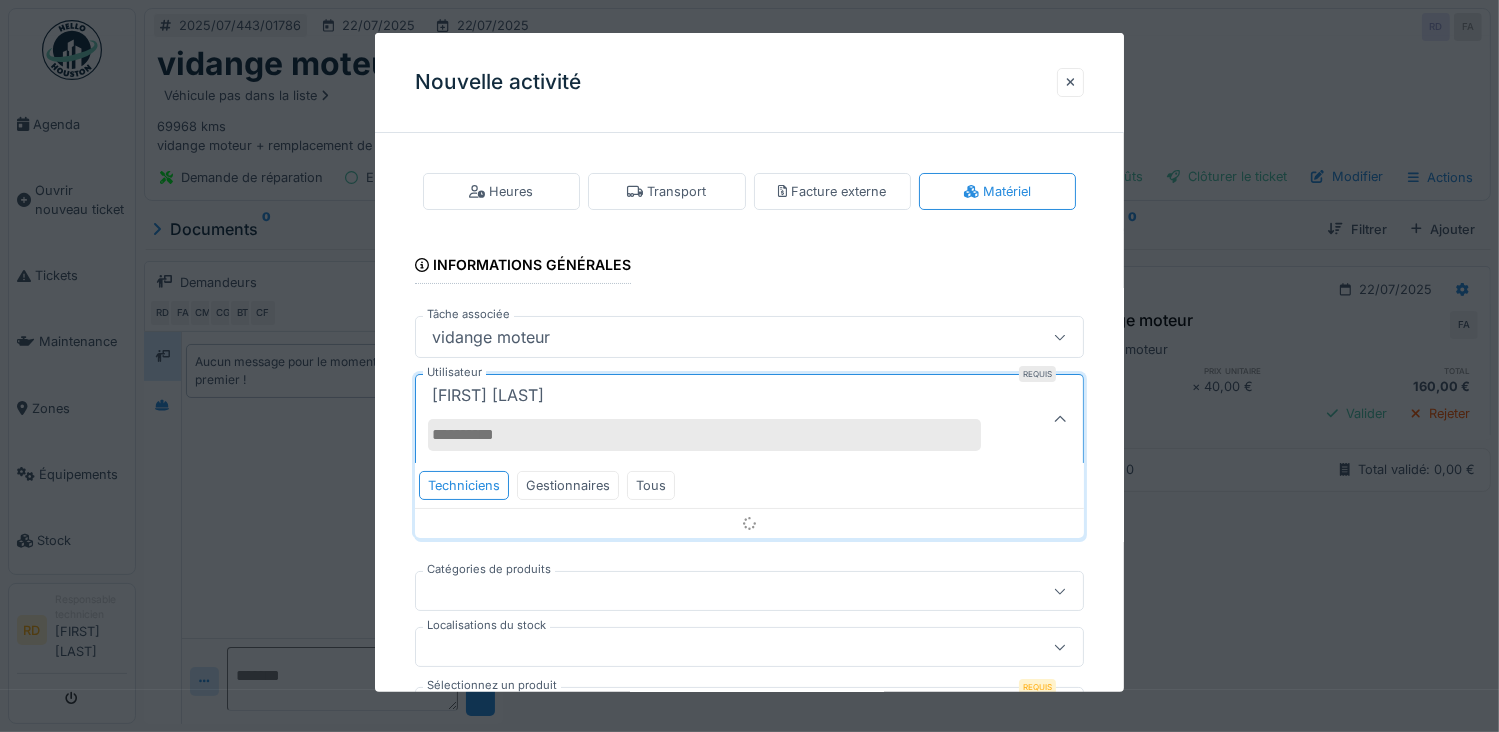 scroll, scrollTop: 55, scrollLeft: 0, axis: vertical 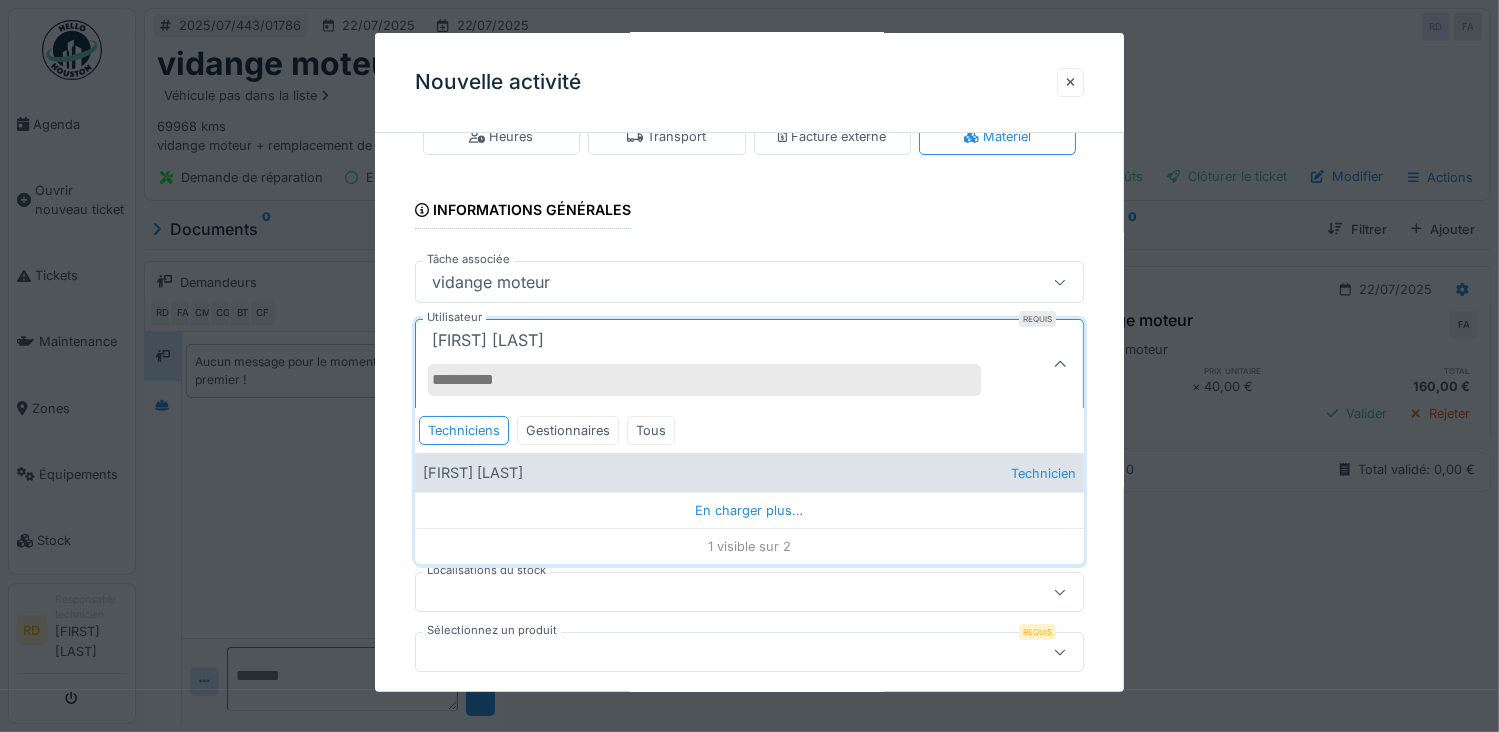 click on "[FIRST] [LAST]   Technicien" at bounding box center (750, 472) 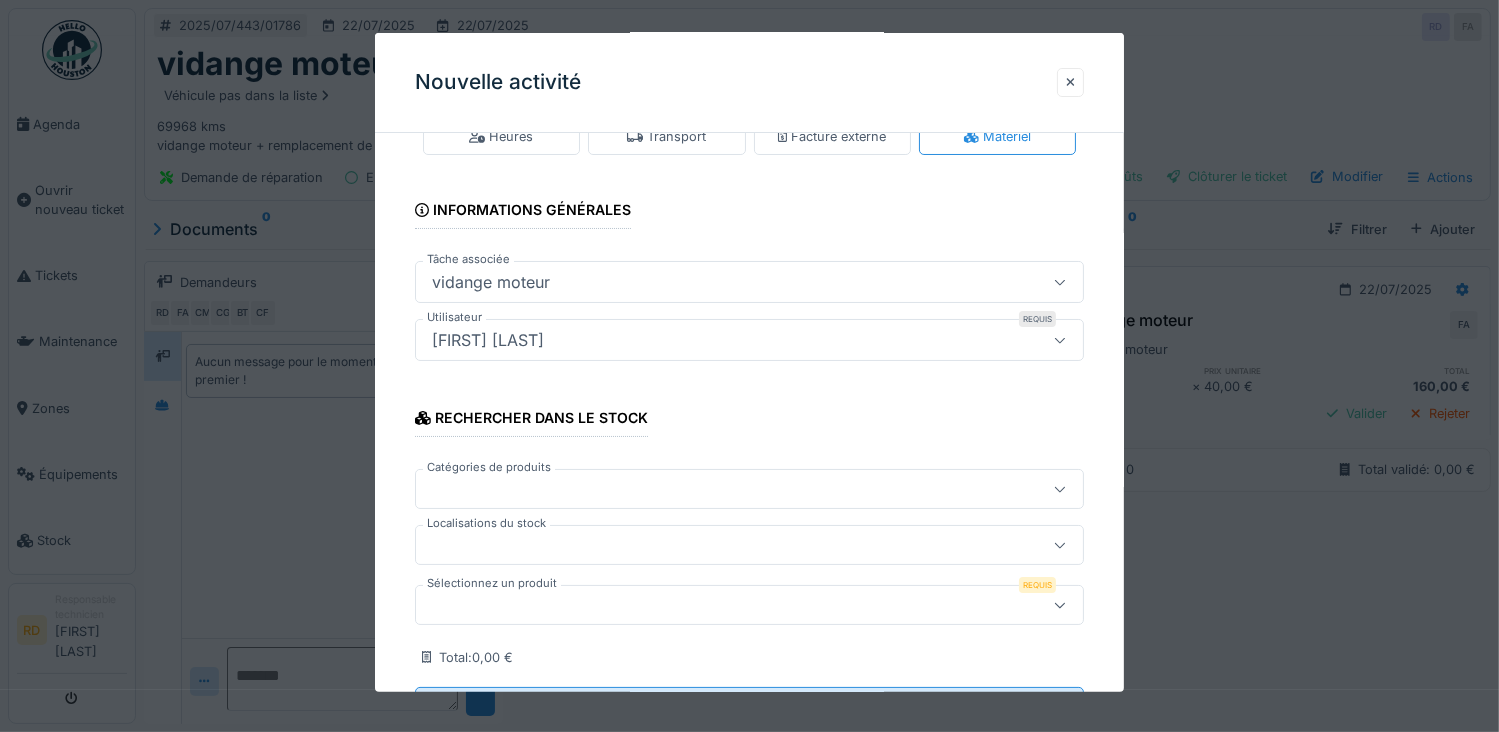 click at bounding box center (716, 605) 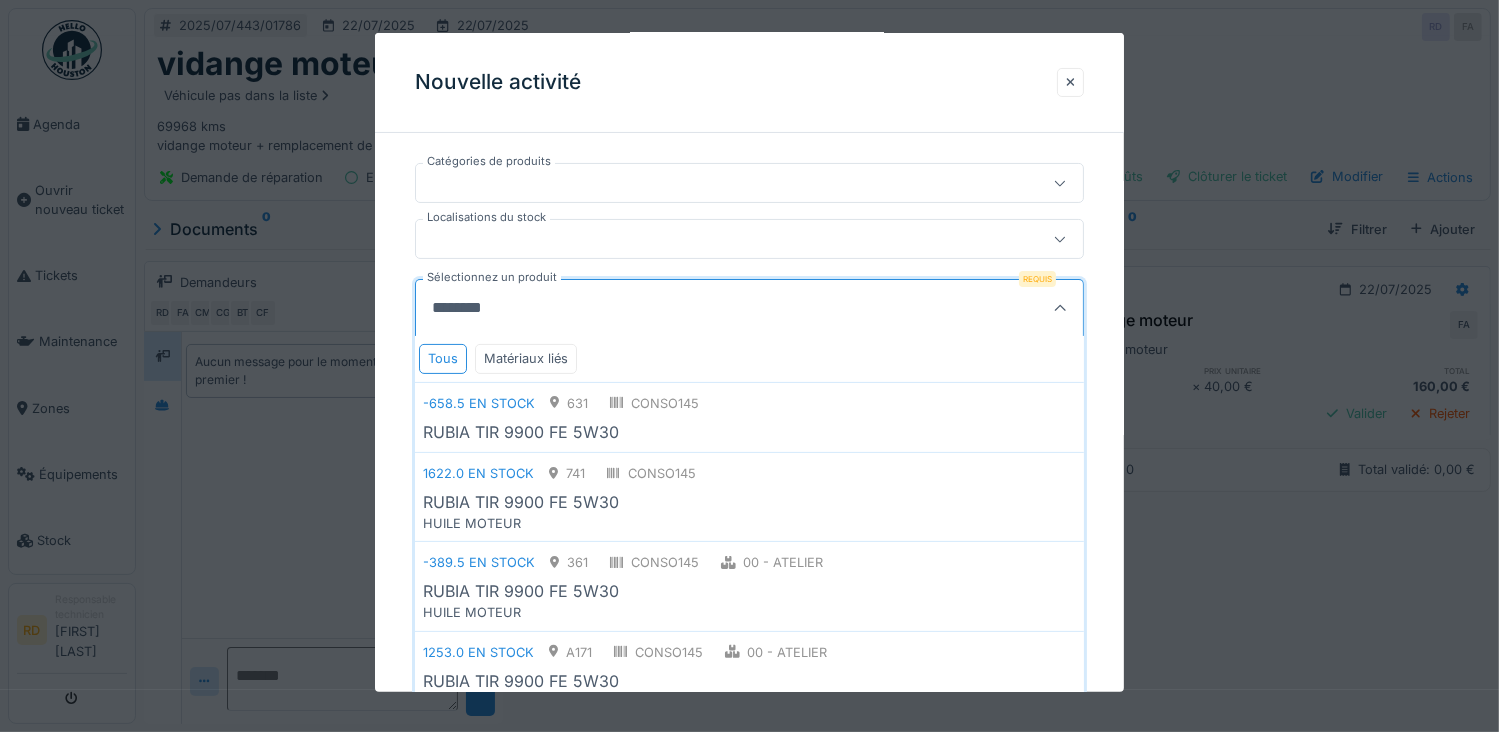 scroll, scrollTop: 420, scrollLeft: 0, axis: vertical 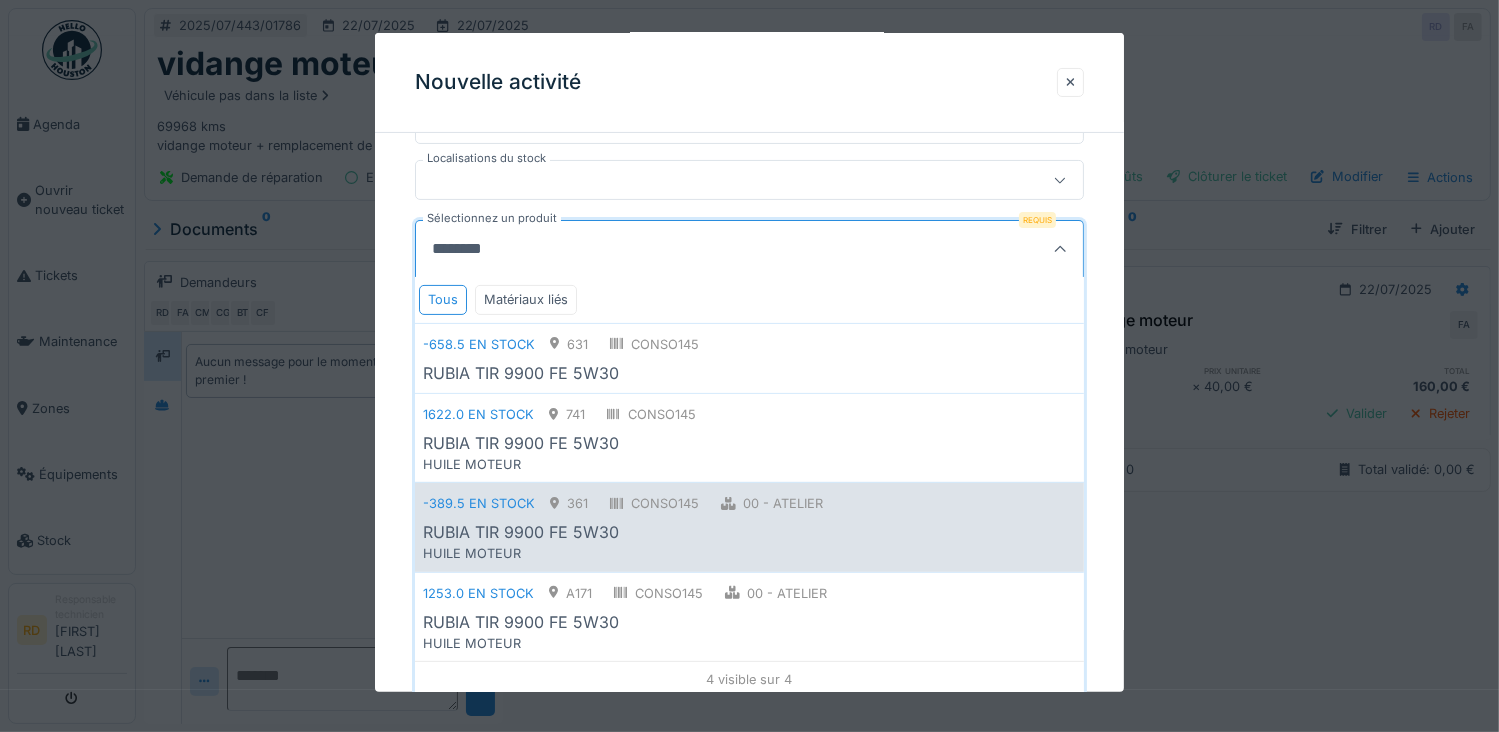 type on "********" 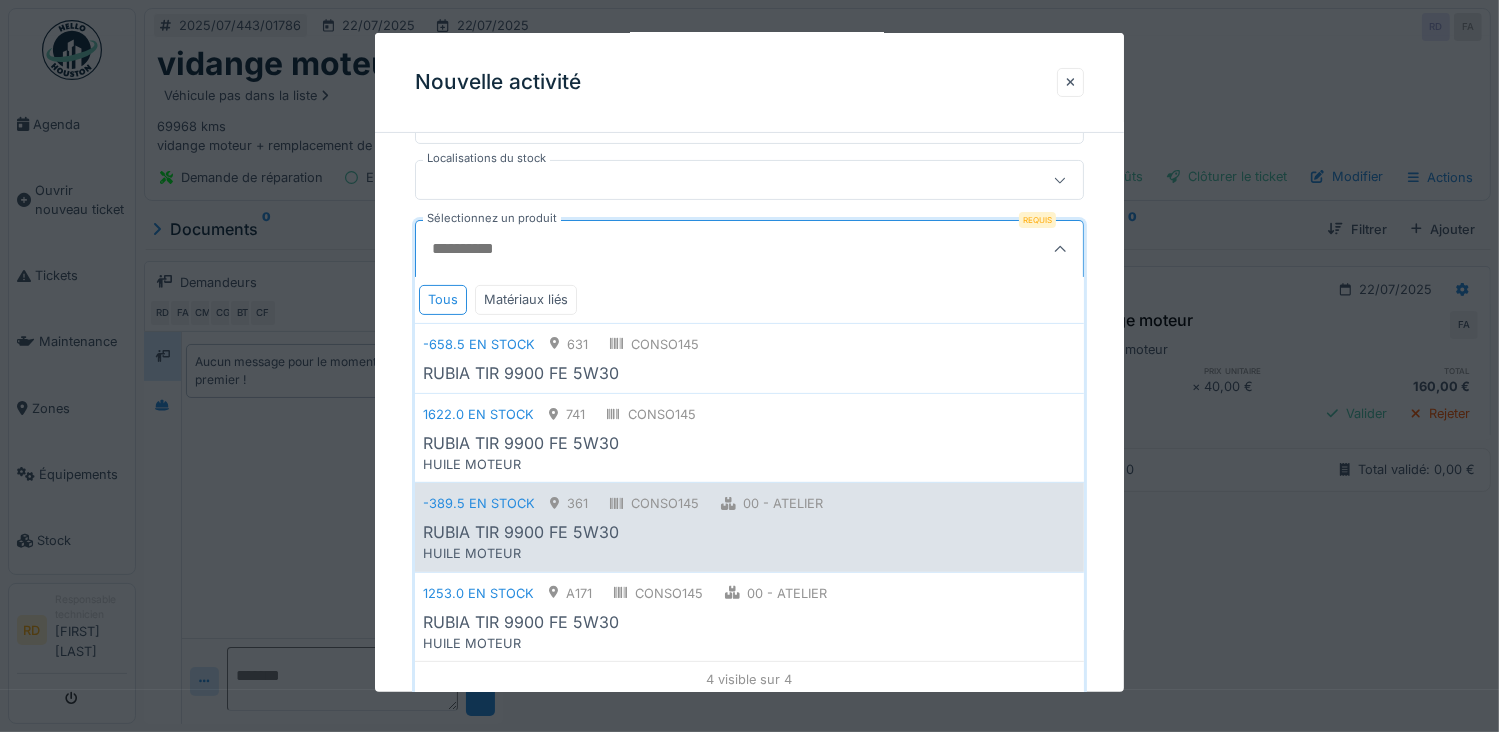 scroll, scrollTop: 348, scrollLeft: 0, axis: vertical 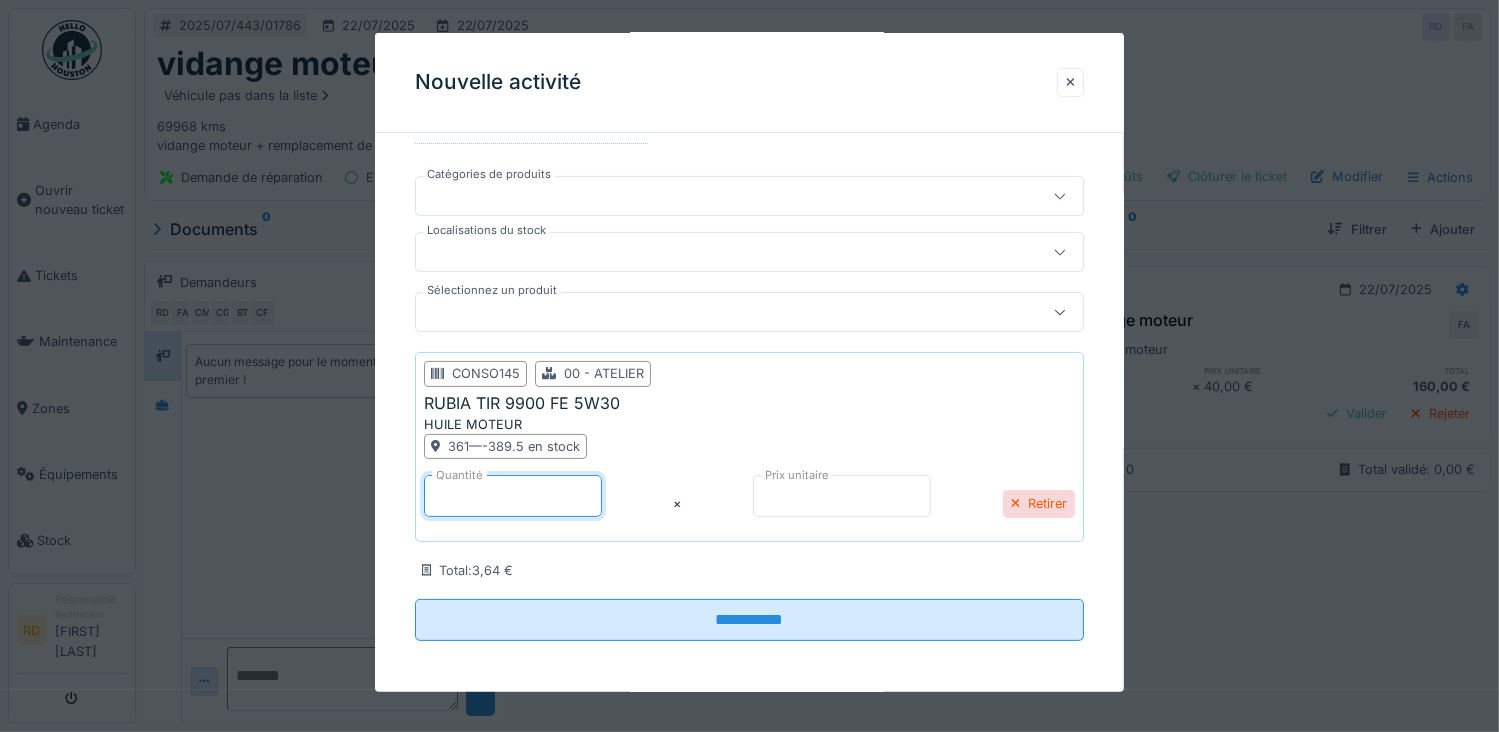 drag, startPoint x: 444, startPoint y: 499, endPoint x: 426, endPoint y: 503, distance: 18.439089 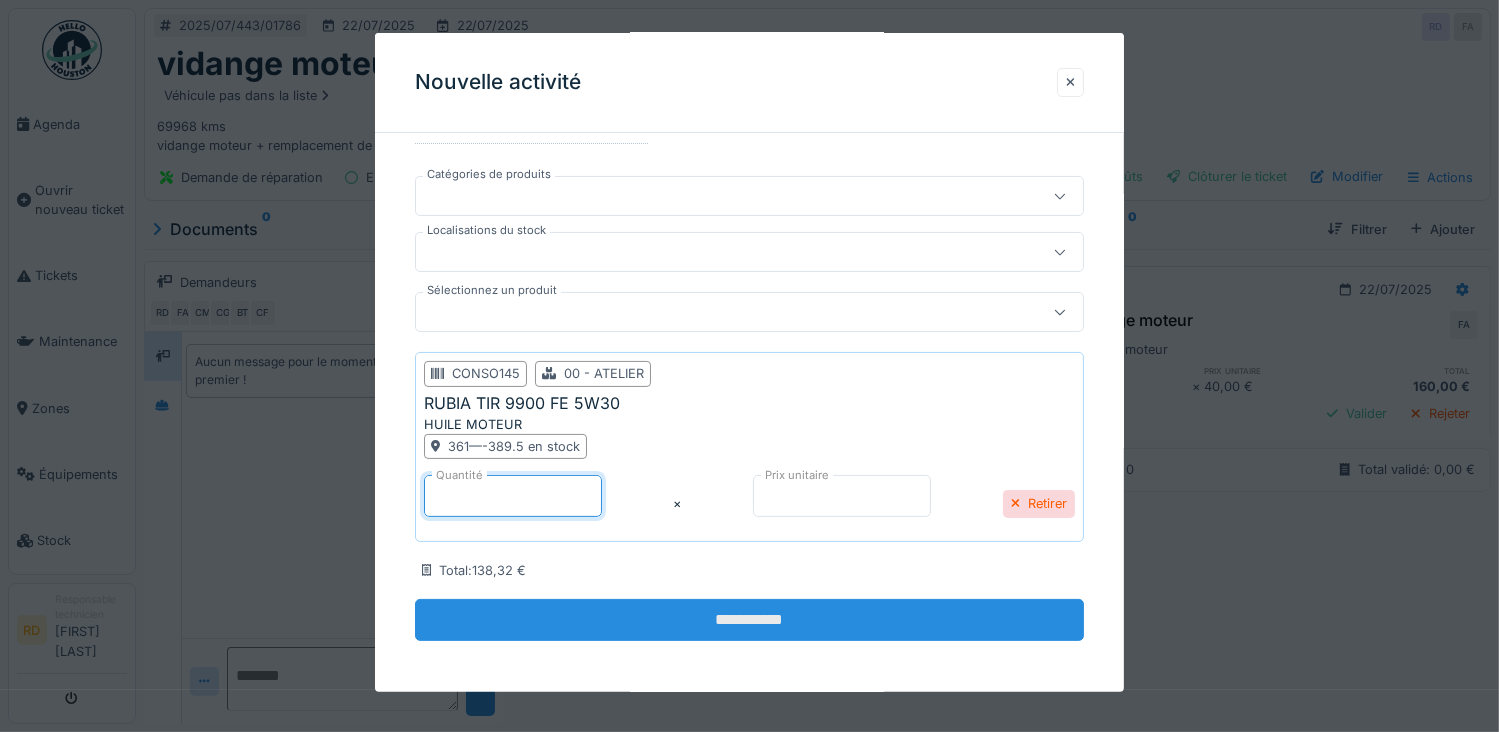 type on "**" 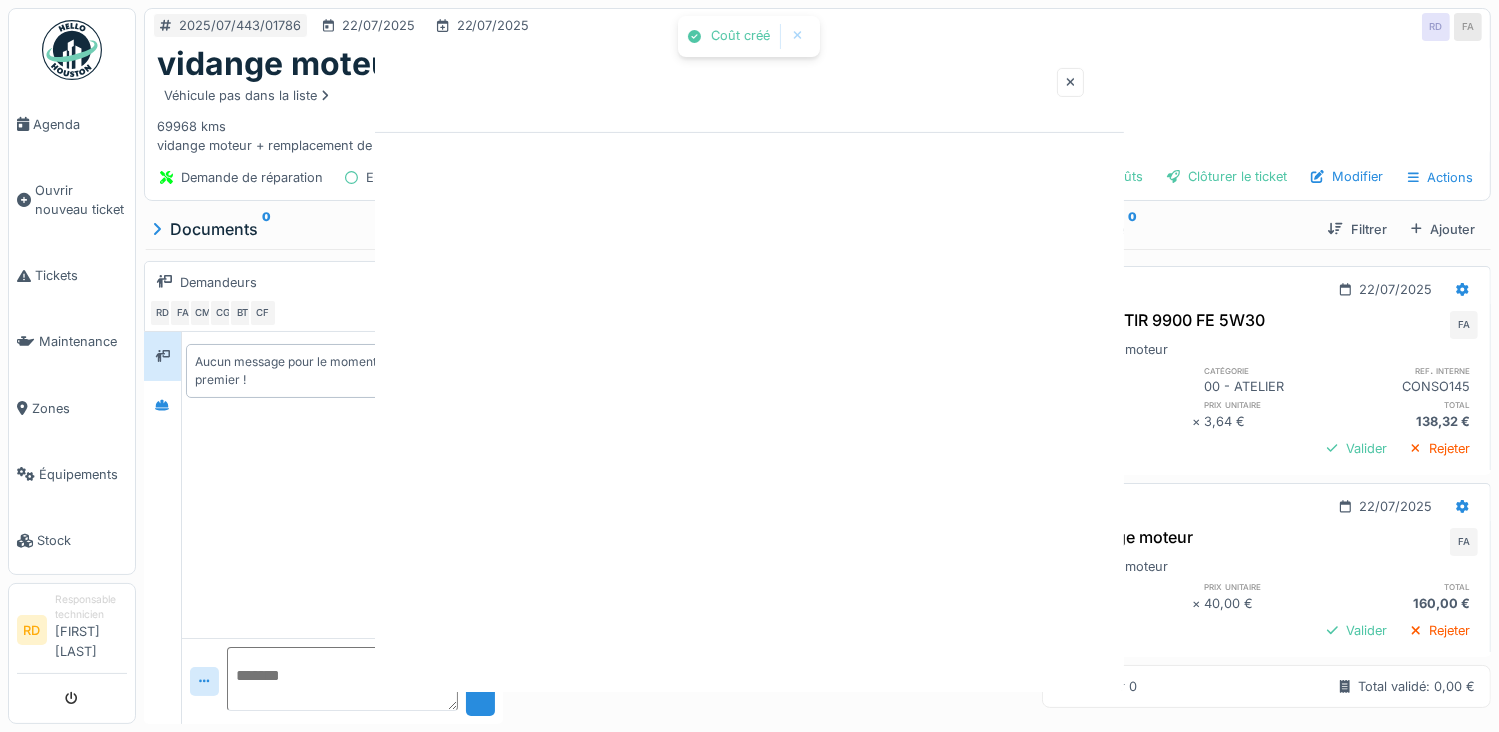 scroll, scrollTop: 0, scrollLeft: 0, axis: both 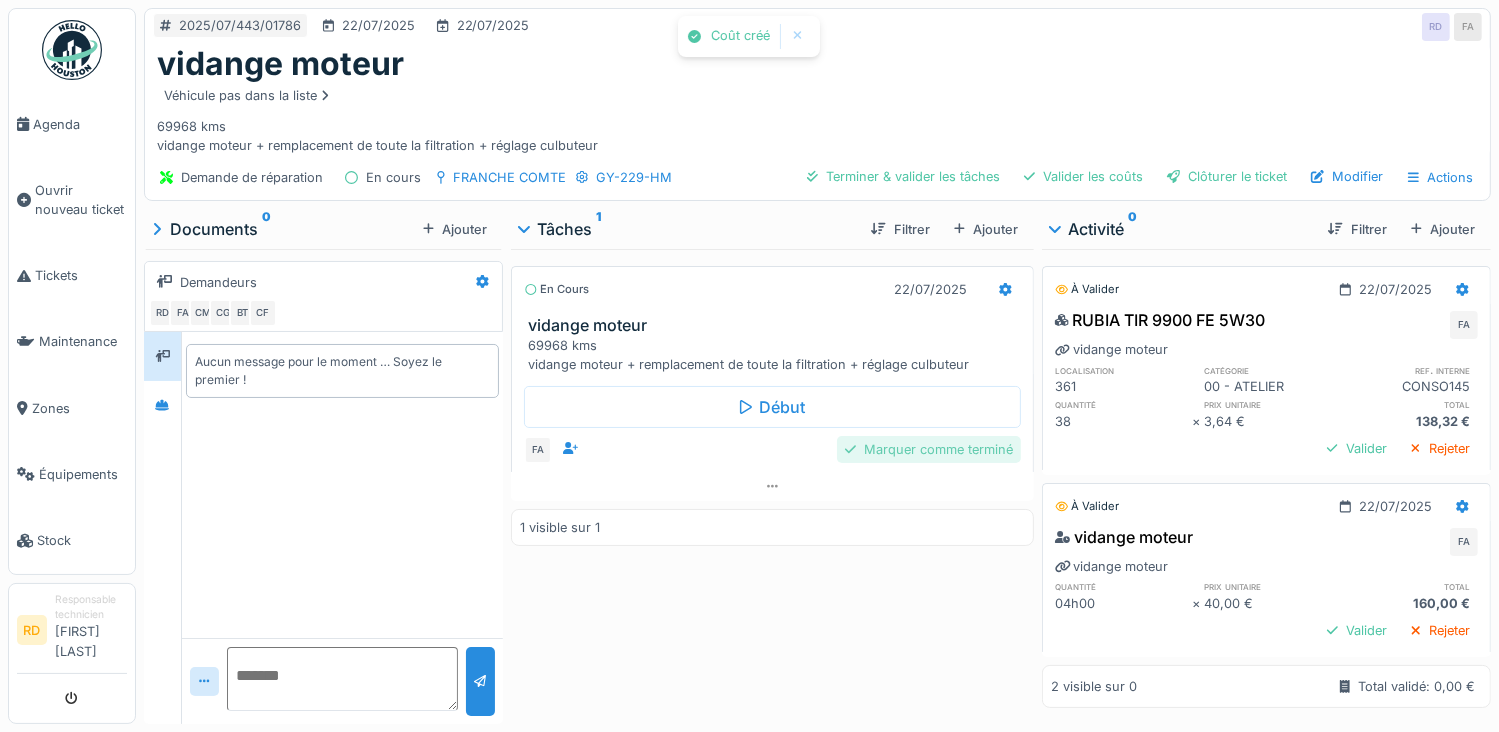 click on "Marquer comme terminé" at bounding box center (929, 449) 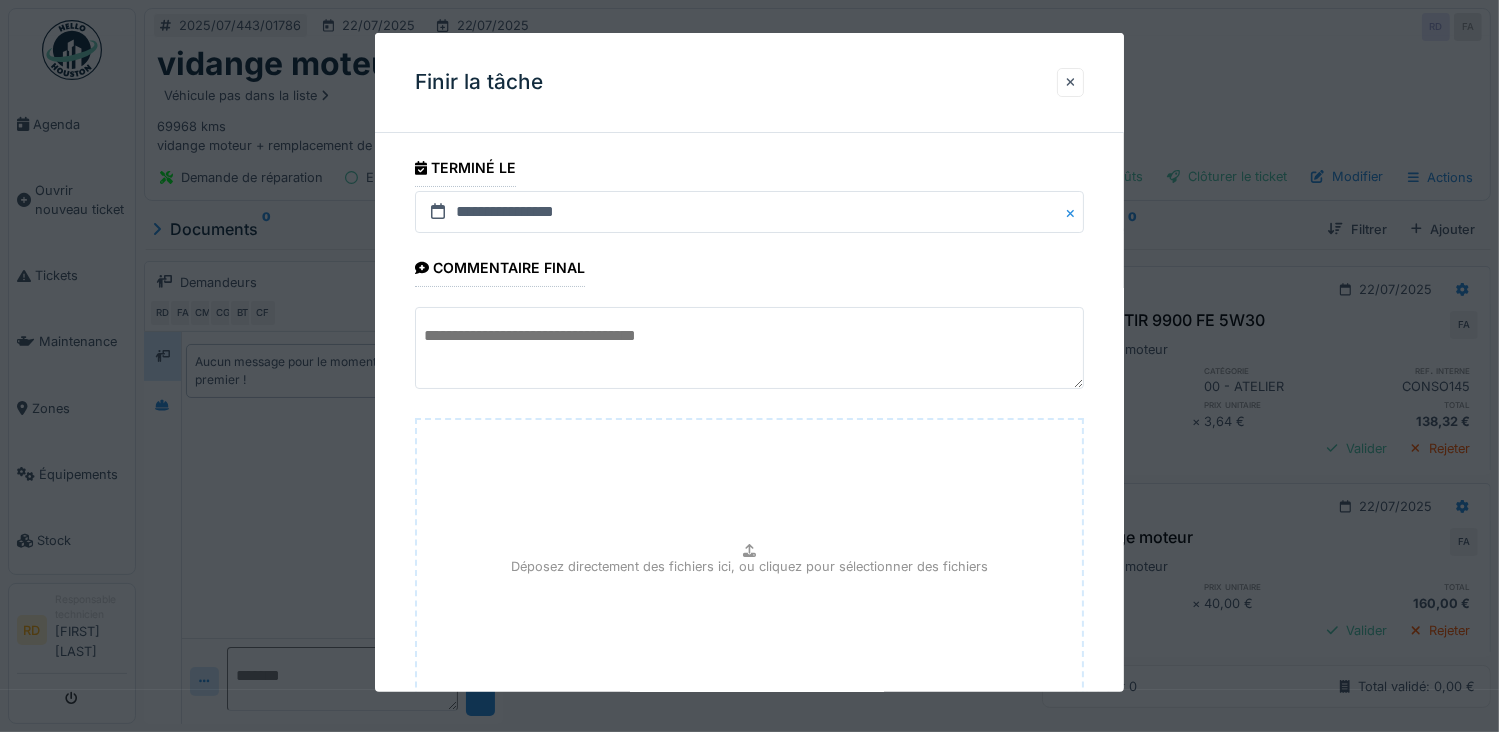 click at bounding box center (750, 348) 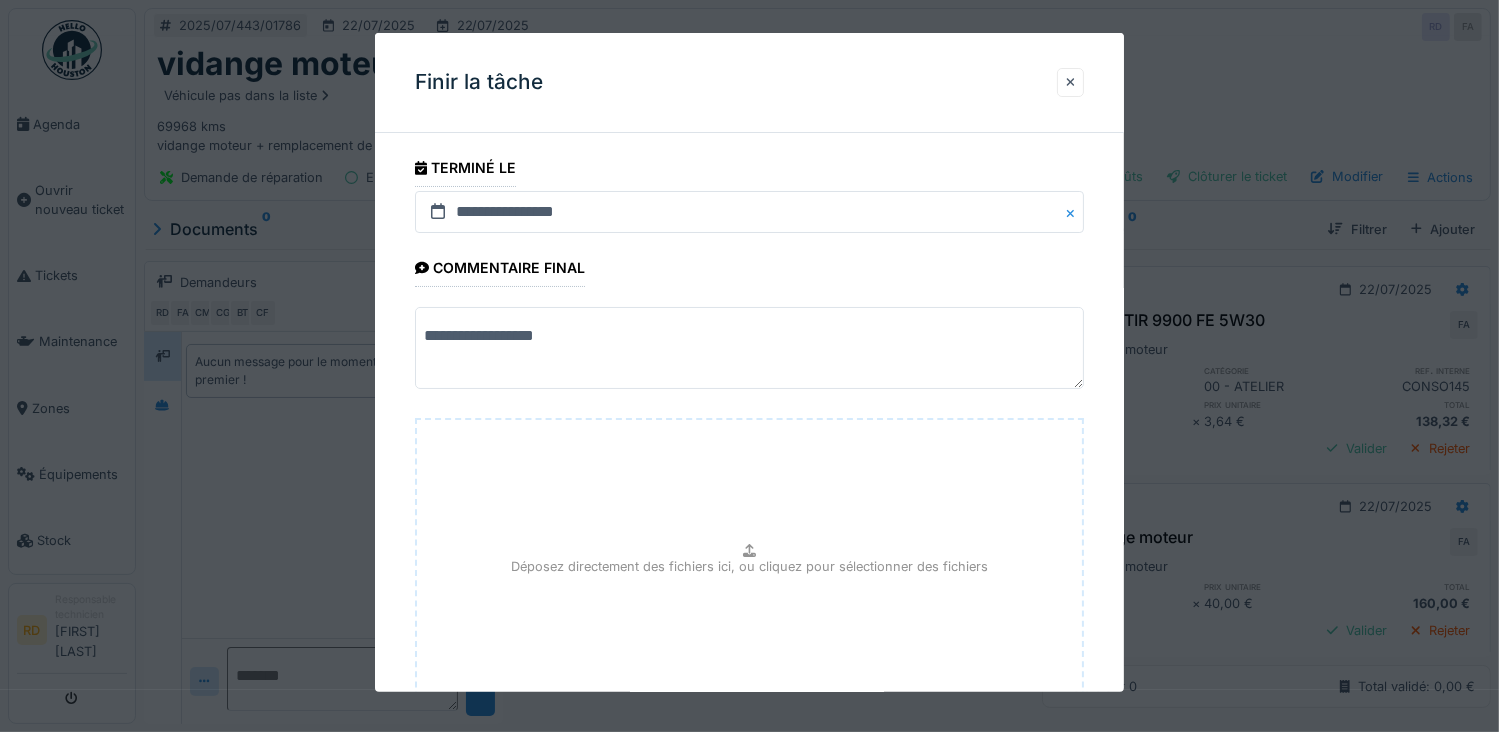 scroll, scrollTop: 154, scrollLeft: 0, axis: vertical 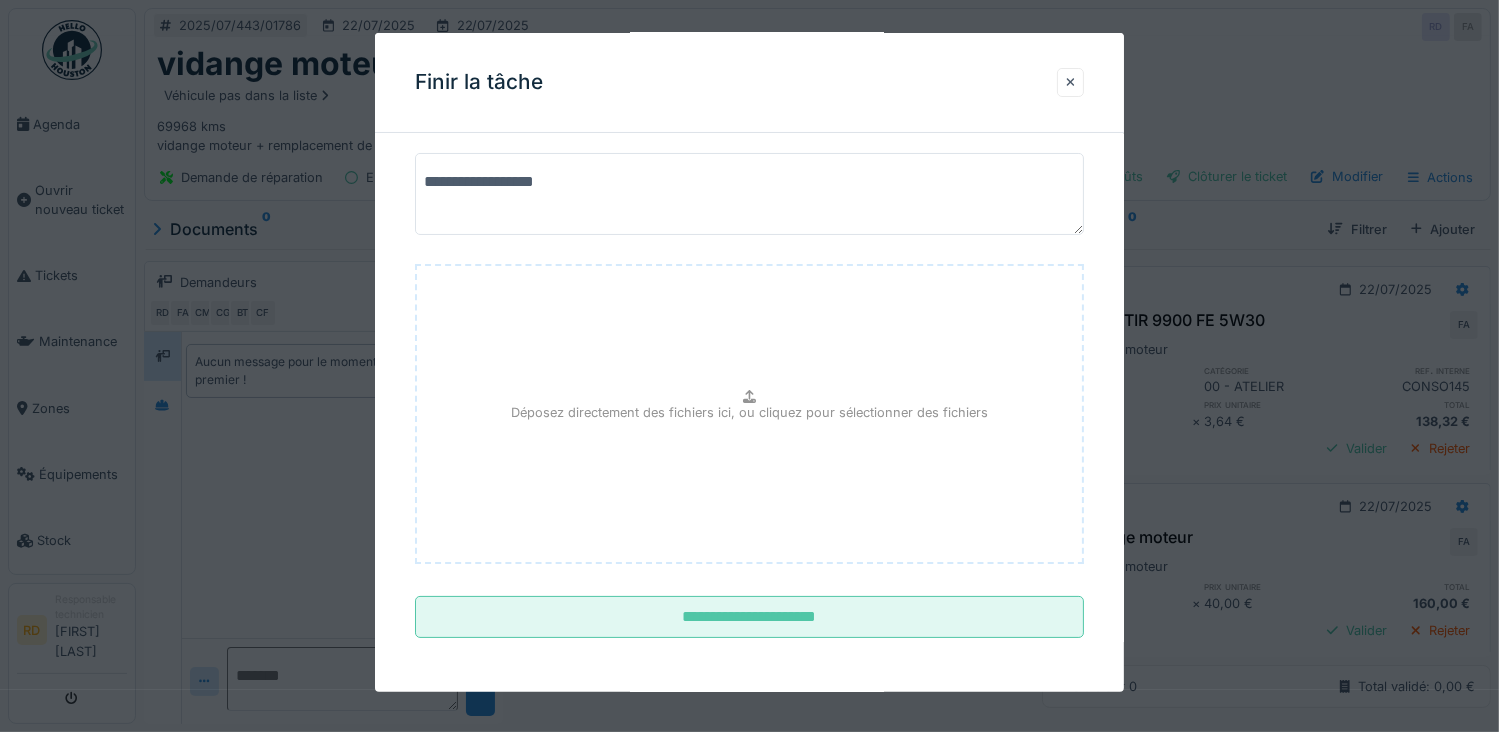 type on "**********" 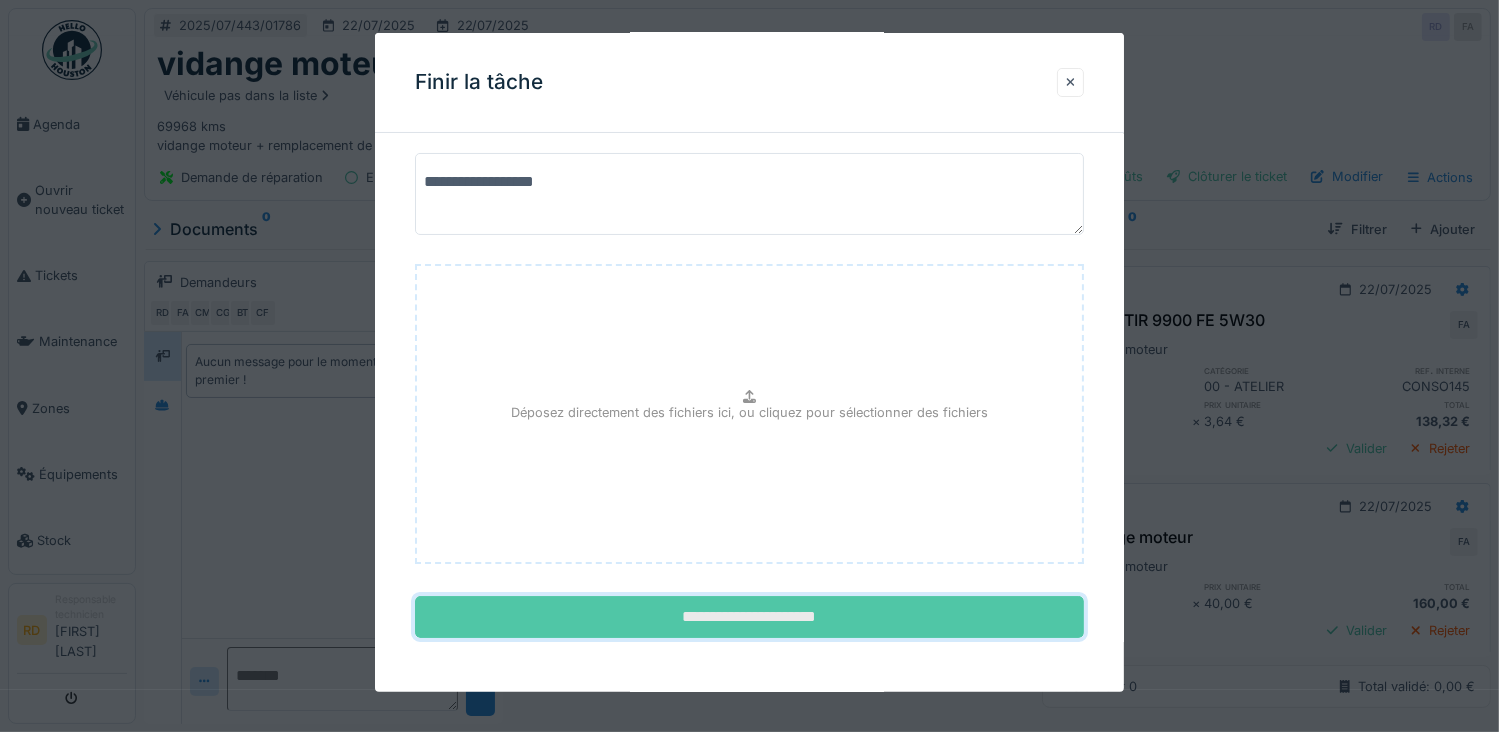 click on "**********" at bounding box center (750, 617) 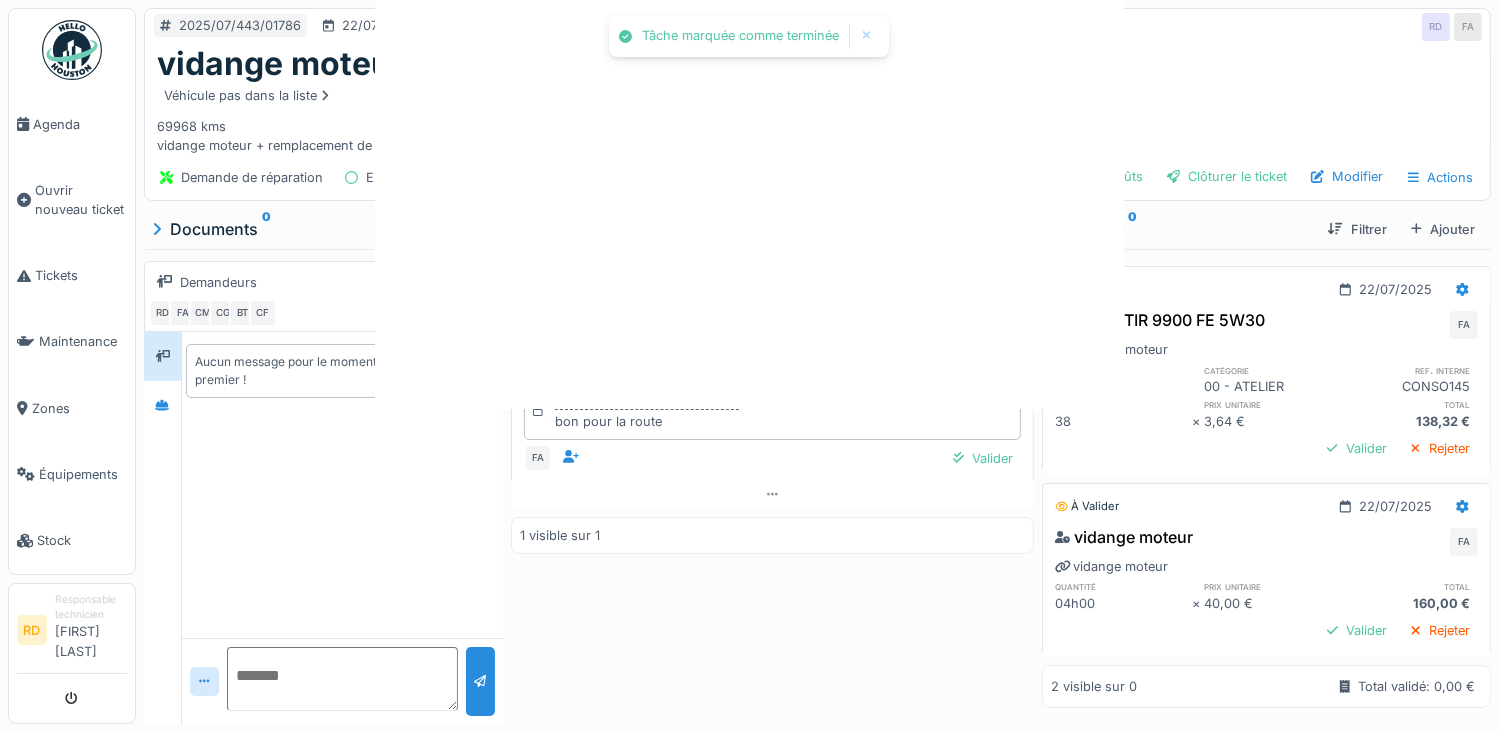 scroll, scrollTop: 0, scrollLeft: 0, axis: both 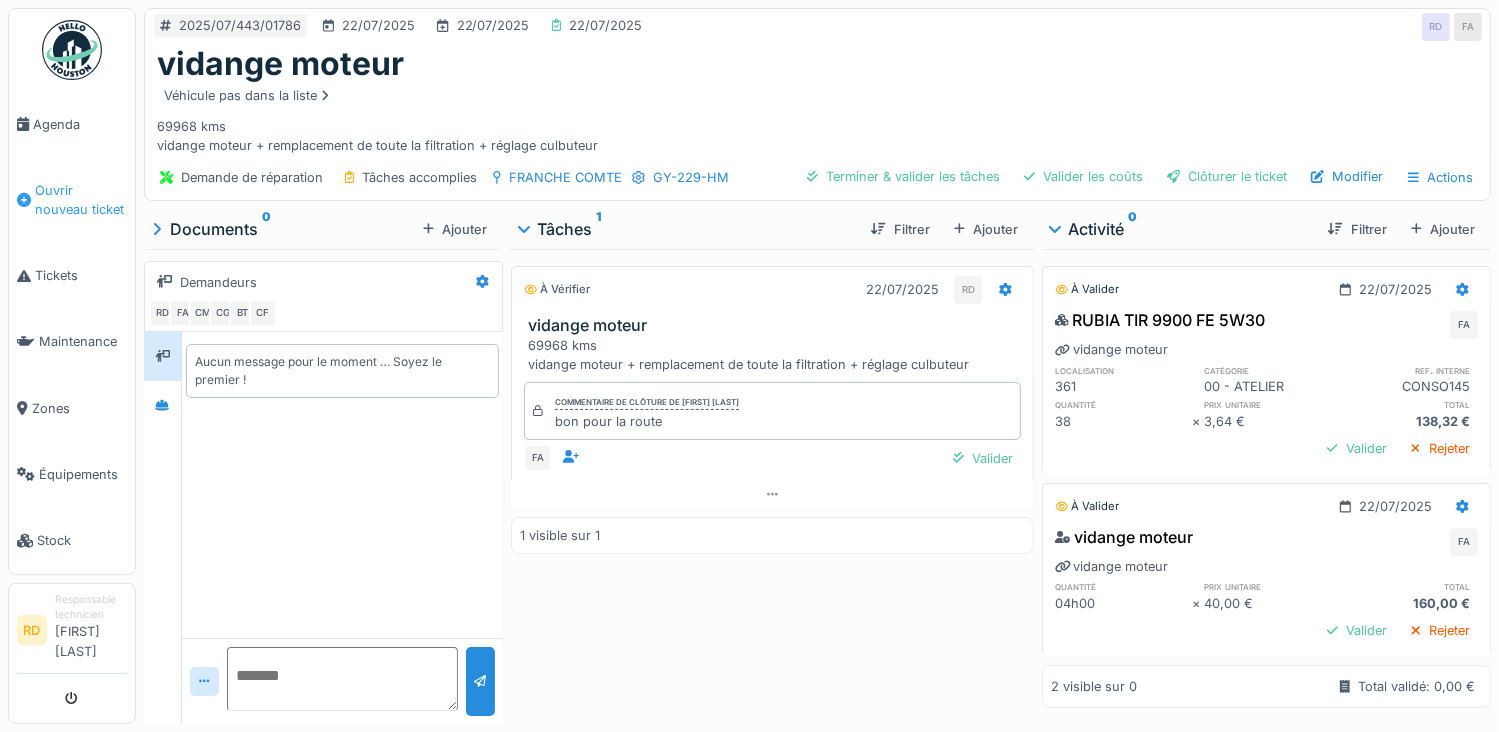 click on "Ouvrir nouveau ticket" at bounding box center (81, 200) 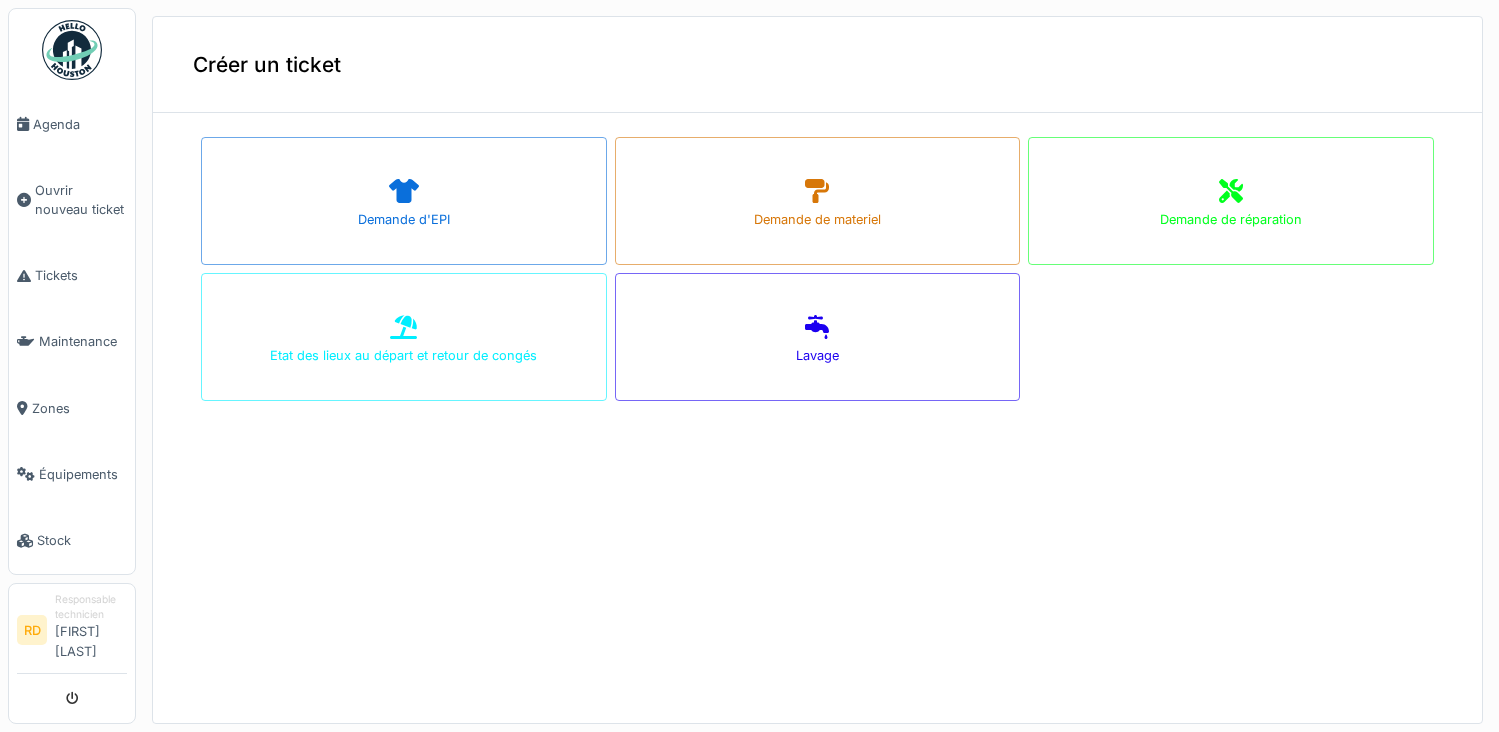 scroll, scrollTop: 0, scrollLeft: 0, axis: both 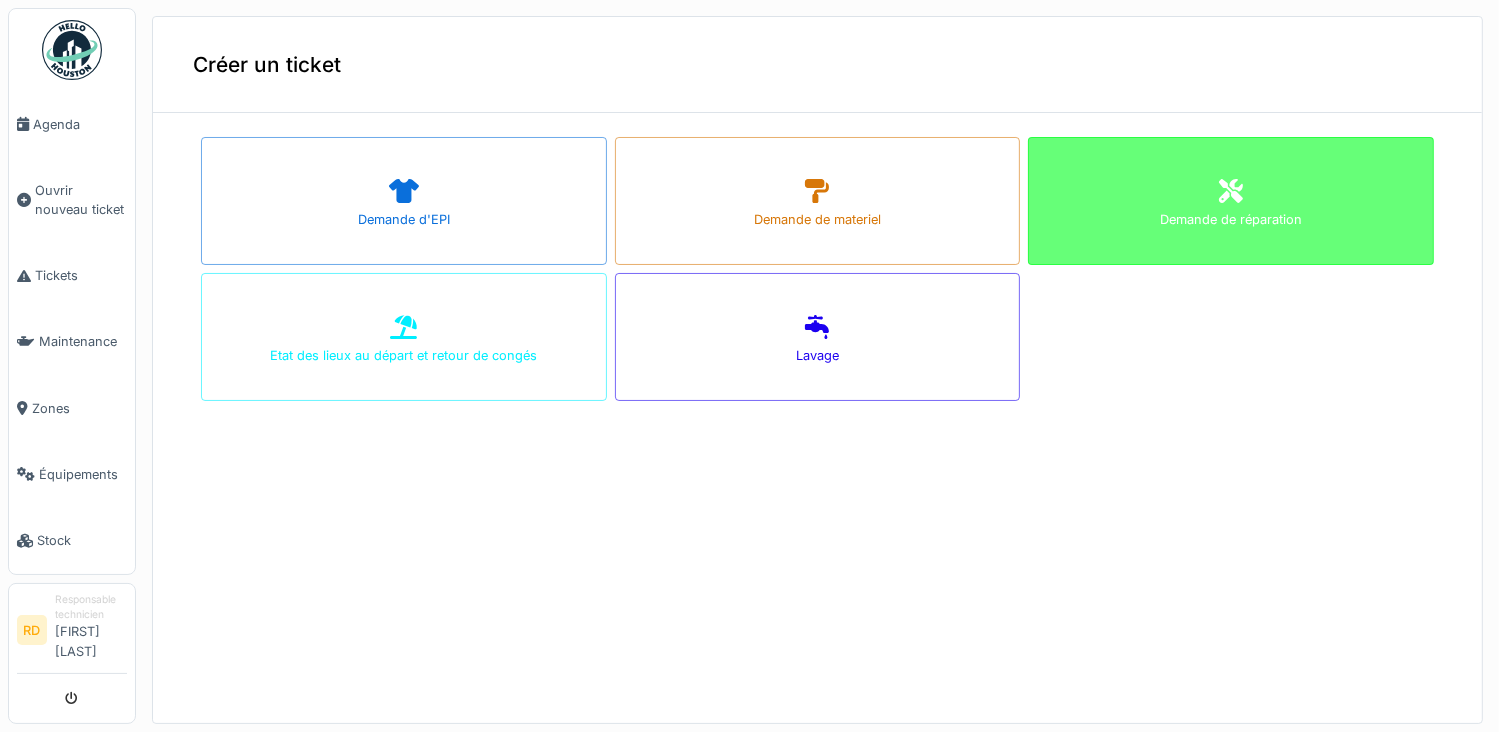 click on "Demande de réparation" at bounding box center [1231, 201] 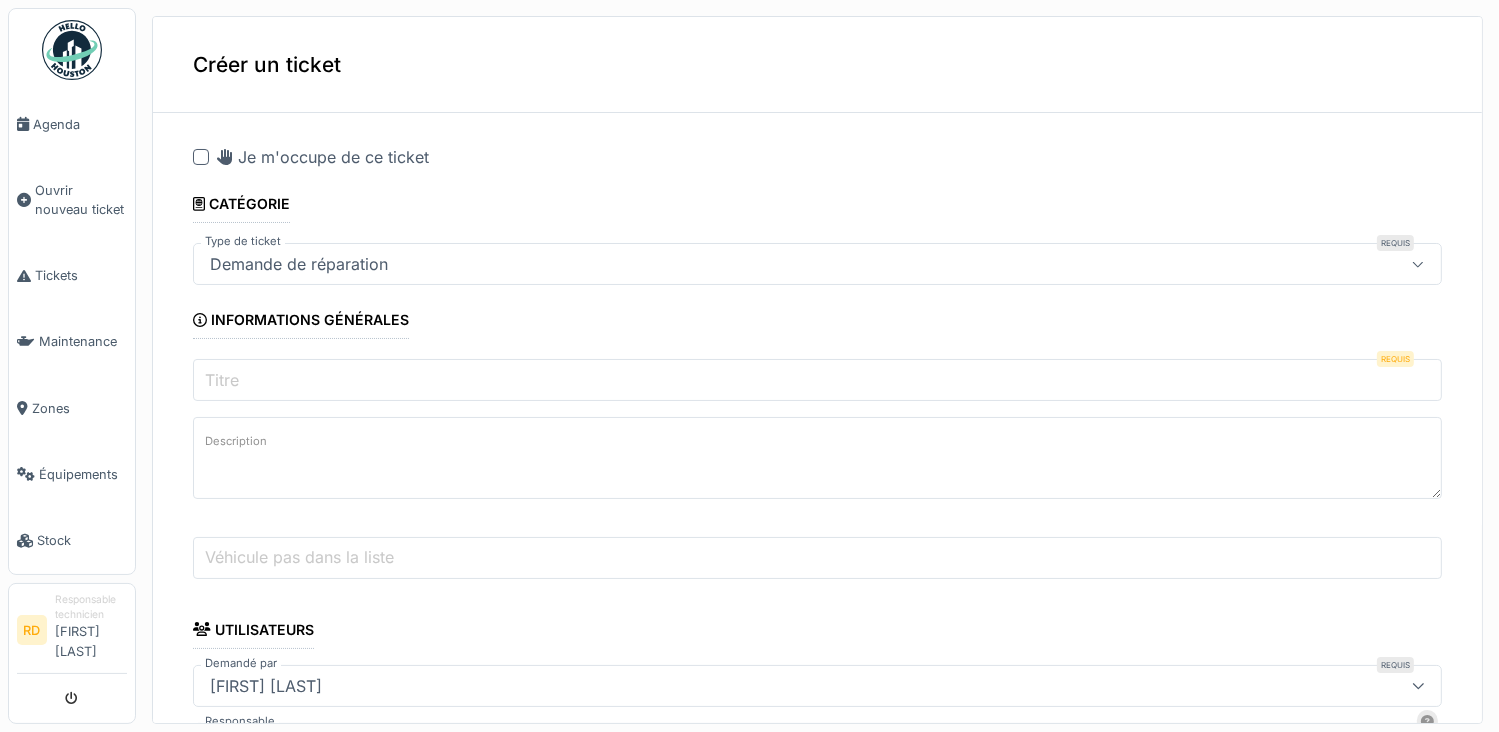 click on "Titre" at bounding box center [817, 380] 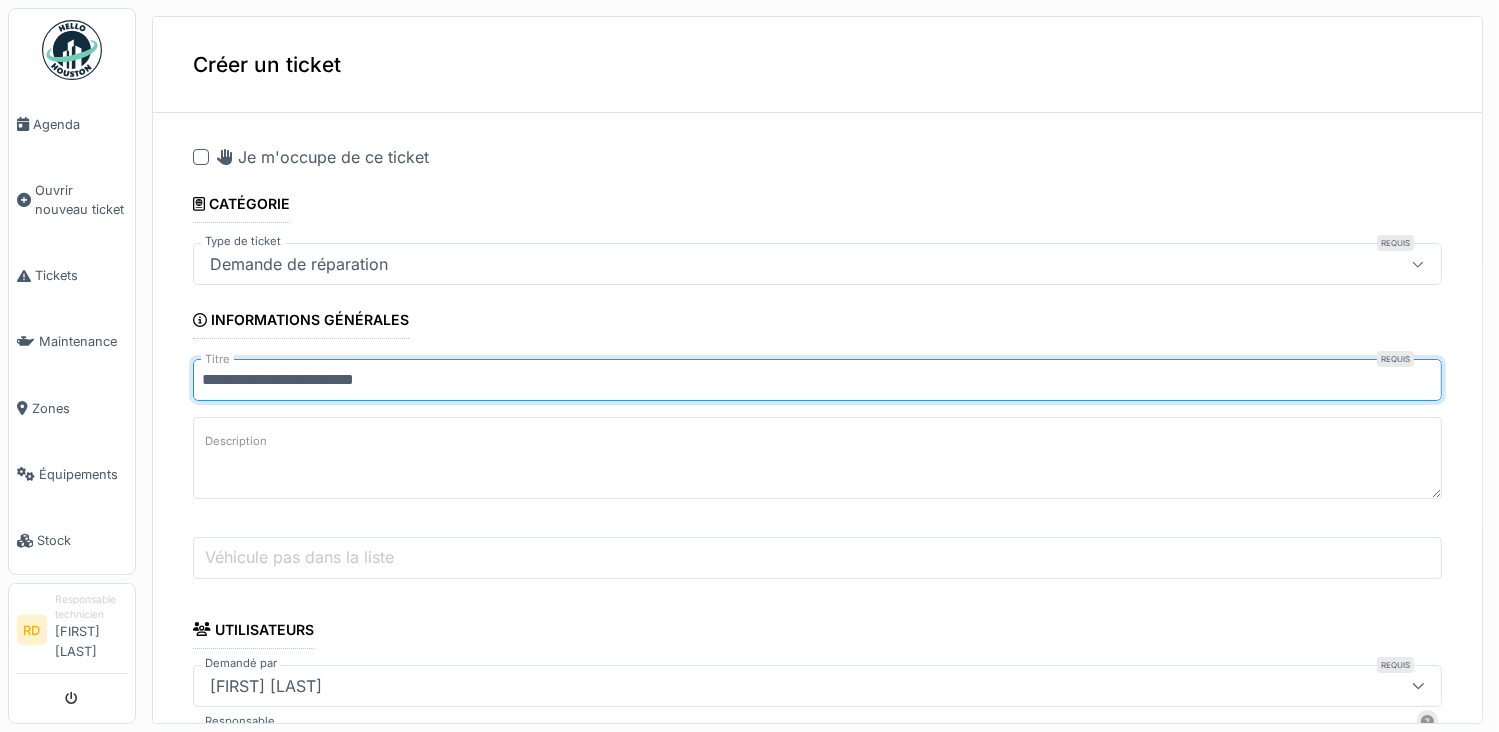 type on "**********" 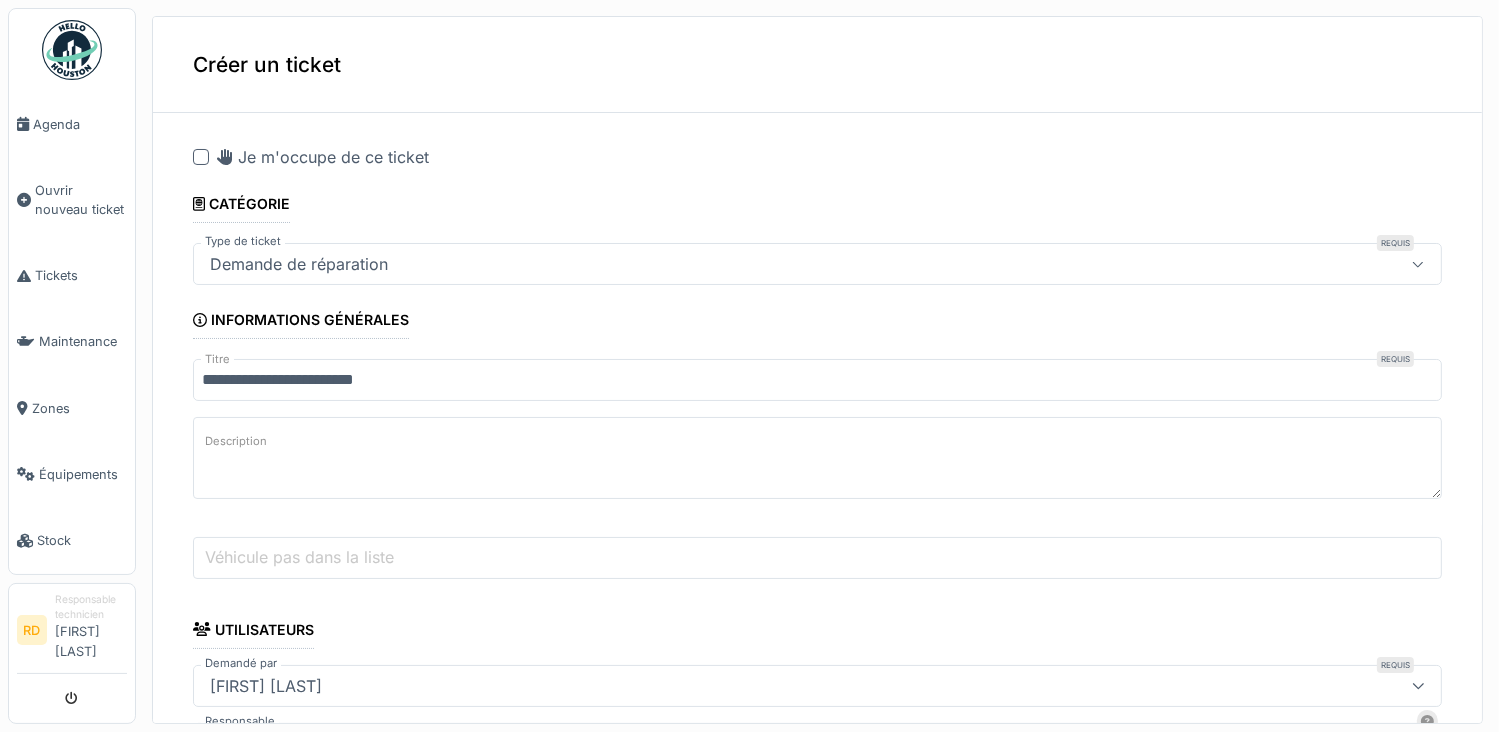 click on "Description" at bounding box center (817, 458) 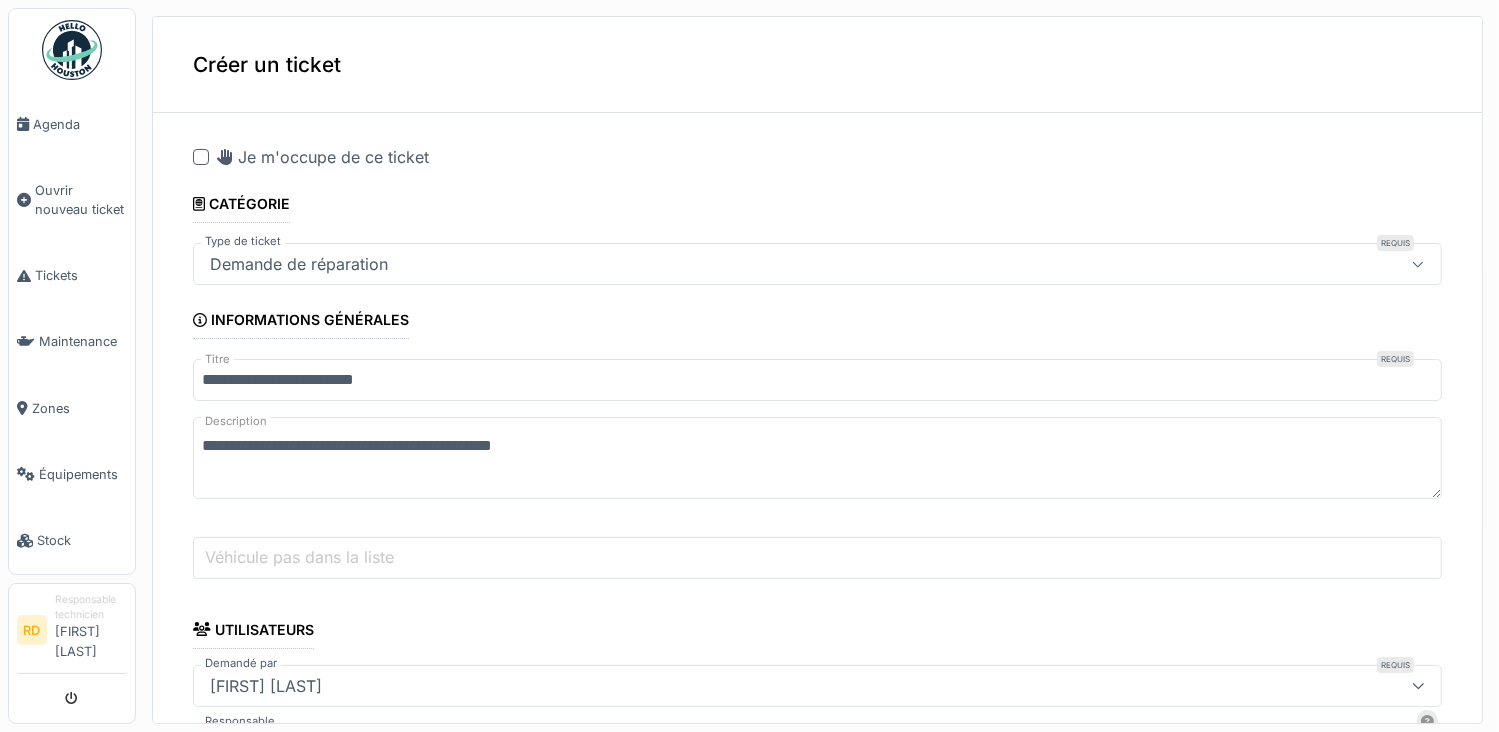 type on "**********" 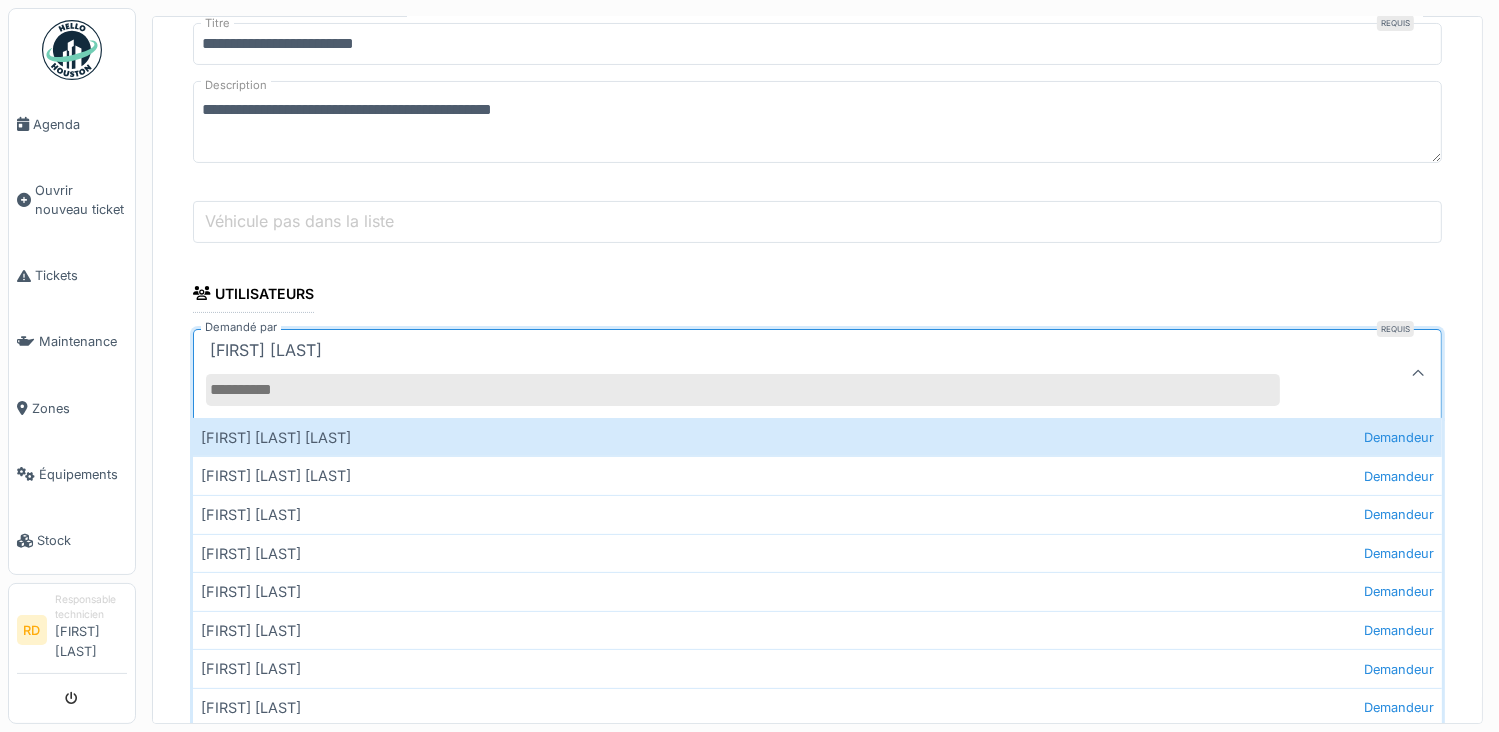 click on "Demandé par" at bounding box center (743, 390) 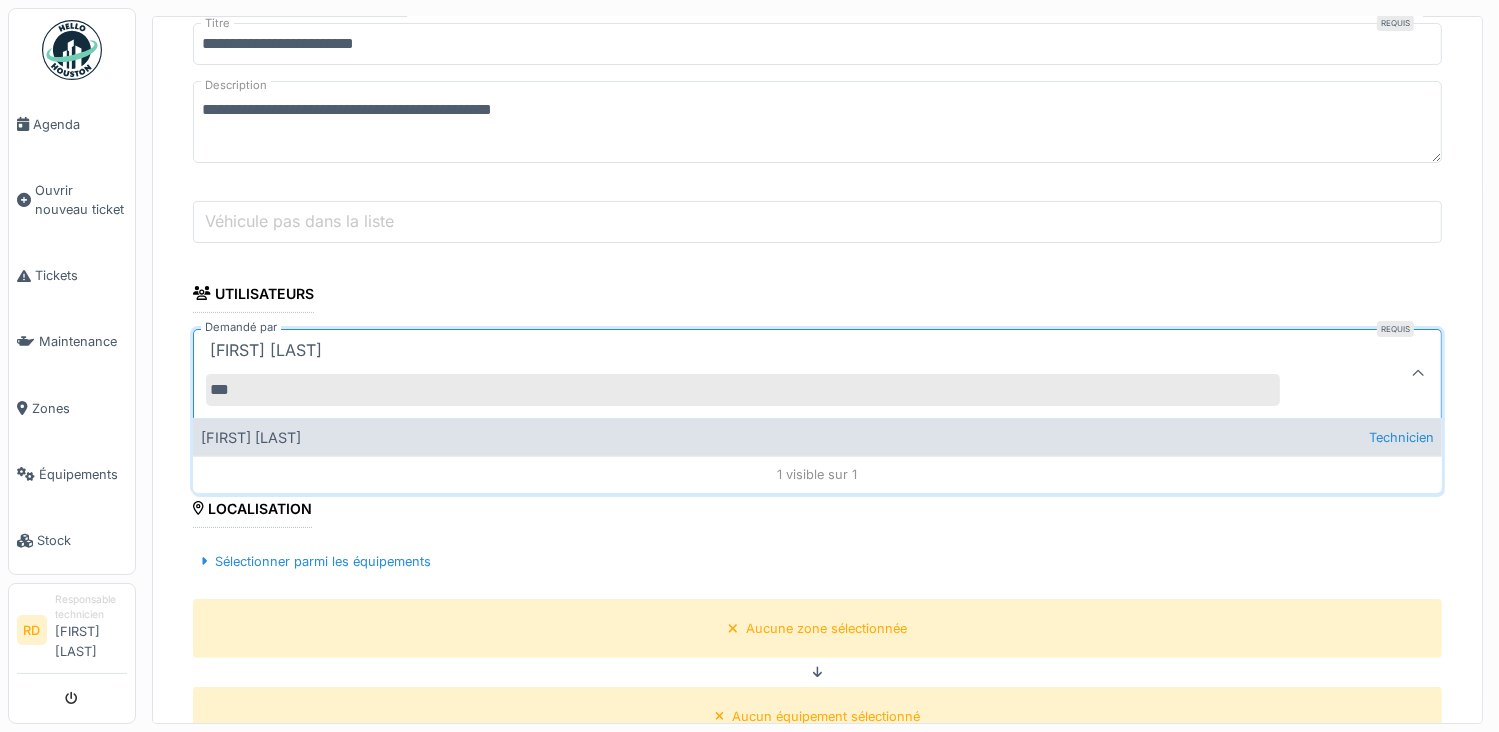 type on "***" 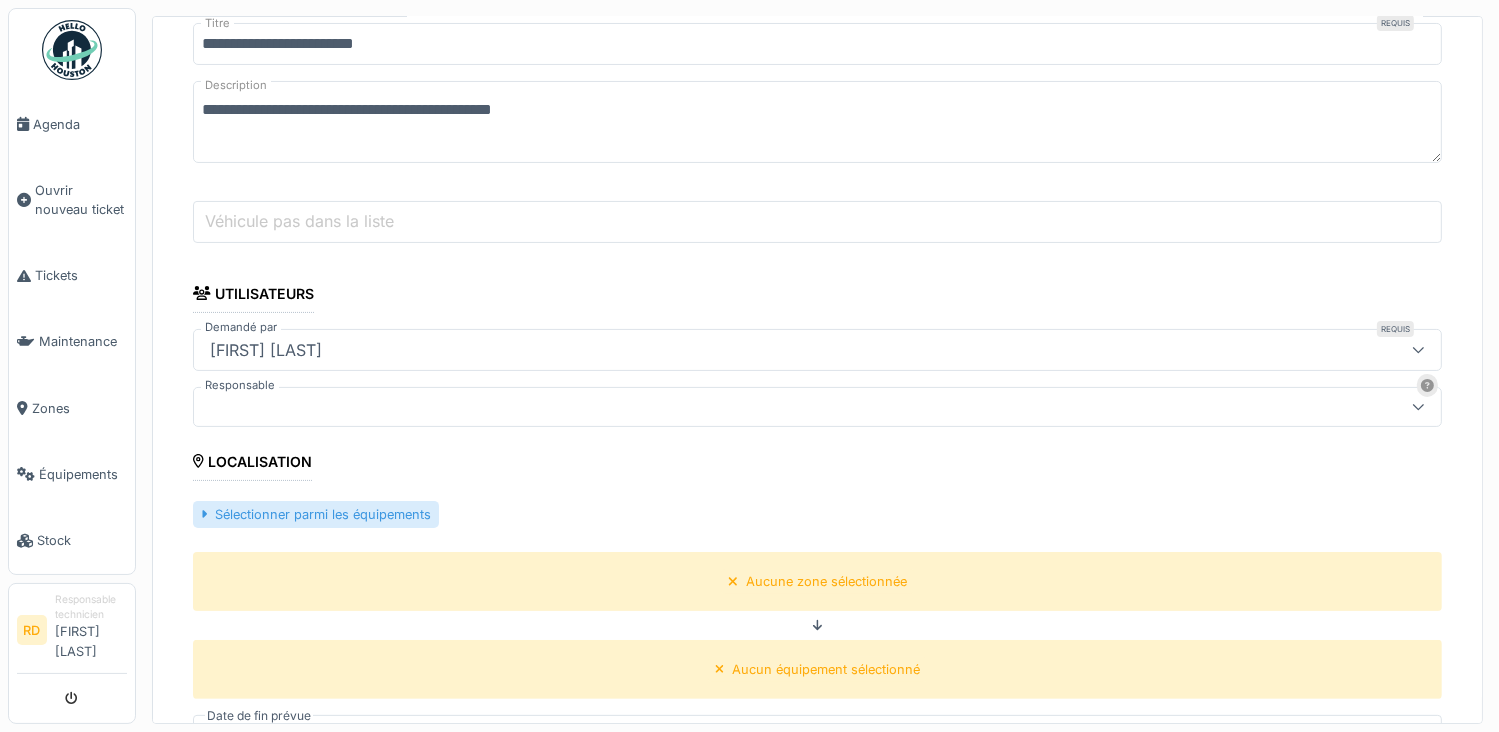 click on "Sélectionner parmi les équipements" at bounding box center (316, 514) 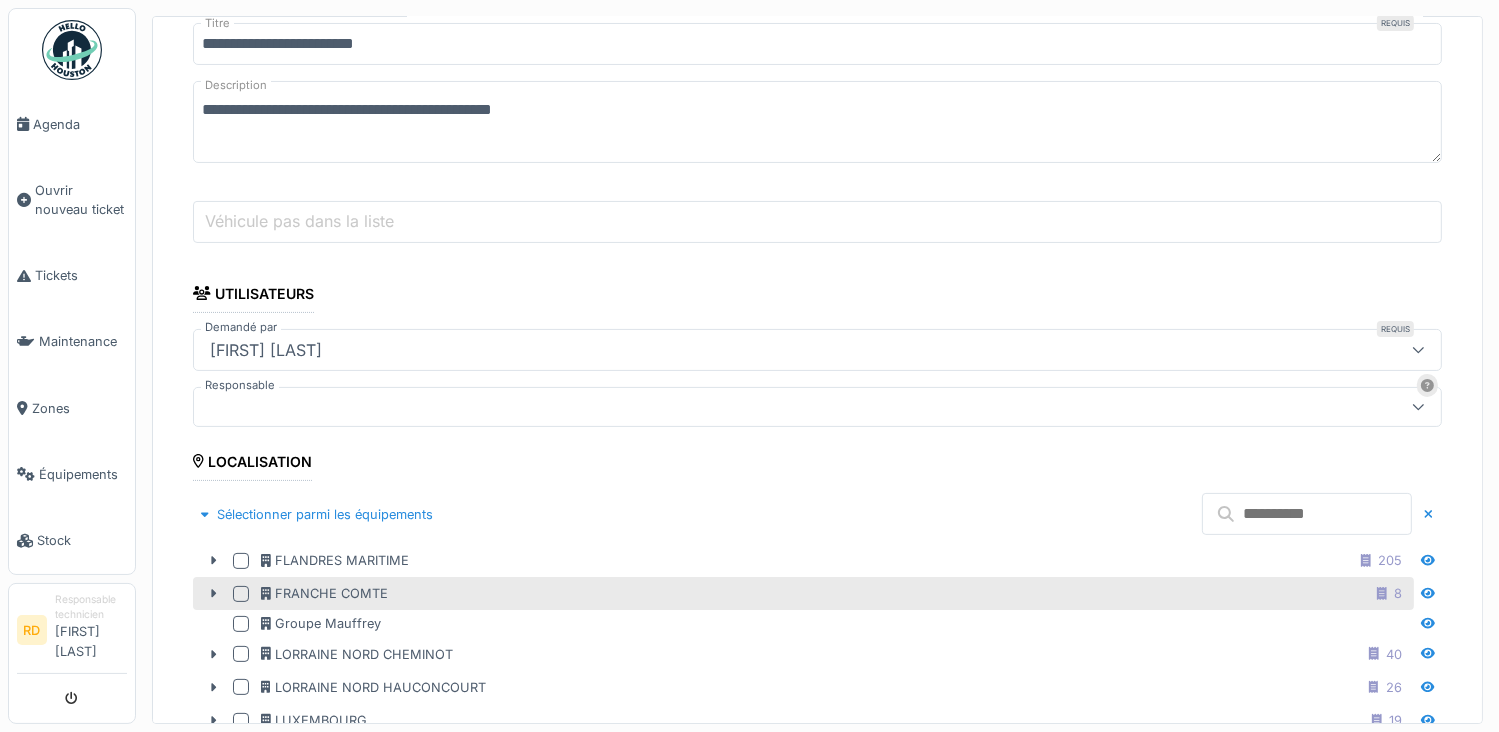 click at bounding box center (241, 594) 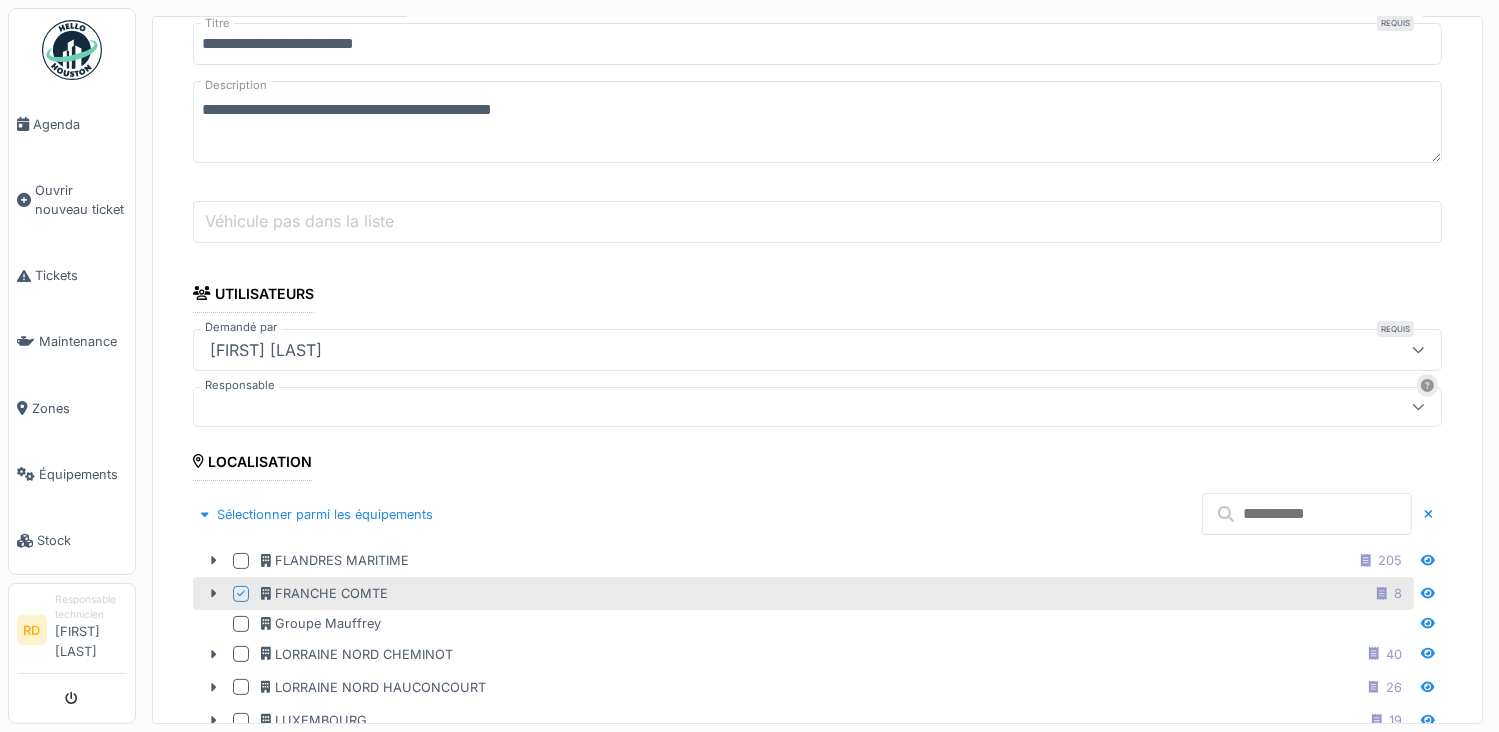 click at bounding box center [1307, 514] 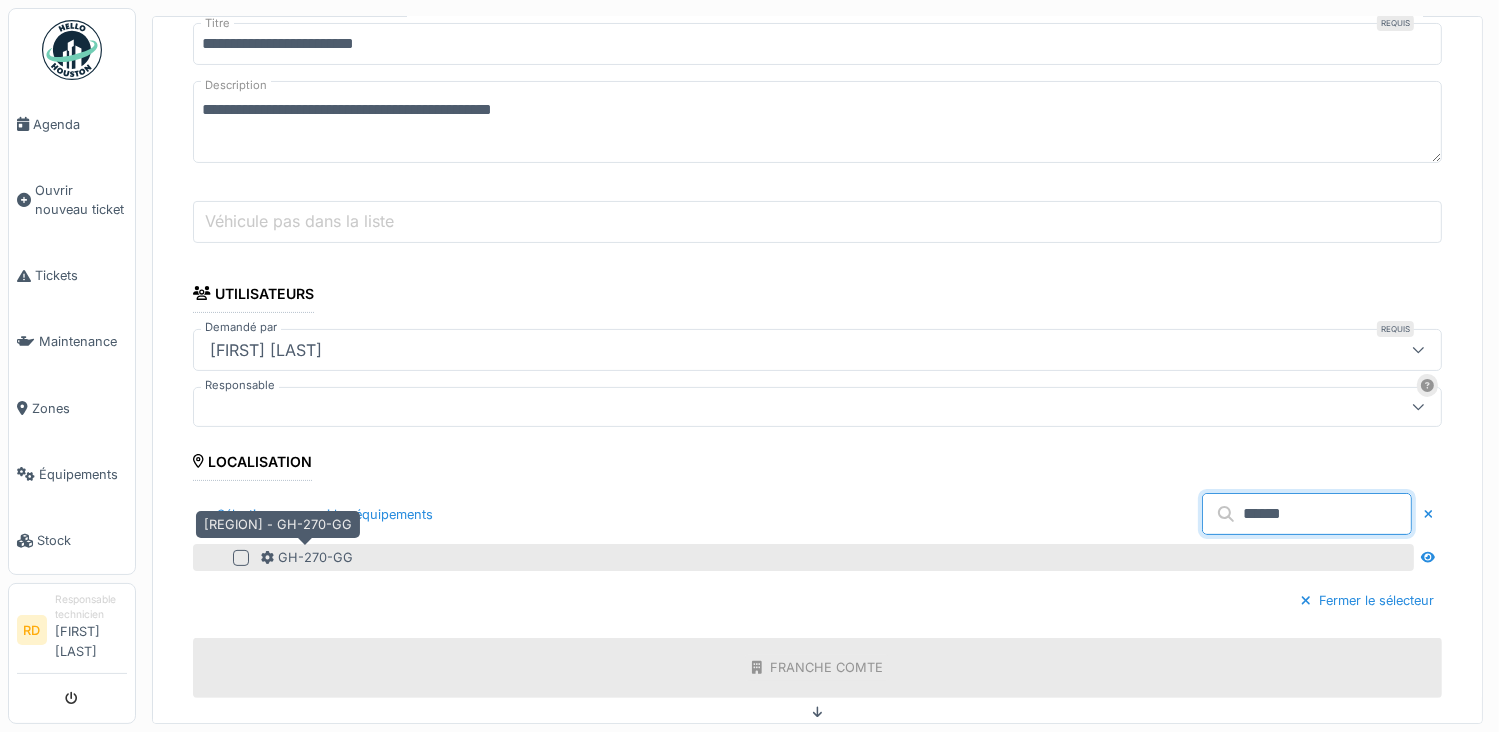 type on "******" 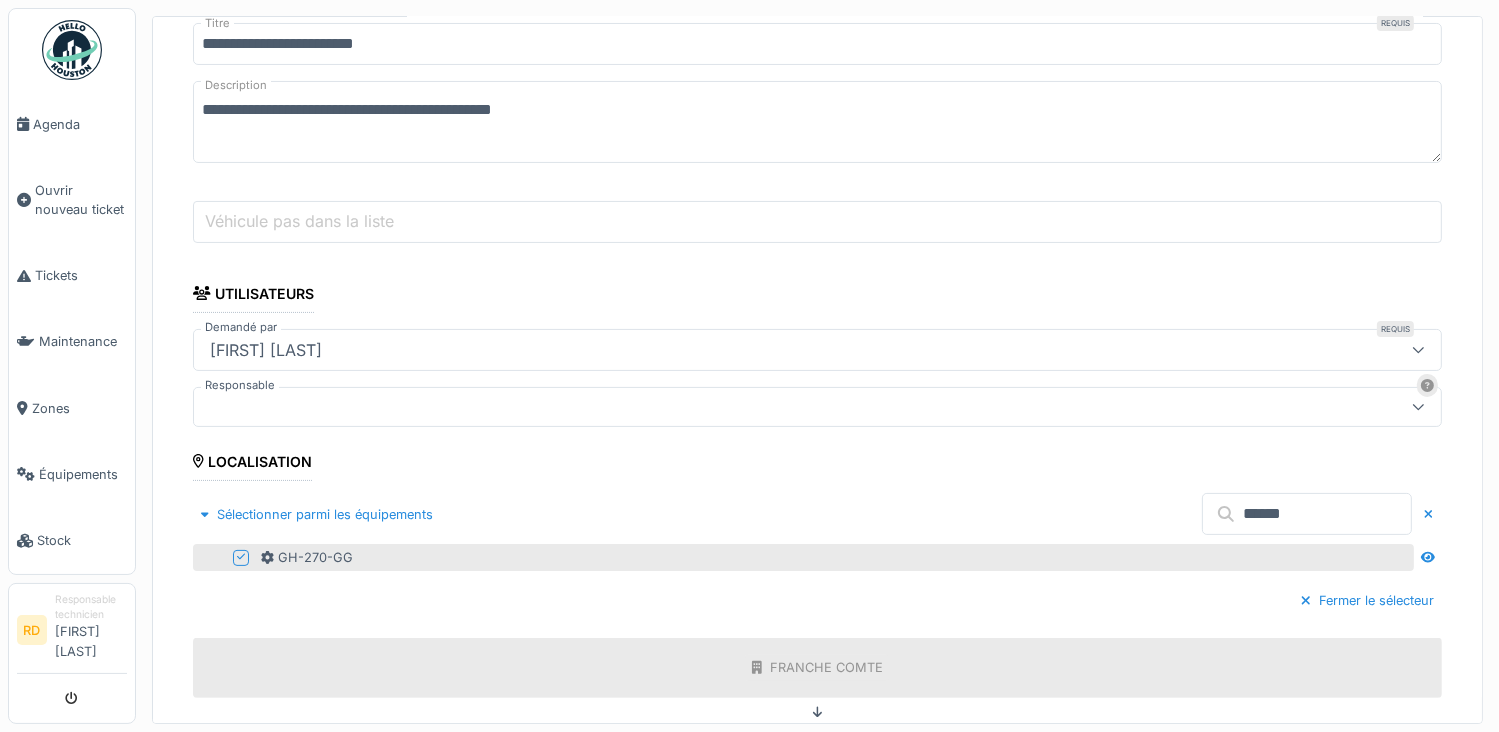 scroll, scrollTop: 1036, scrollLeft: 0, axis: vertical 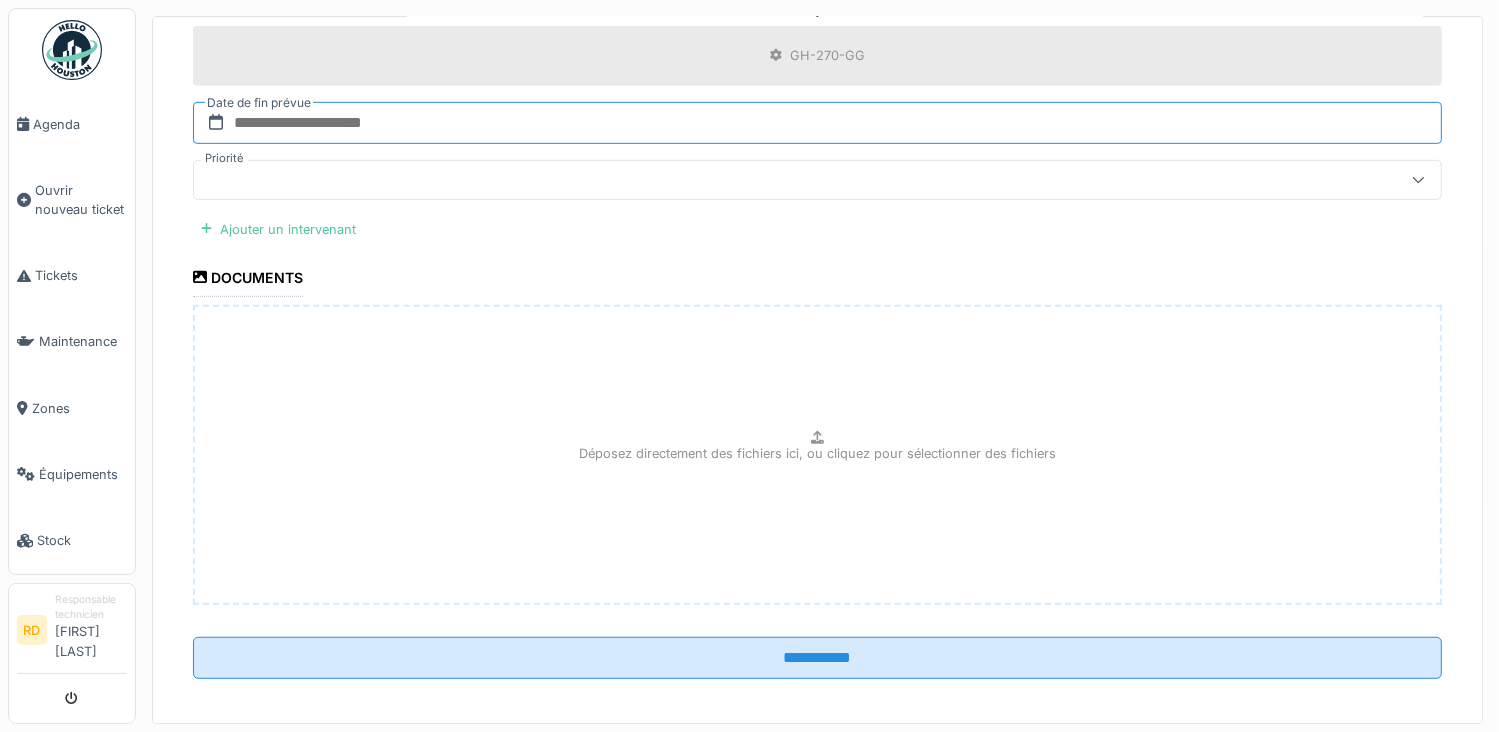 click at bounding box center (817, 123) 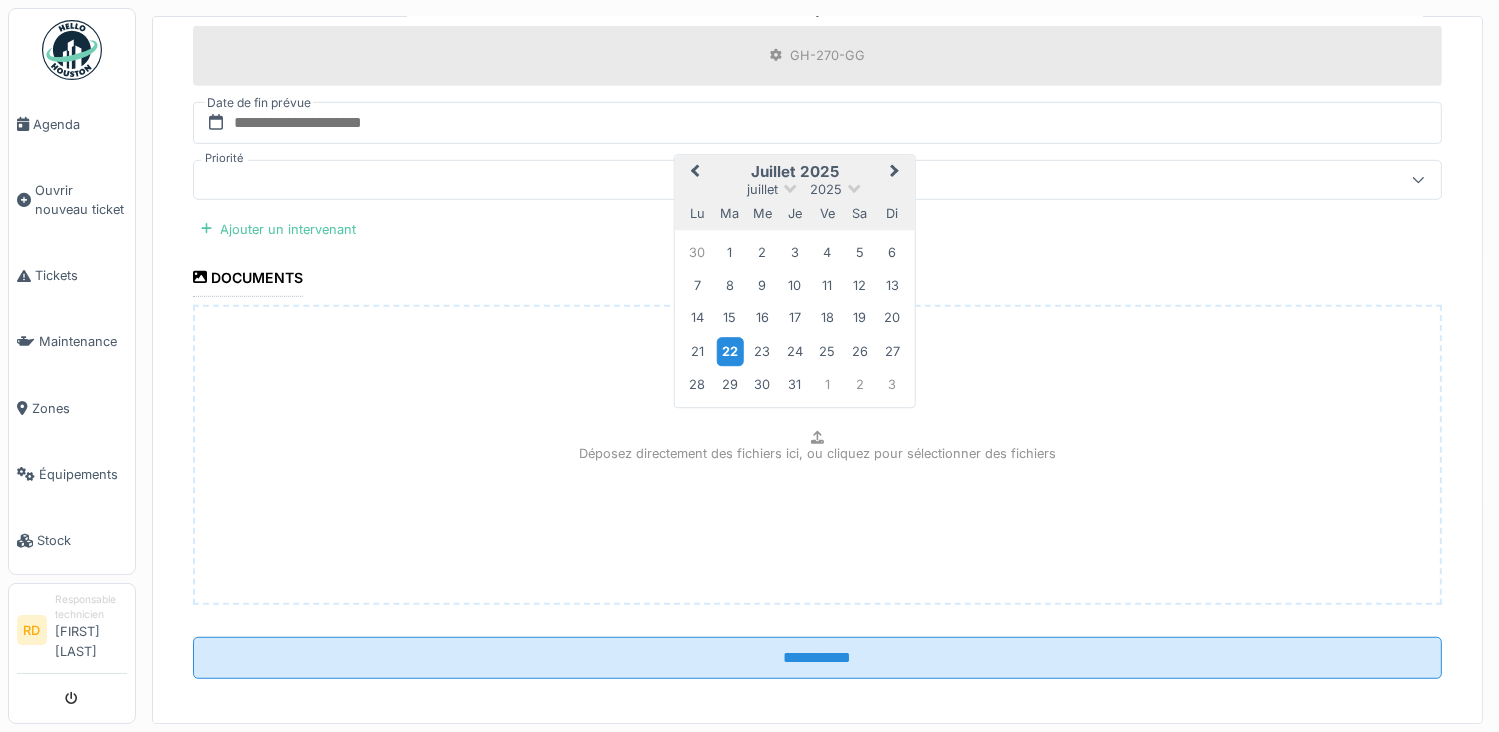 click on "22" at bounding box center [729, 351] 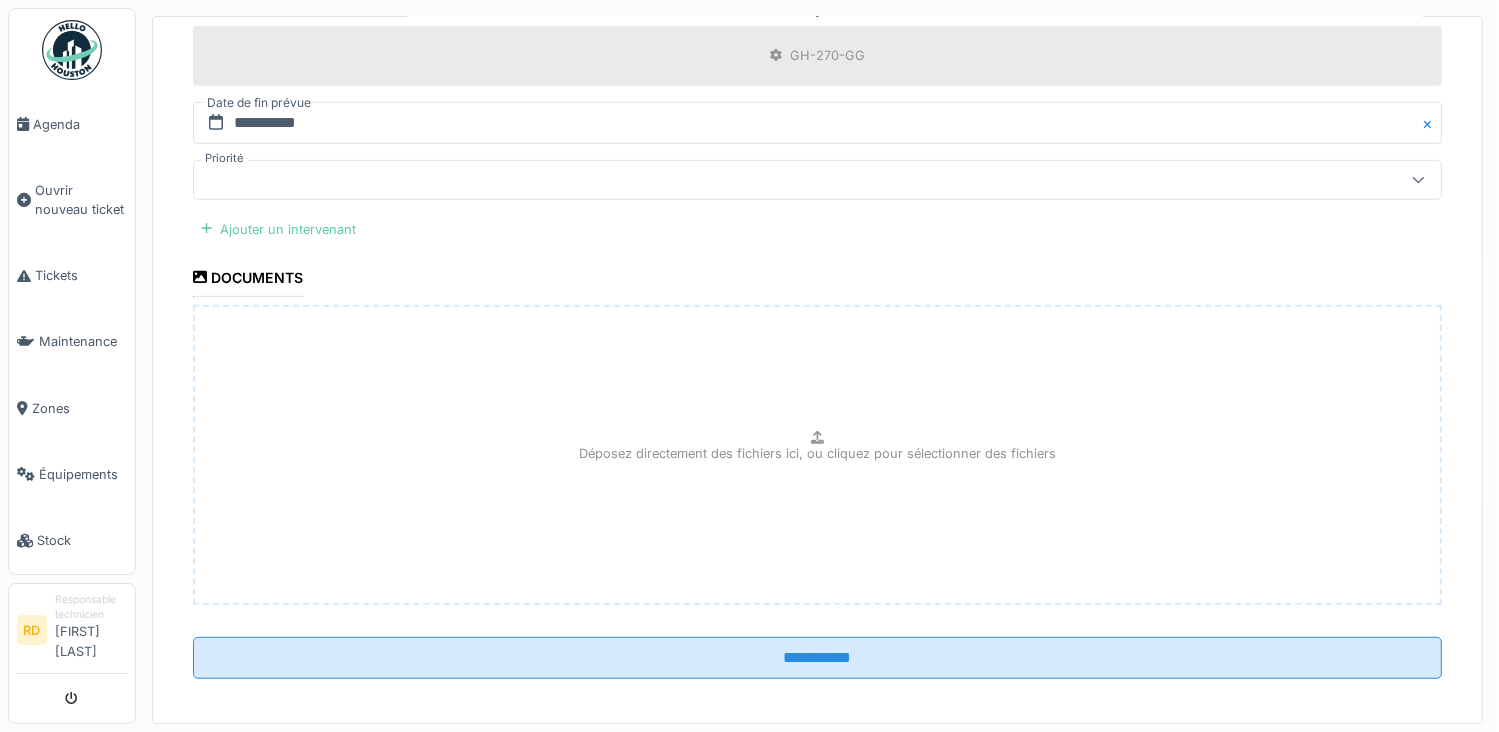 click on "Ajouter un intervenant" at bounding box center (278, 229) 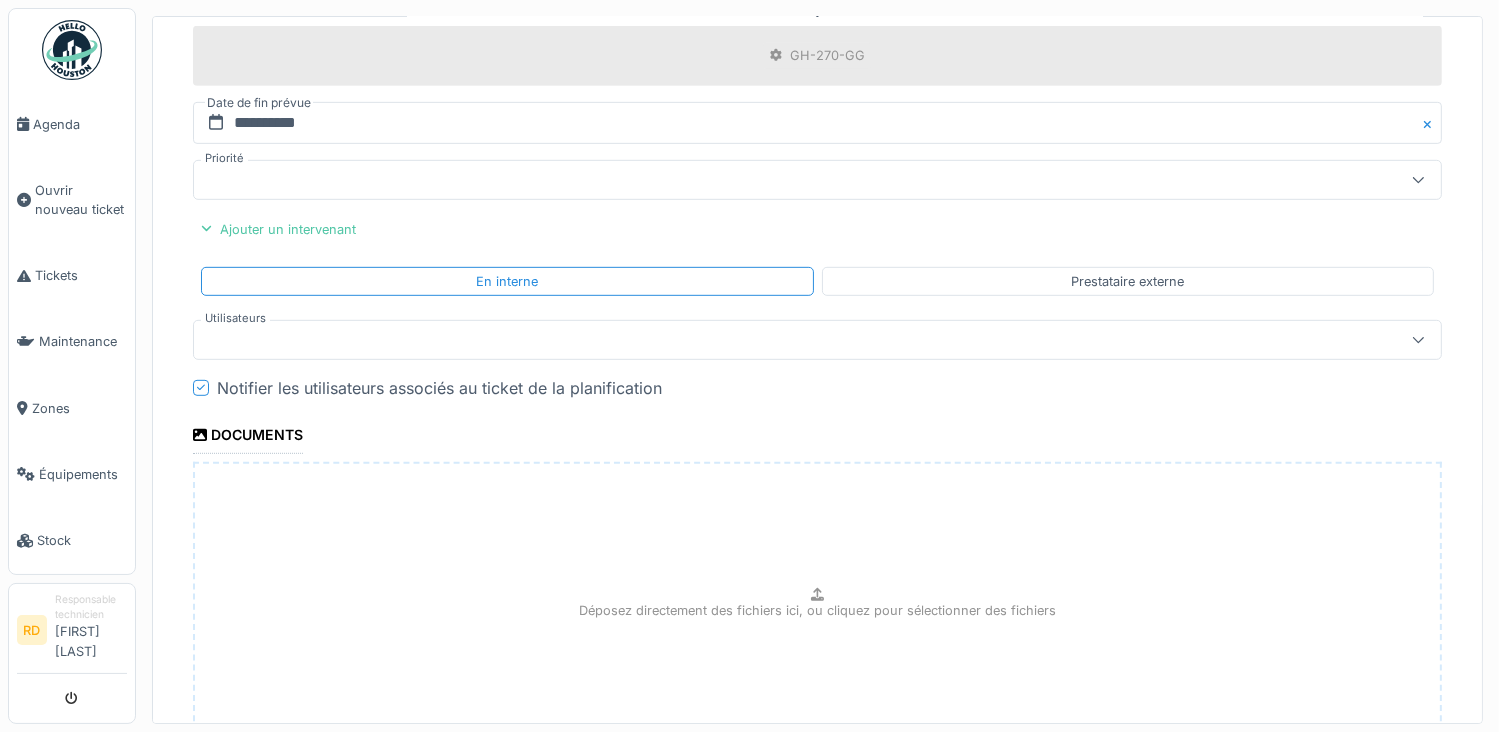 click on "**********" at bounding box center [817, -28] 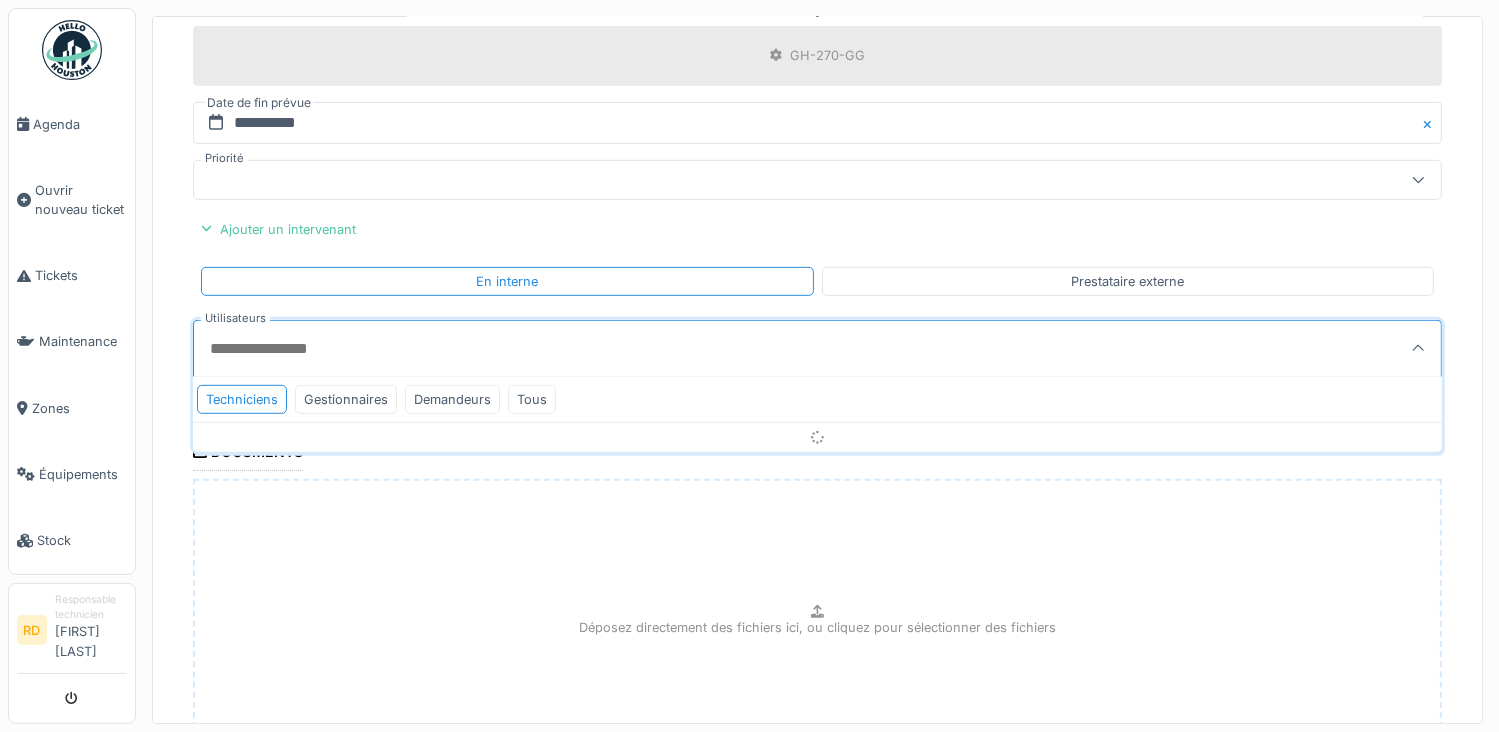 scroll, scrollTop: 1008, scrollLeft: 0, axis: vertical 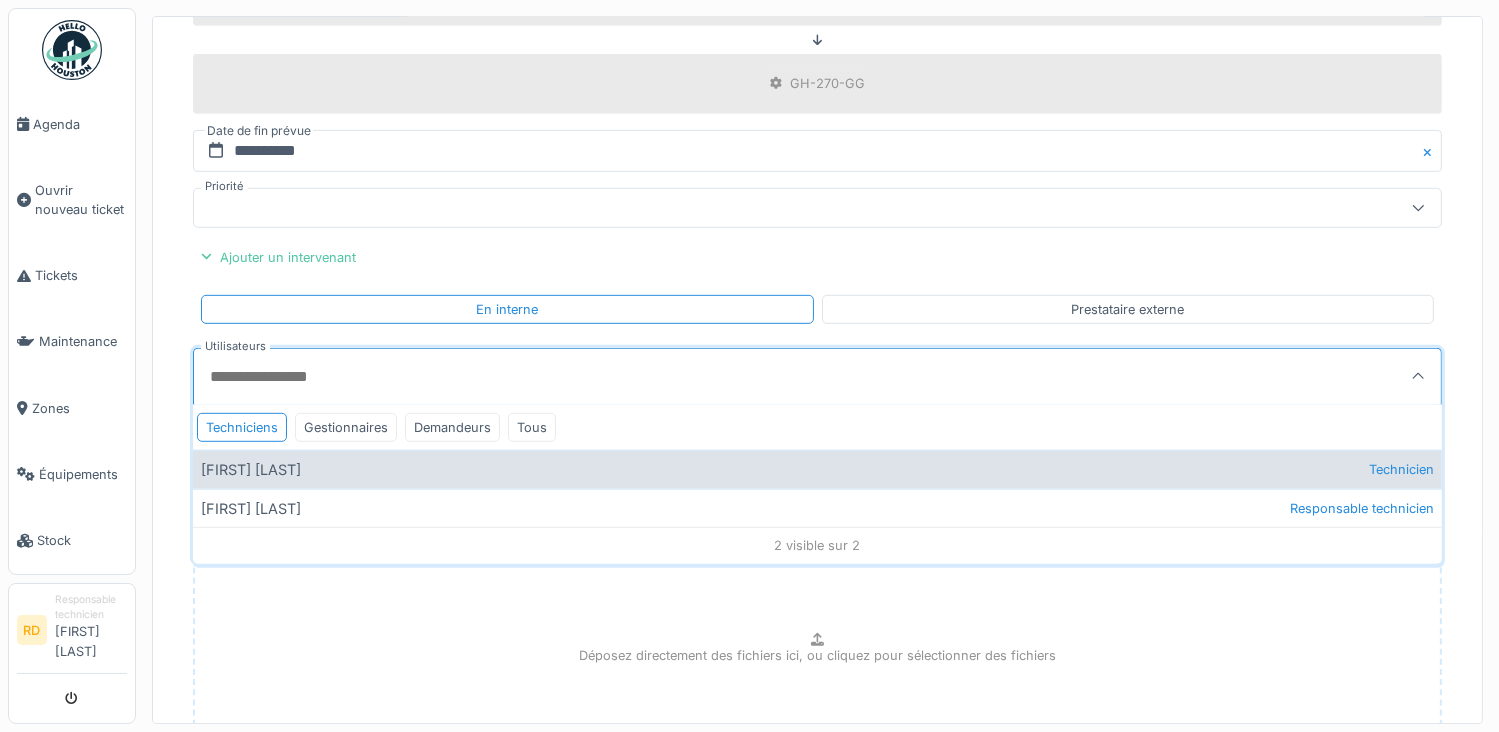 click on "[FIRST] [LAST]   Technicien" at bounding box center (817, 469) 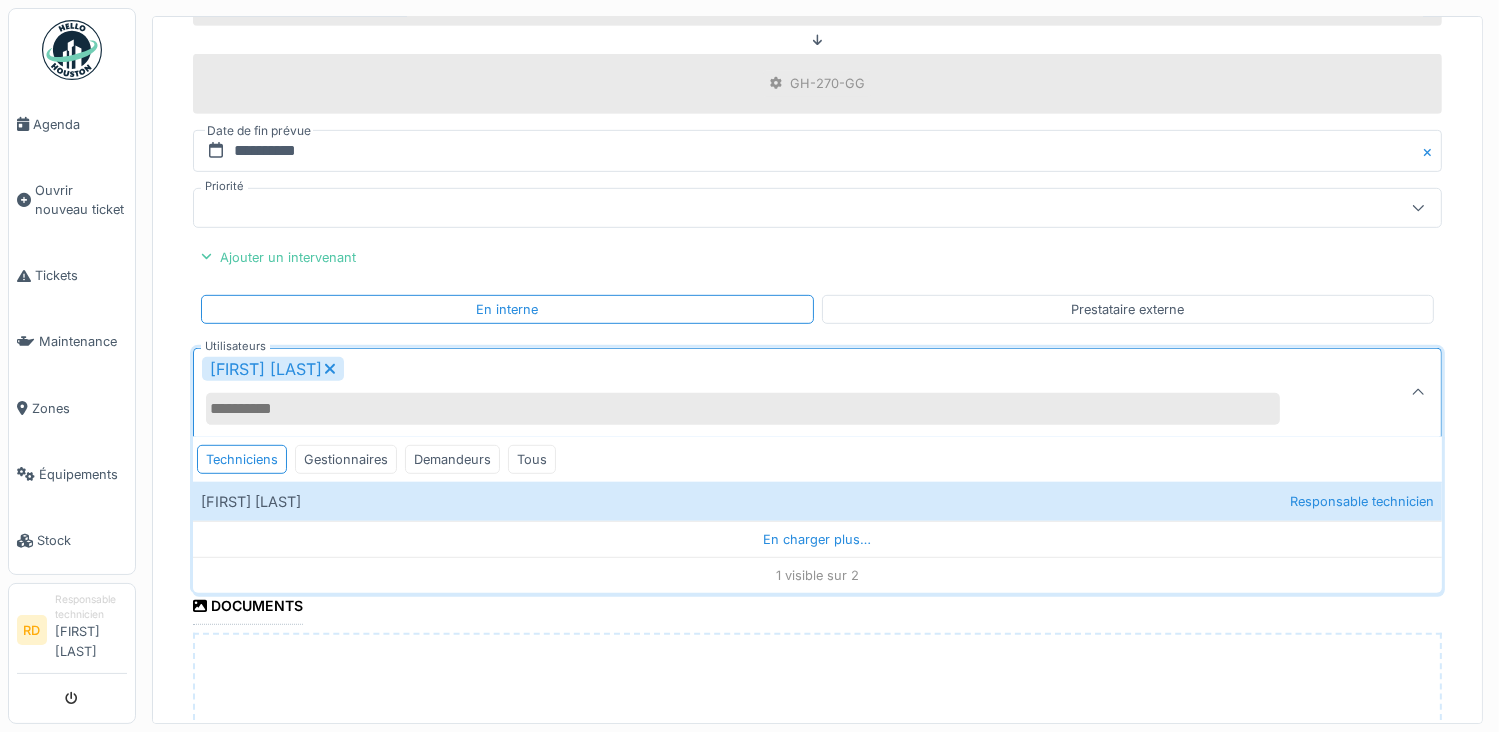 click on "**********" at bounding box center (817, 92) 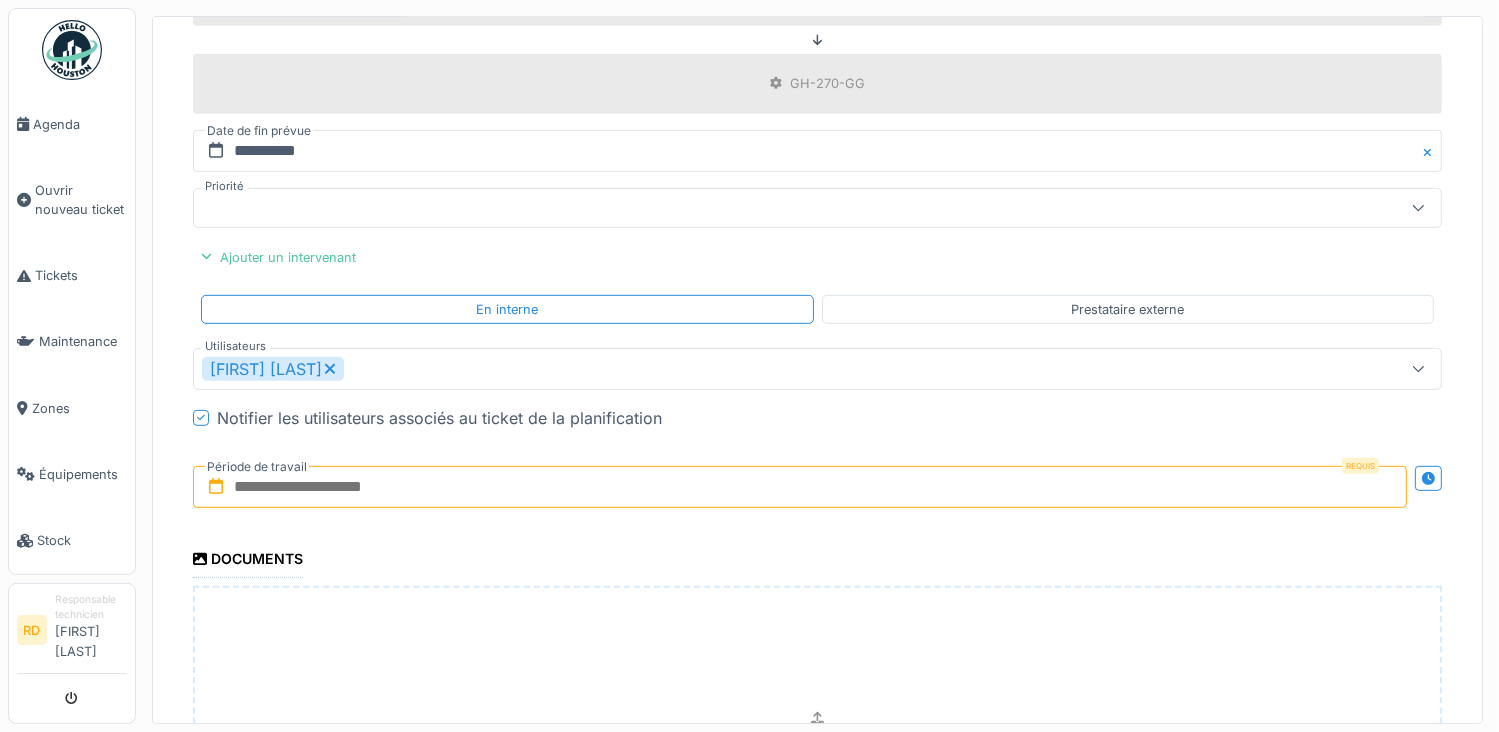 click at bounding box center [800, 487] 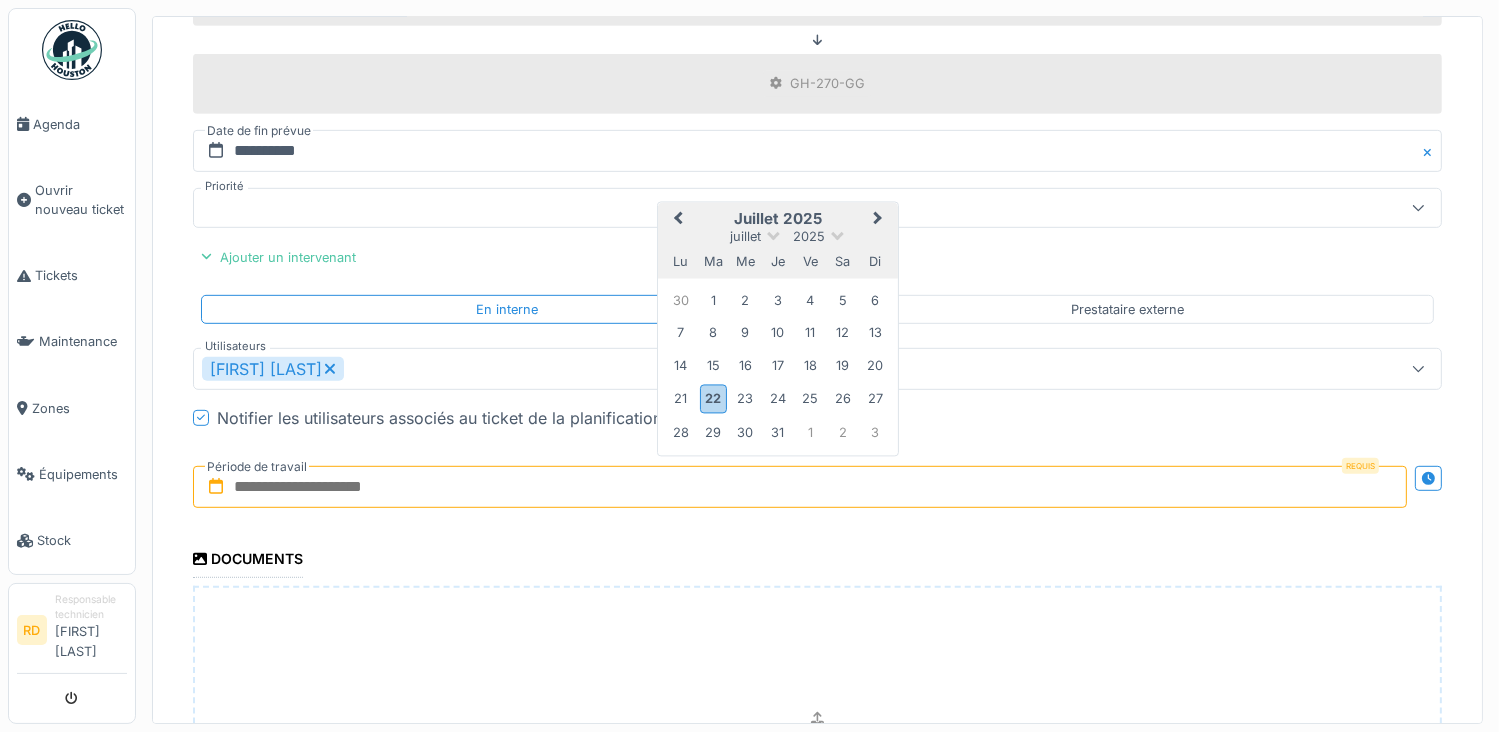 type on "**********" 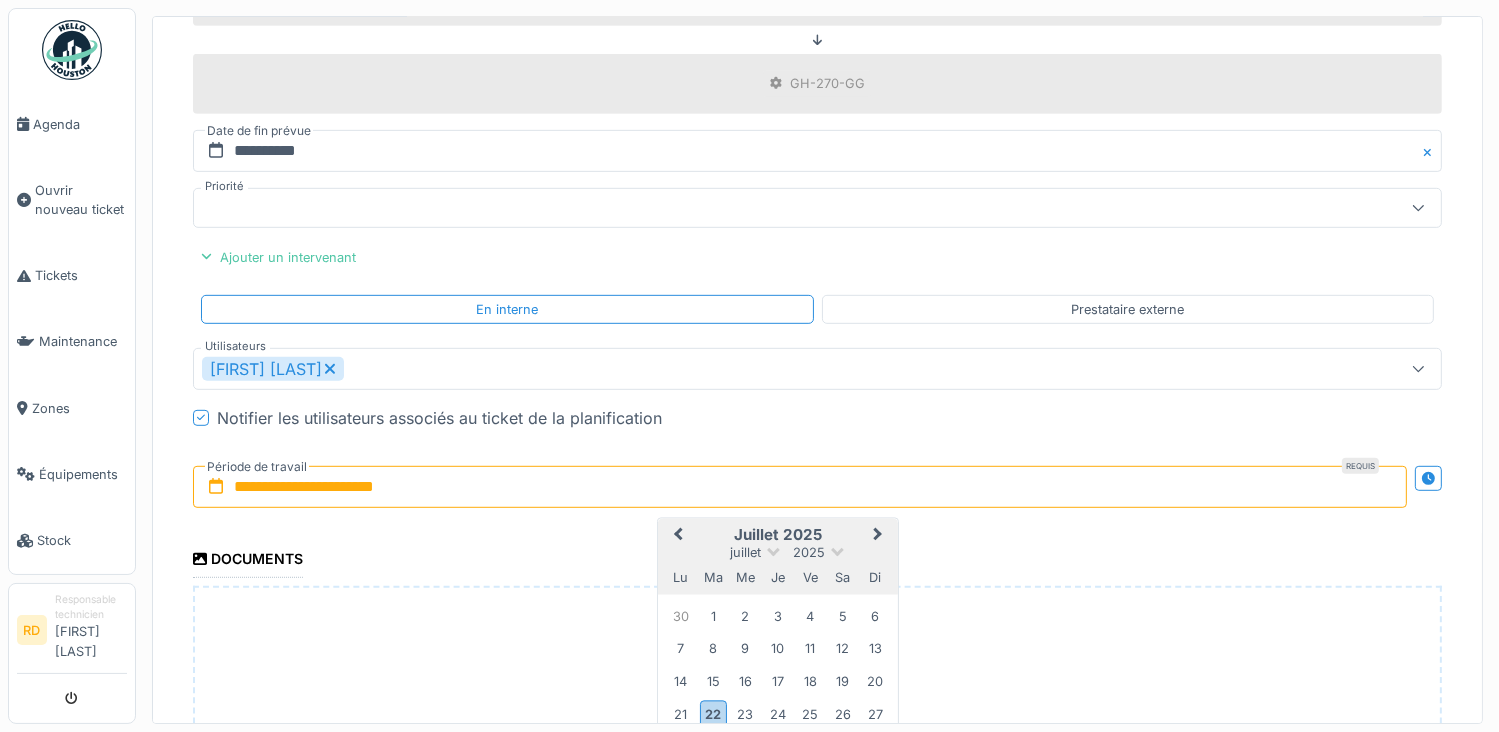 scroll, scrollTop: 1293, scrollLeft: 0, axis: vertical 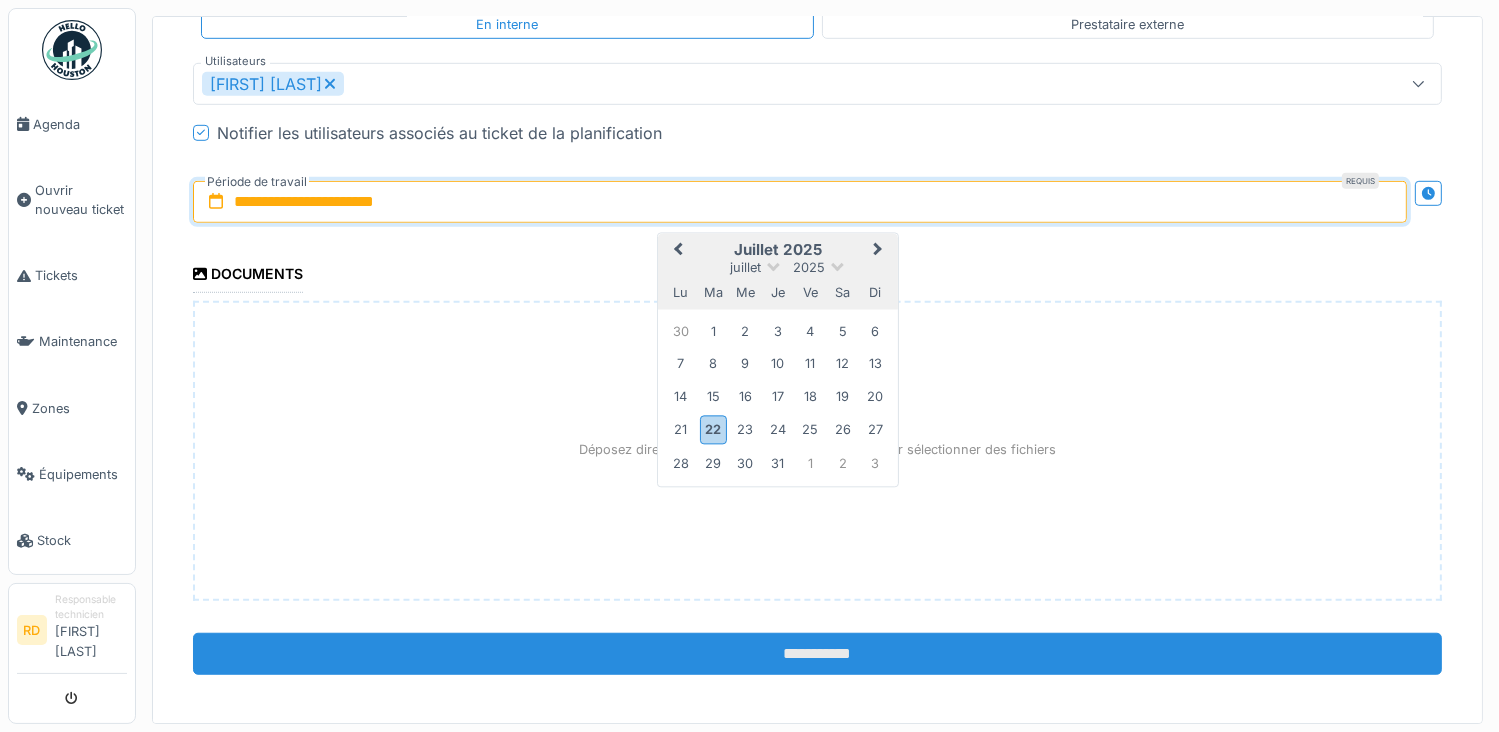click on "**********" at bounding box center (817, 654) 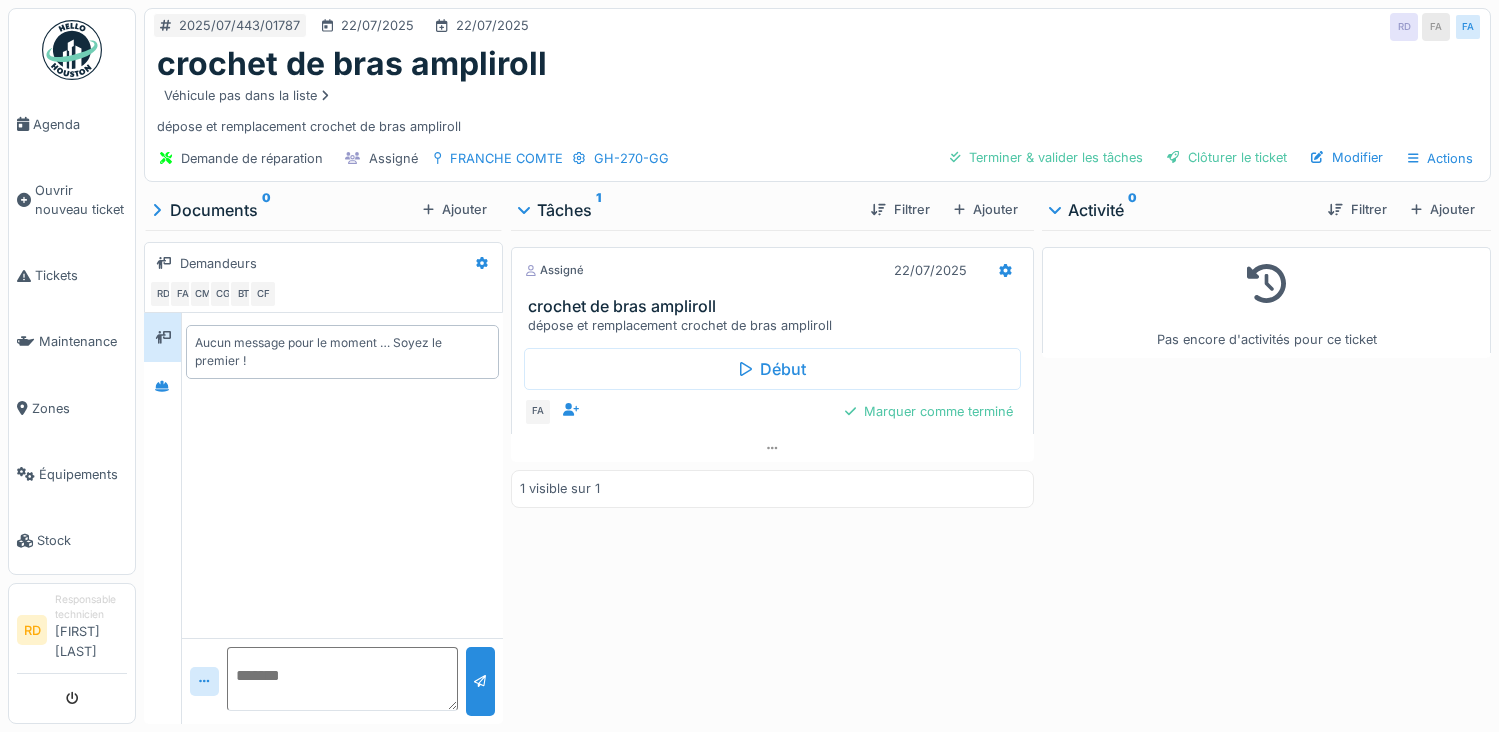 scroll, scrollTop: 0, scrollLeft: 0, axis: both 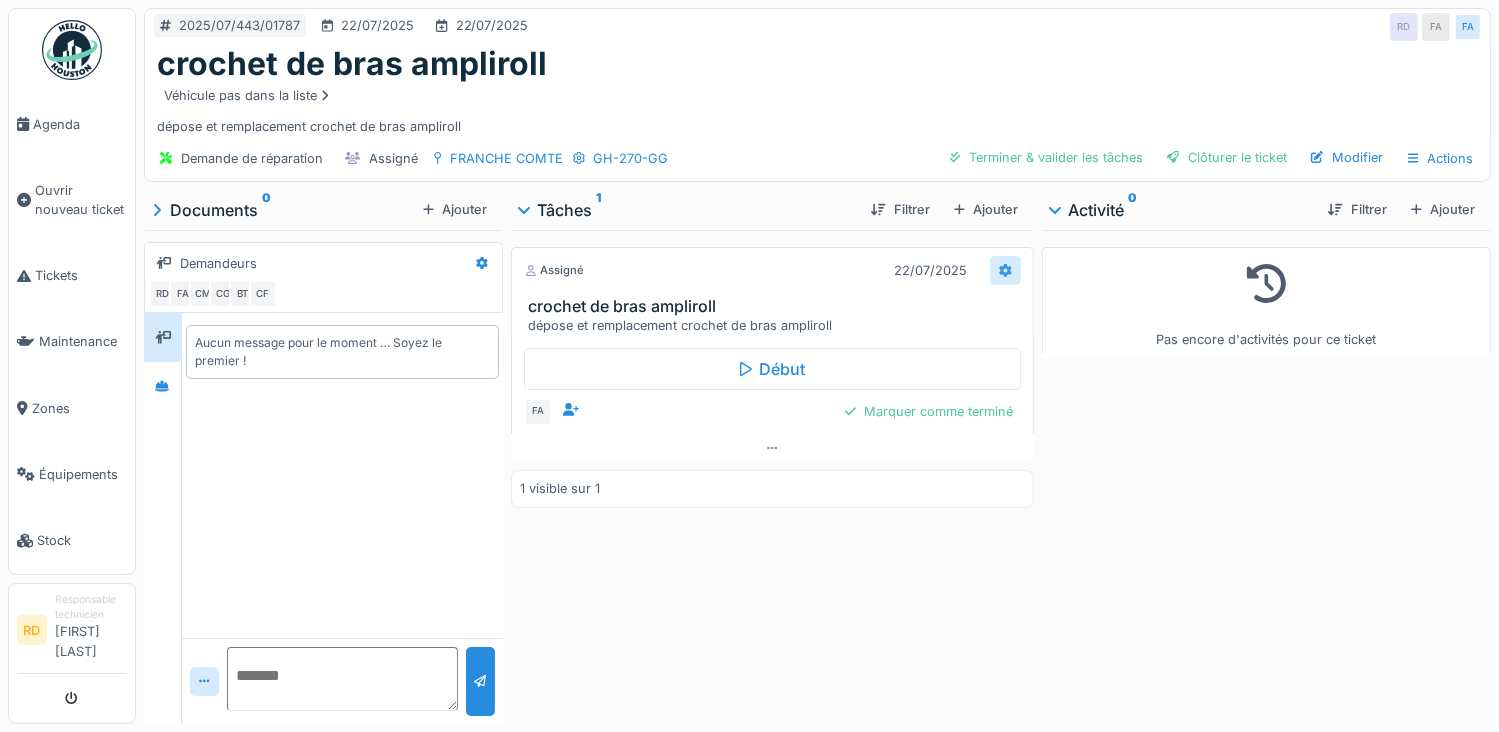 click 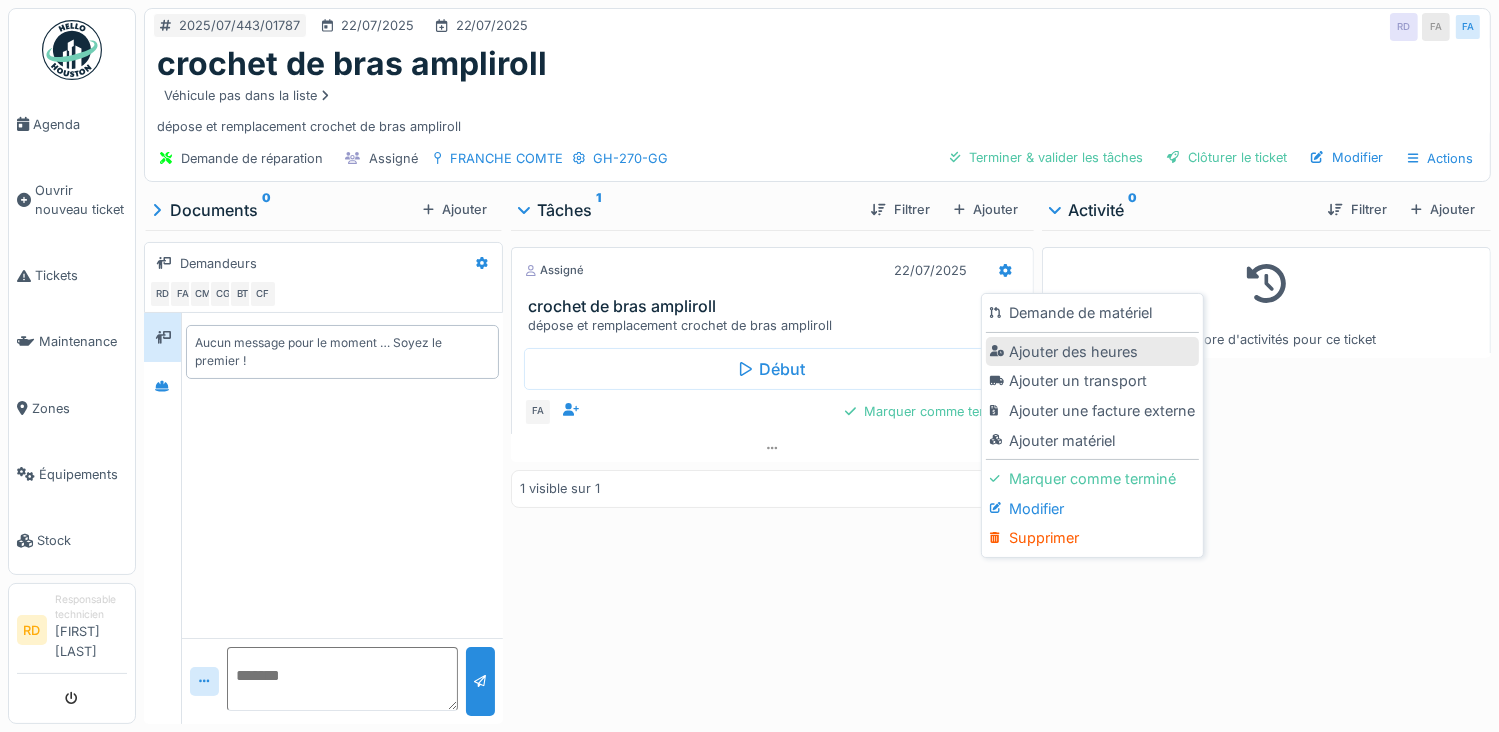 click on "Ajouter des heures" at bounding box center [1092, 352] 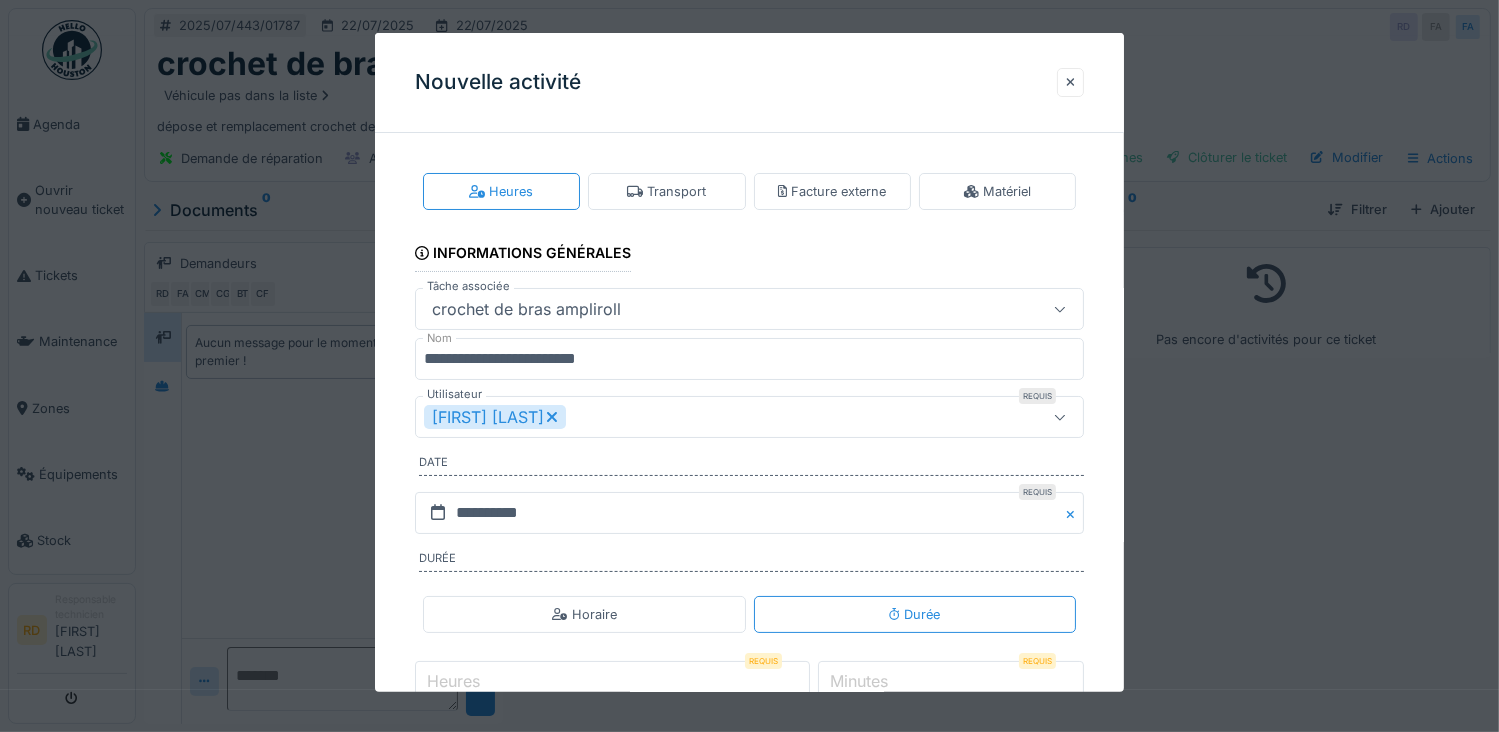 click 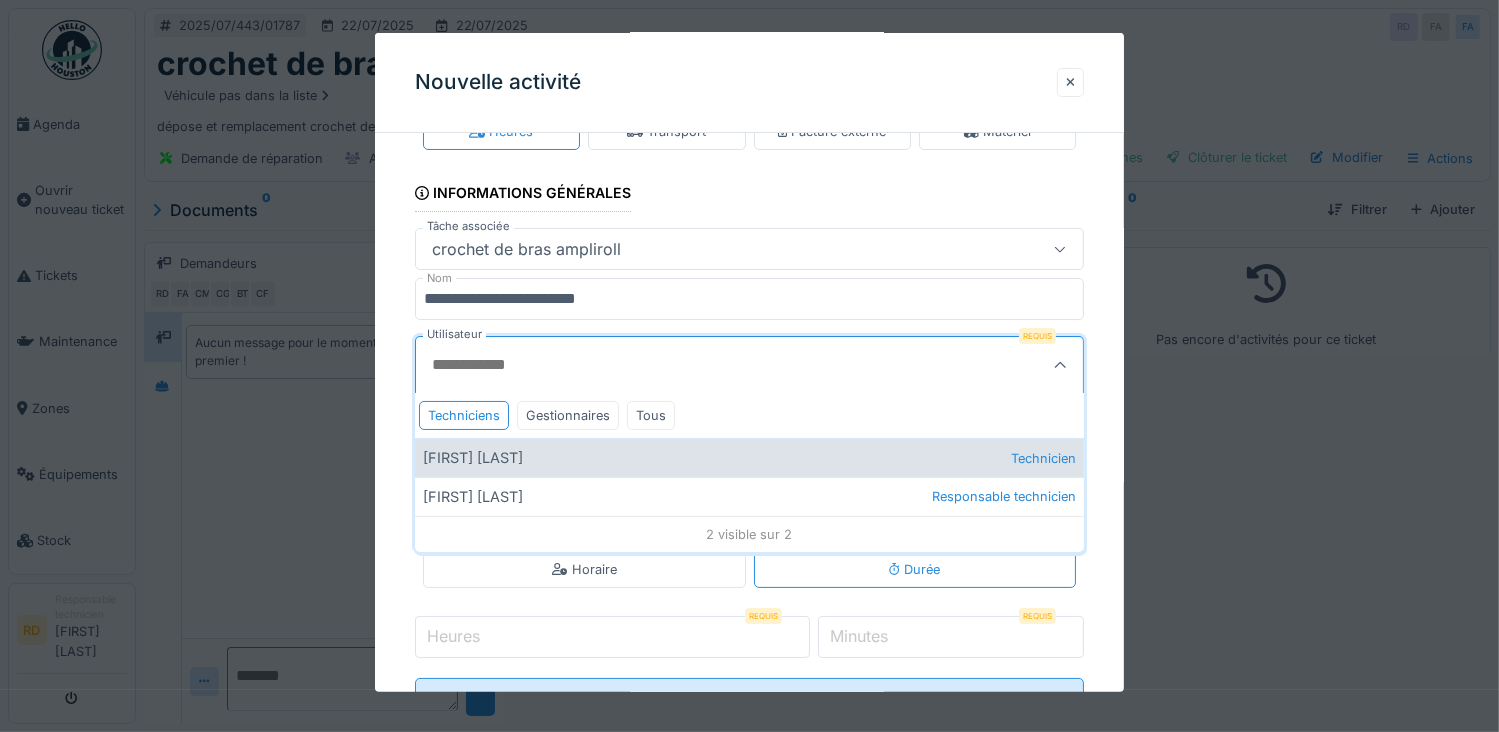 click on "[FIRST] [LAST]   Technicien" at bounding box center [750, 457] 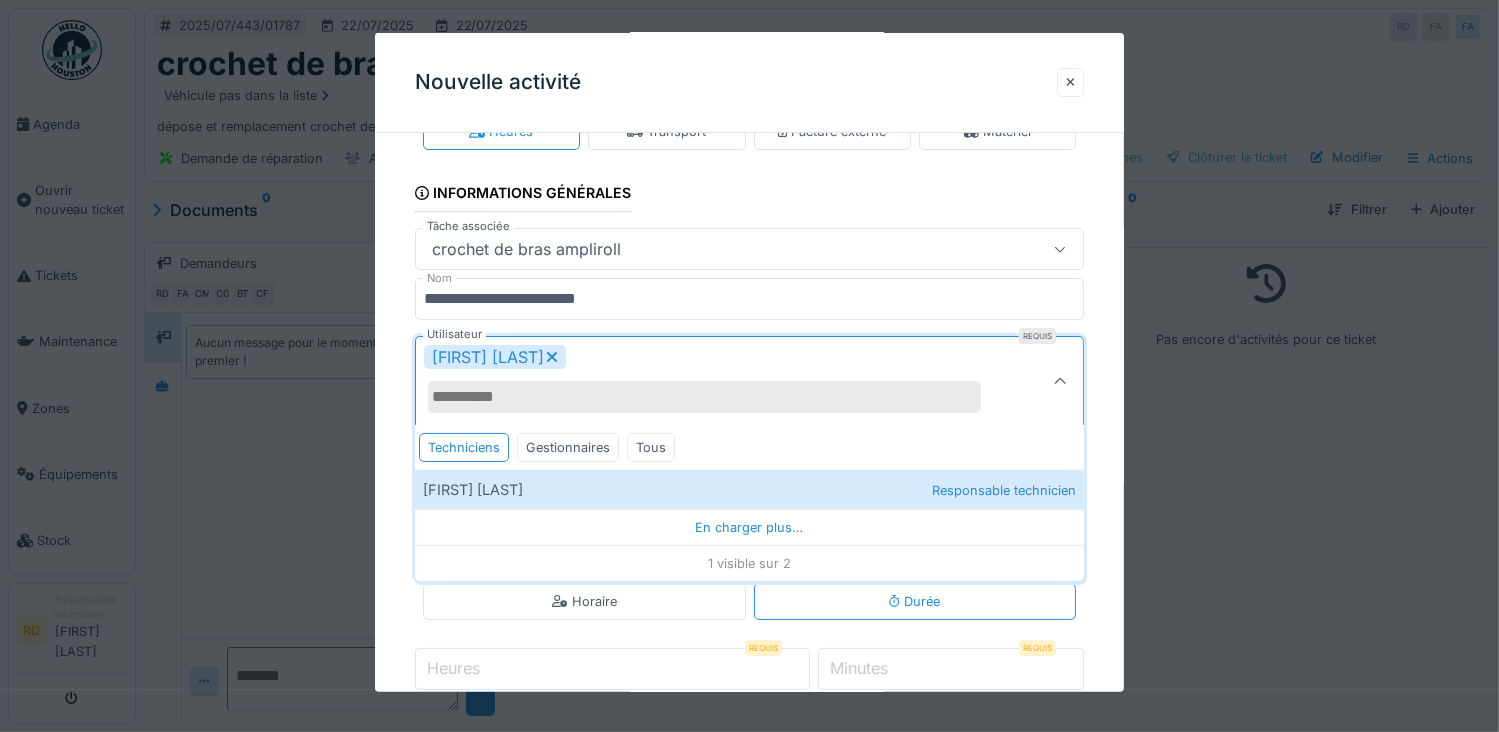 click on "**********" at bounding box center (750, 448) 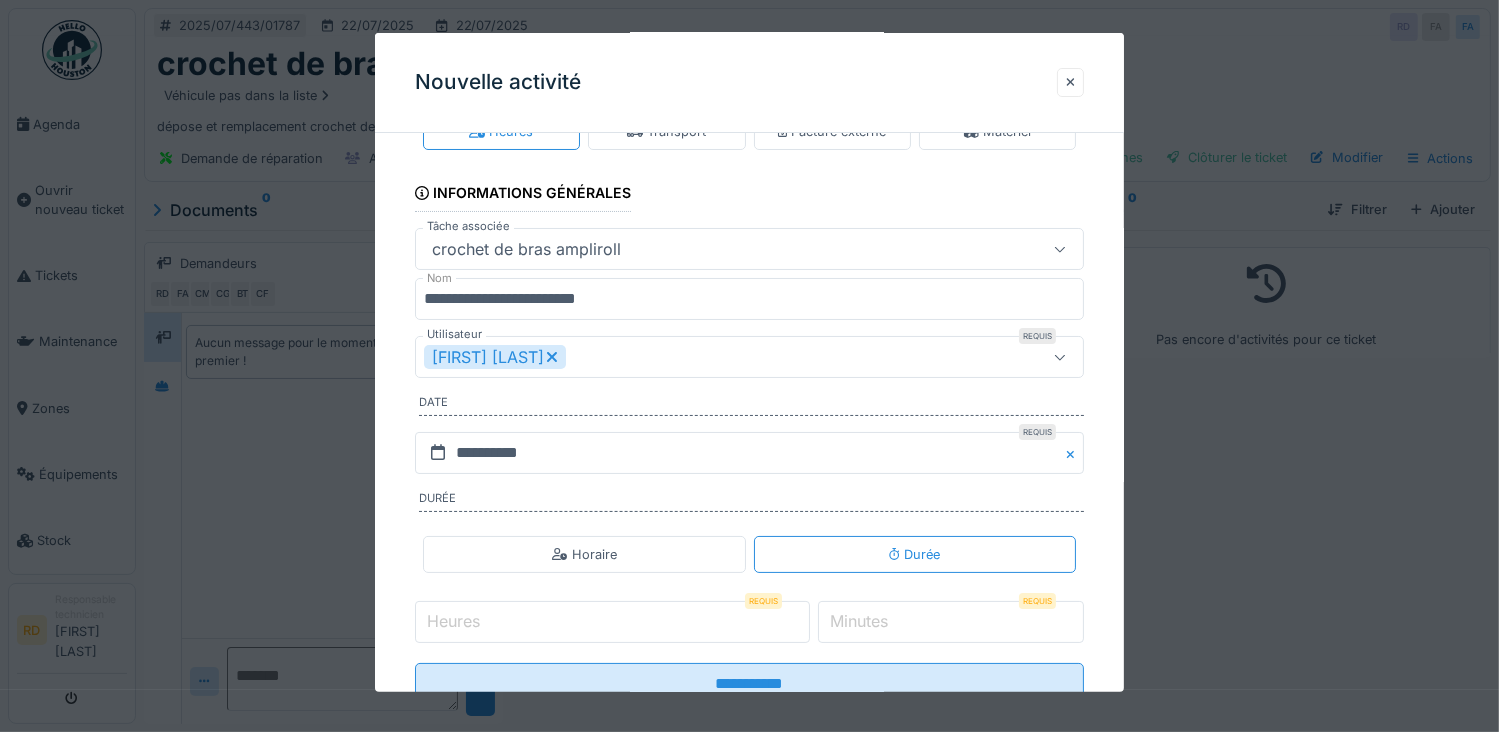 click on "Heures" at bounding box center (612, 622) 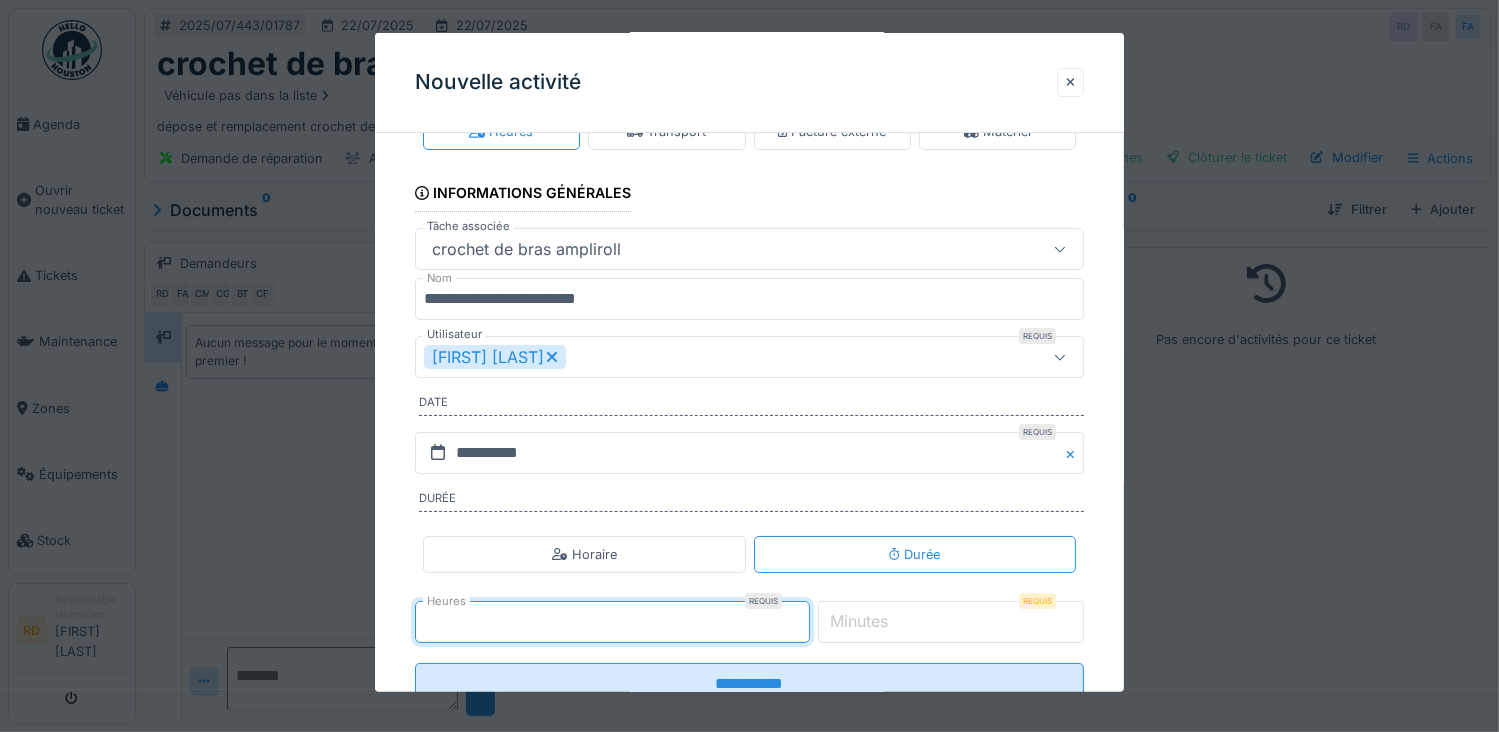 type on "*" 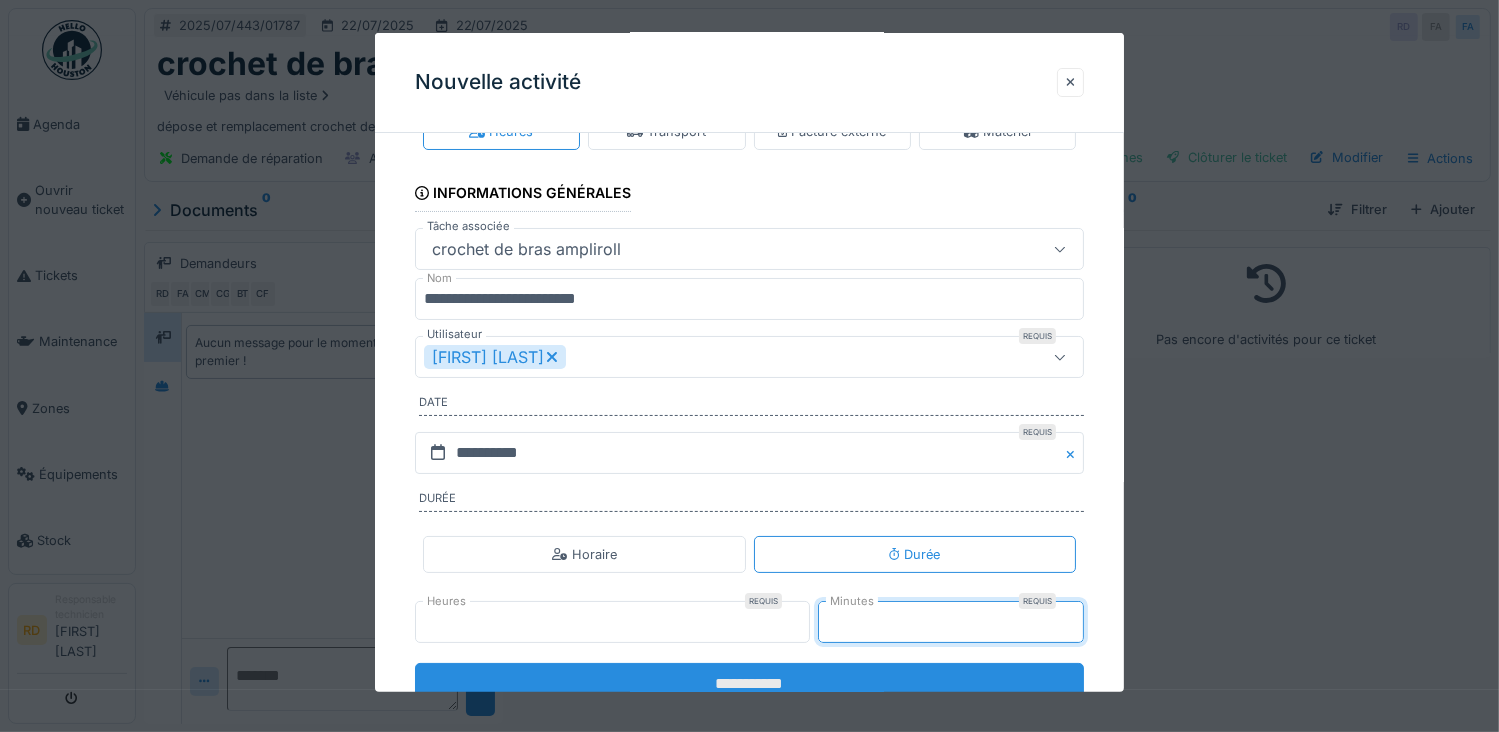 type on "**" 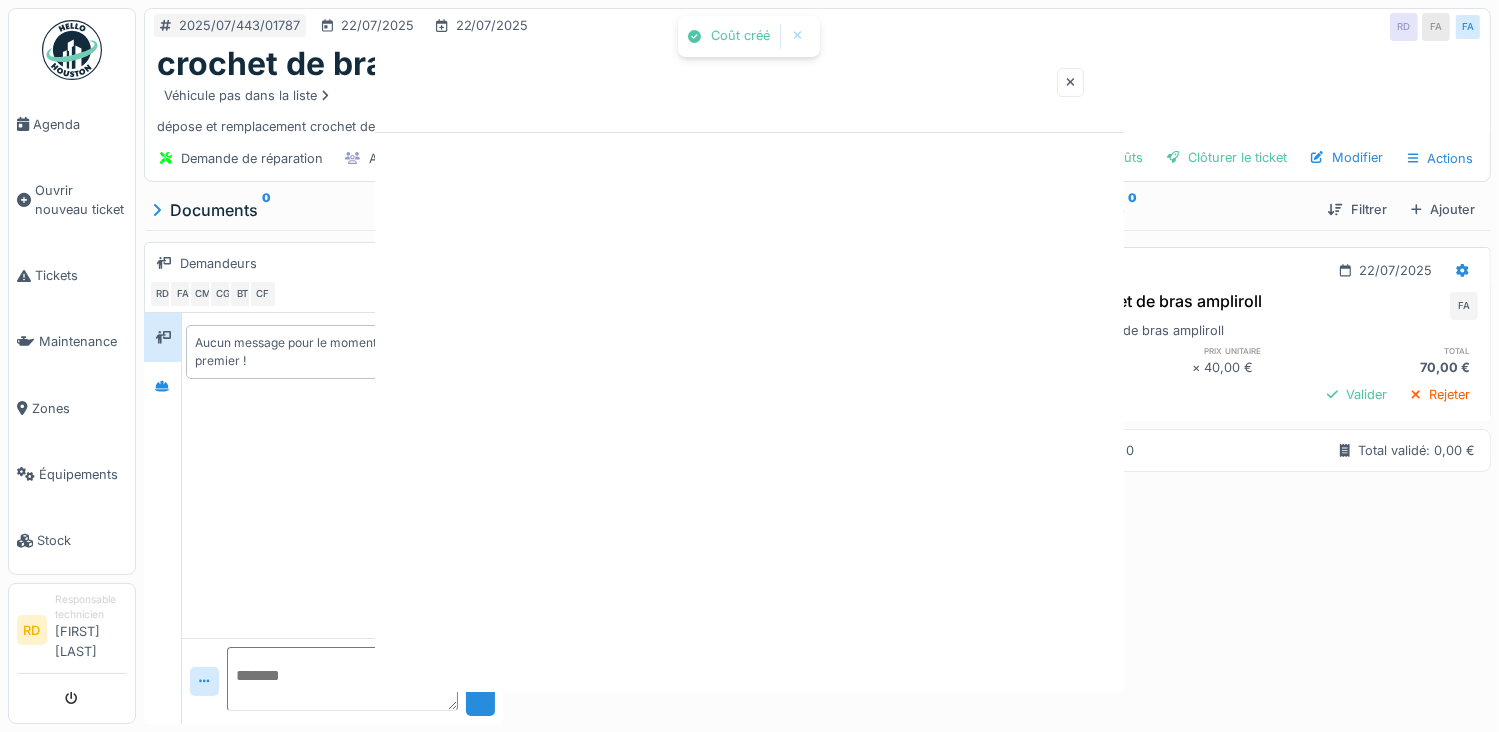 scroll, scrollTop: 0, scrollLeft: 0, axis: both 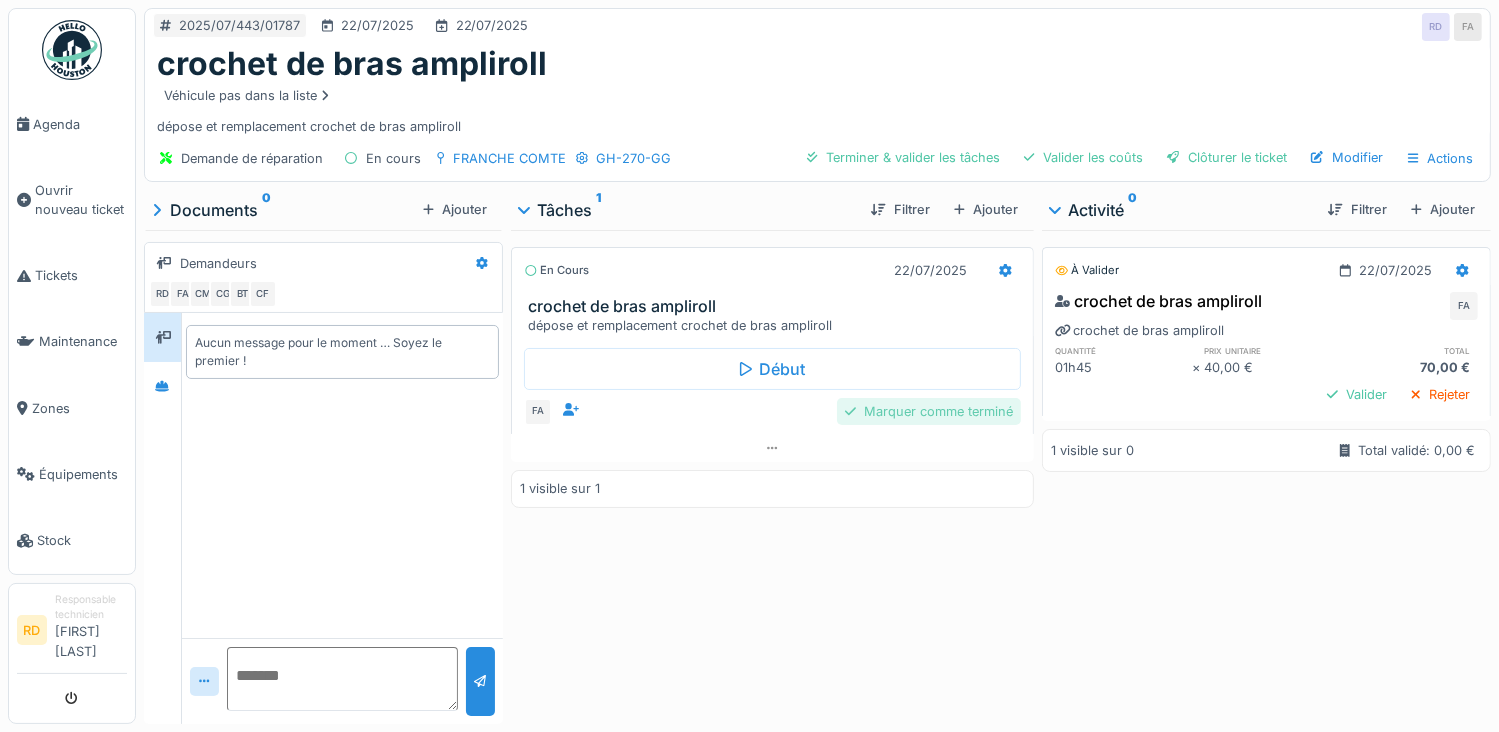 click on "Marquer comme terminé" at bounding box center (929, 411) 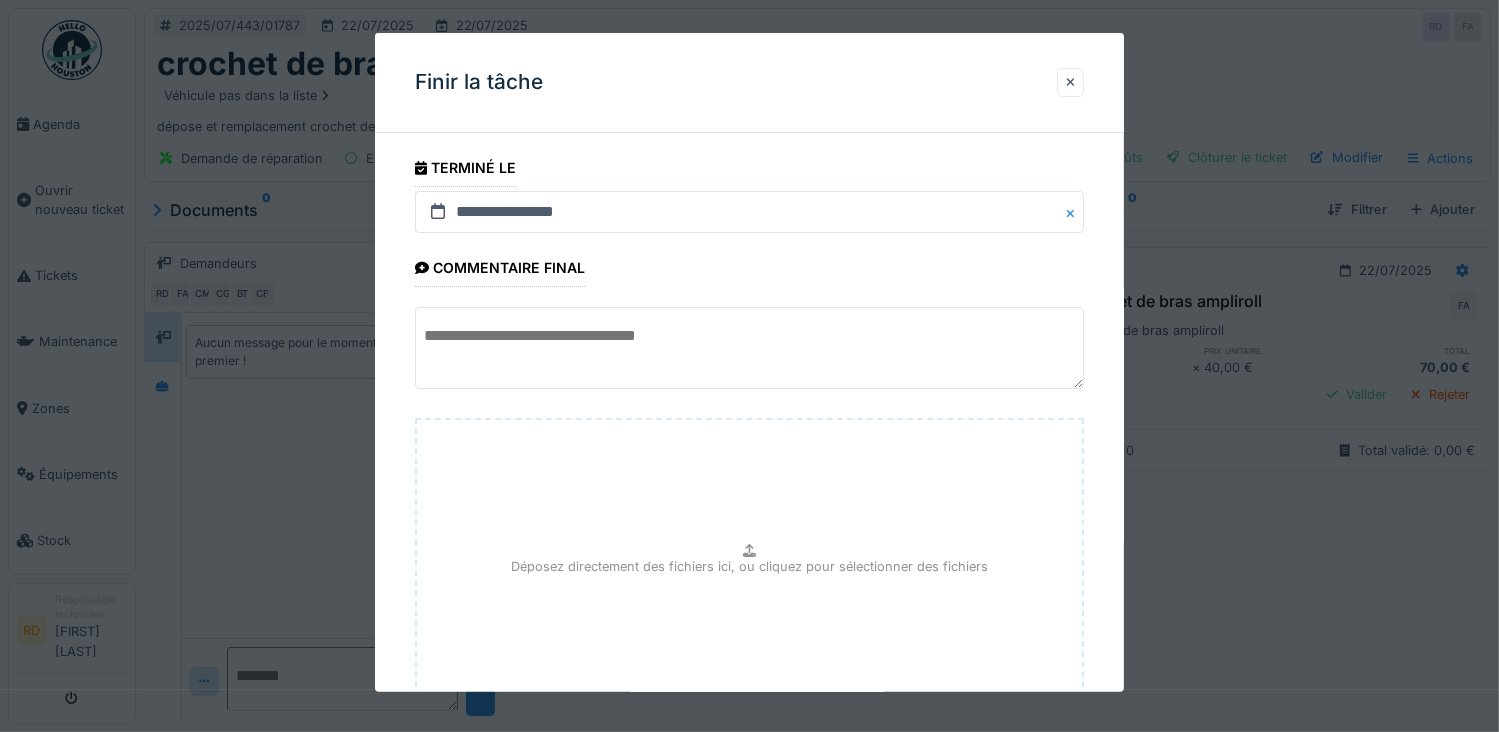 click at bounding box center (750, 348) 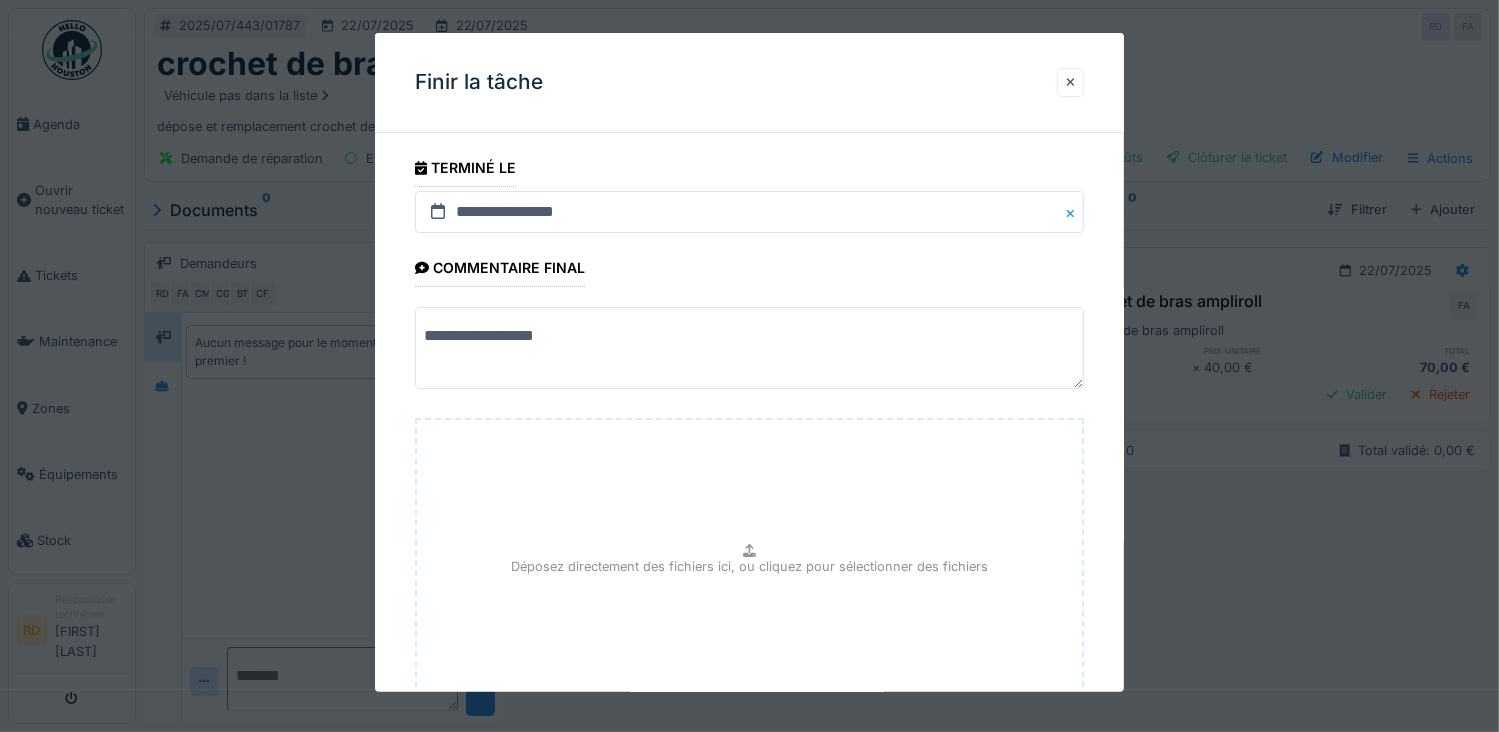 scroll, scrollTop: 154, scrollLeft: 0, axis: vertical 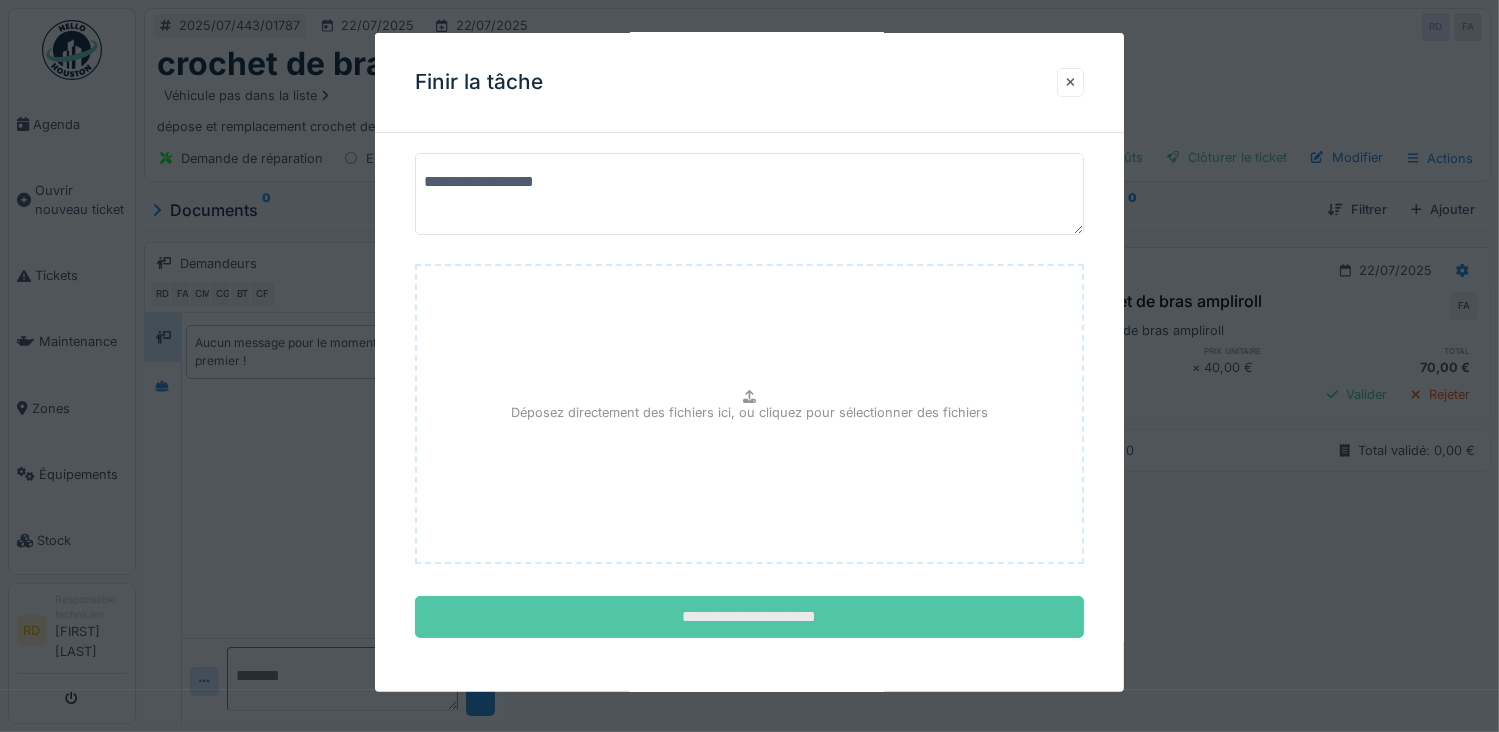 type on "**********" 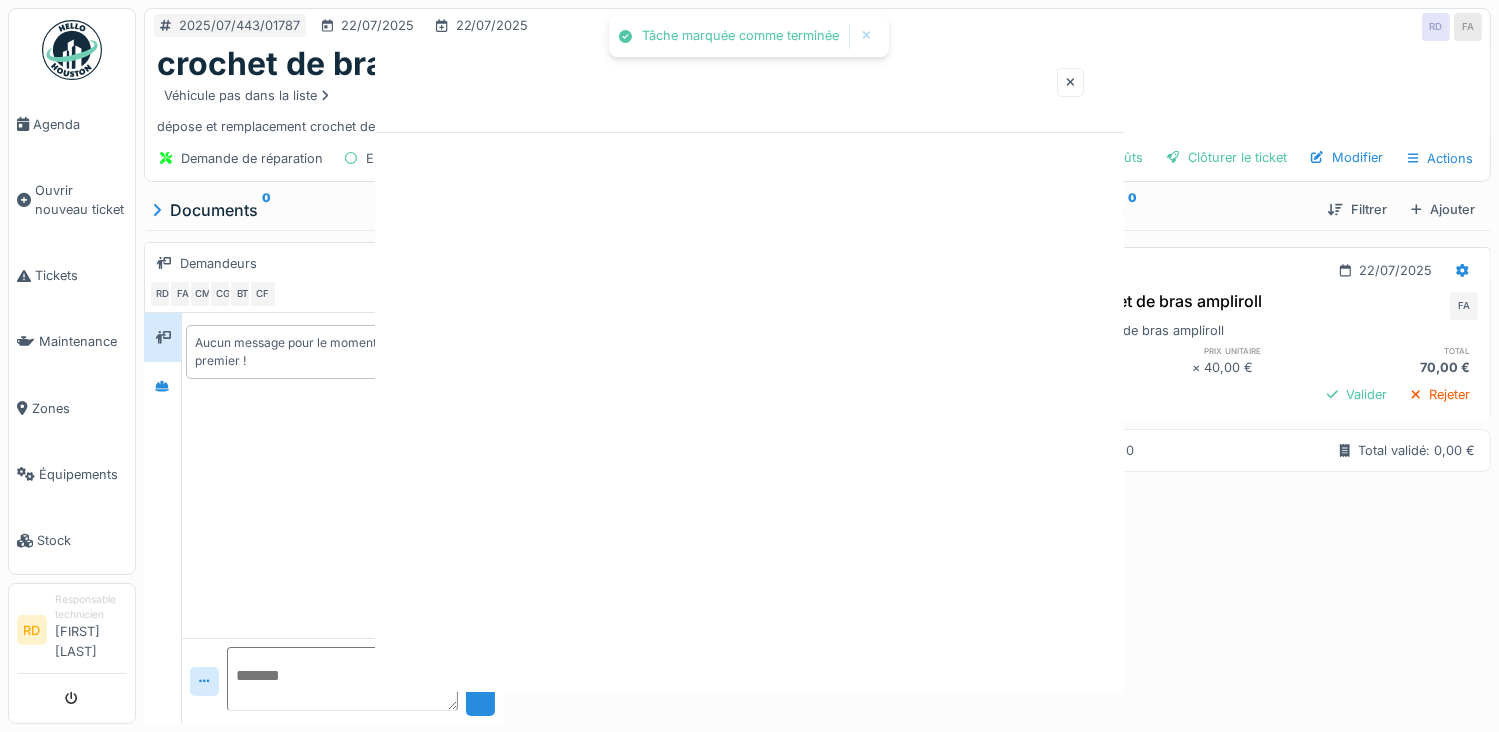 scroll, scrollTop: 0, scrollLeft: 0, axis: both 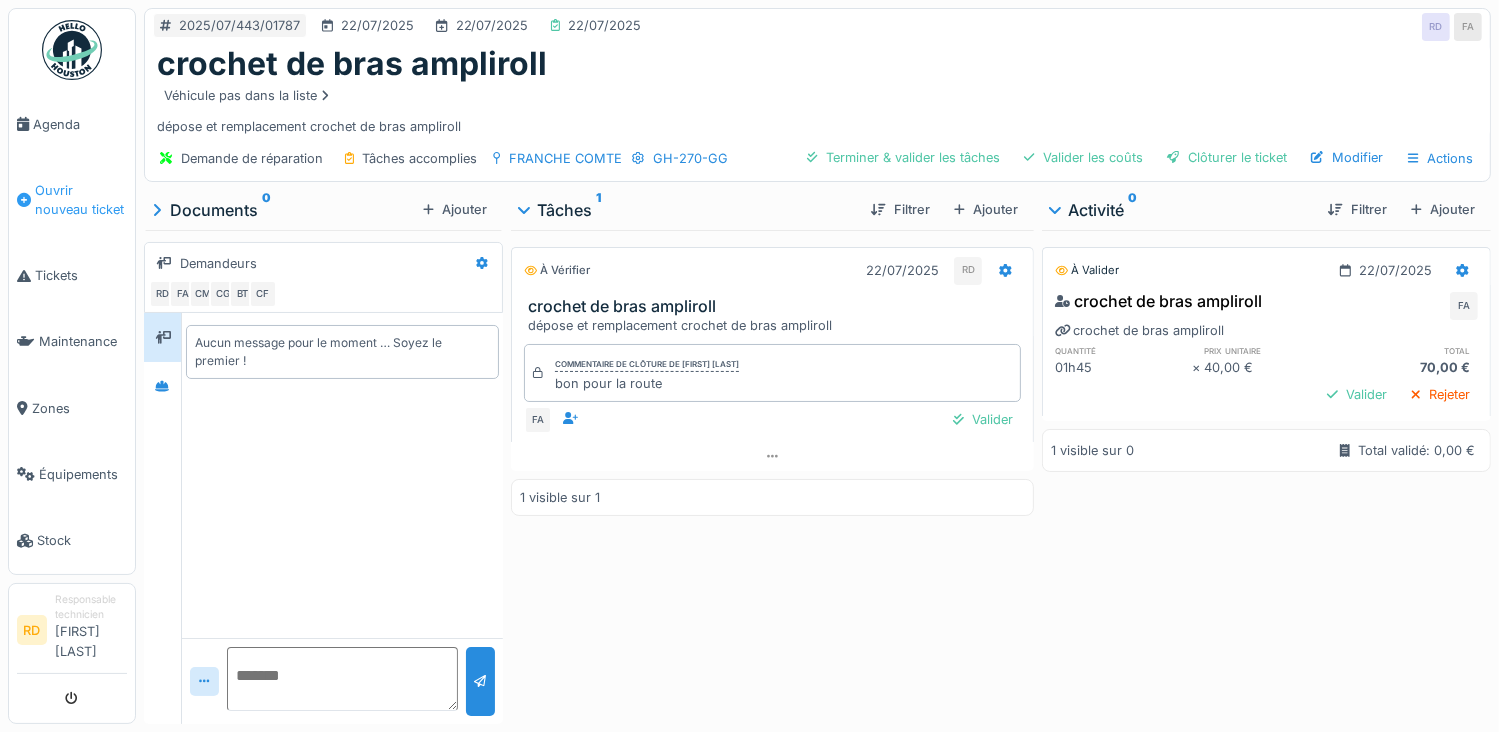 click on "Ouvrir nouveau ticket" at bounding box center [81, 200] 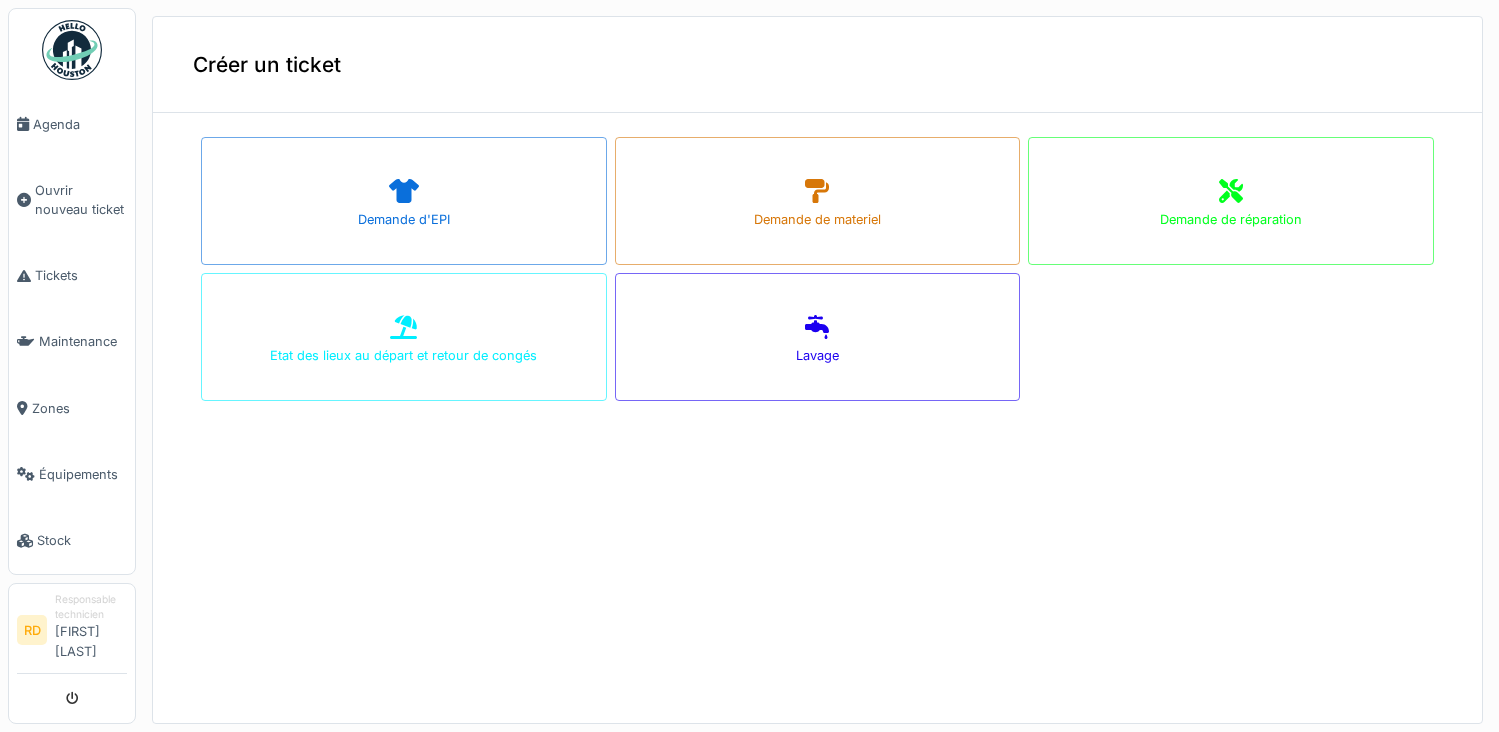 scroll, scrollTop: 0, scrollLeft: 0, axis: both 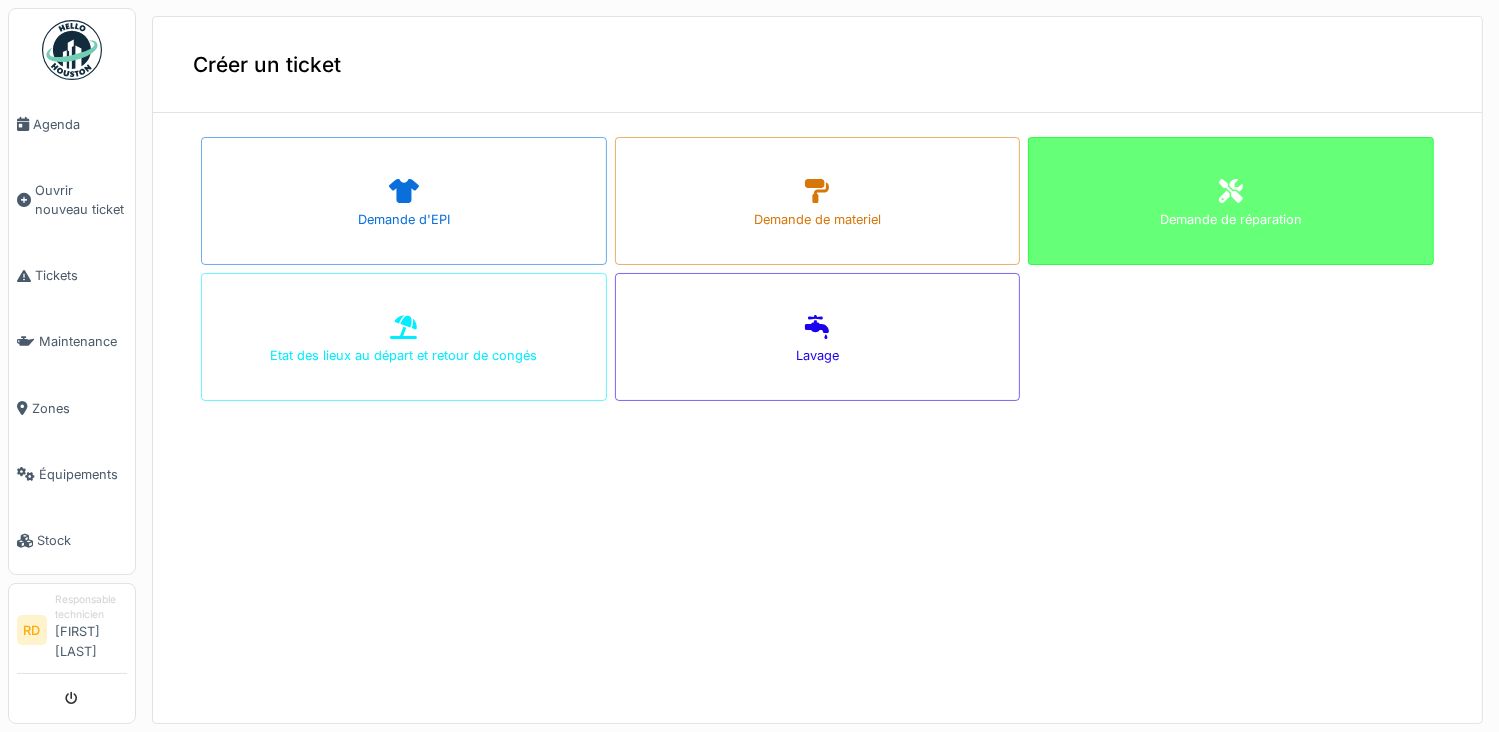click at bounding box center (1231, 192) 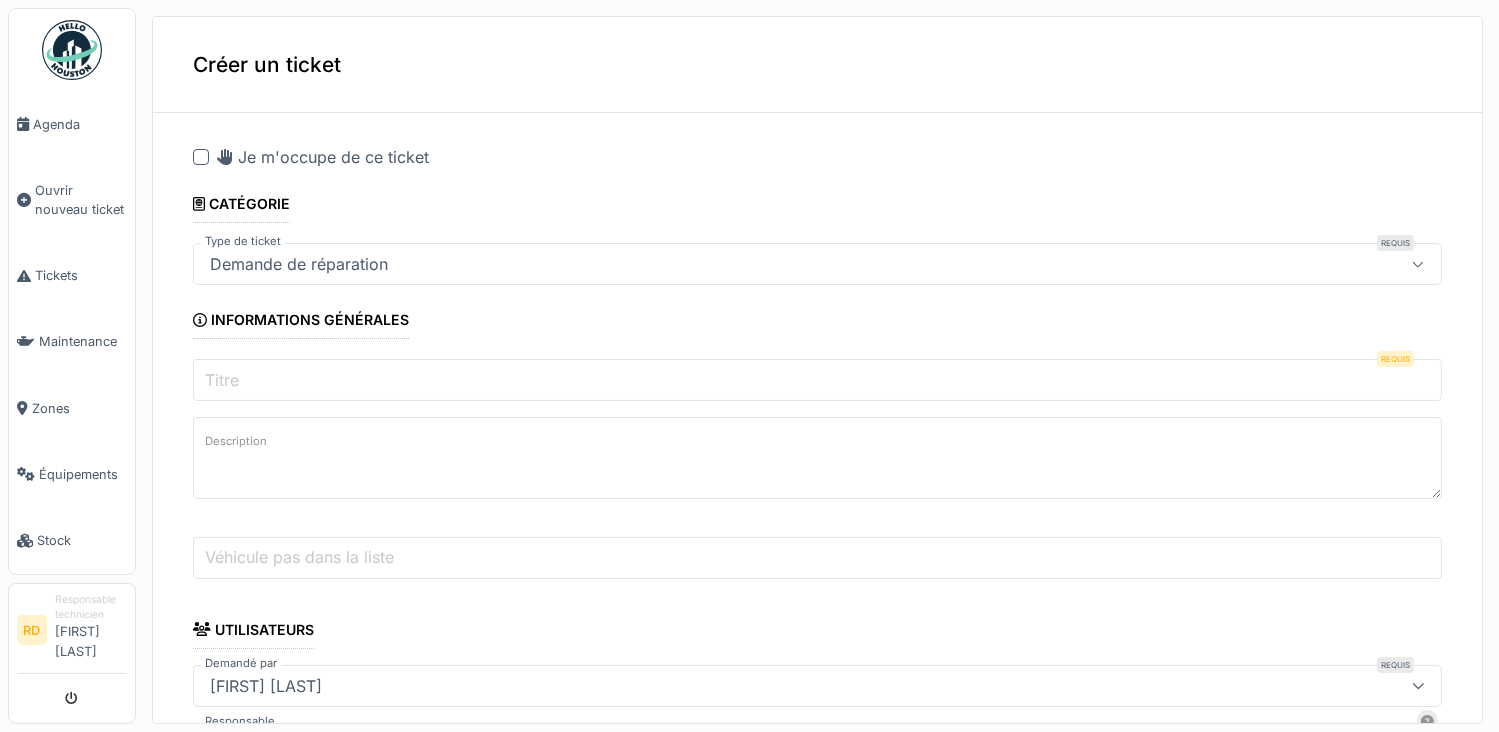 click on "Titre" at bounding box center (817, 380) 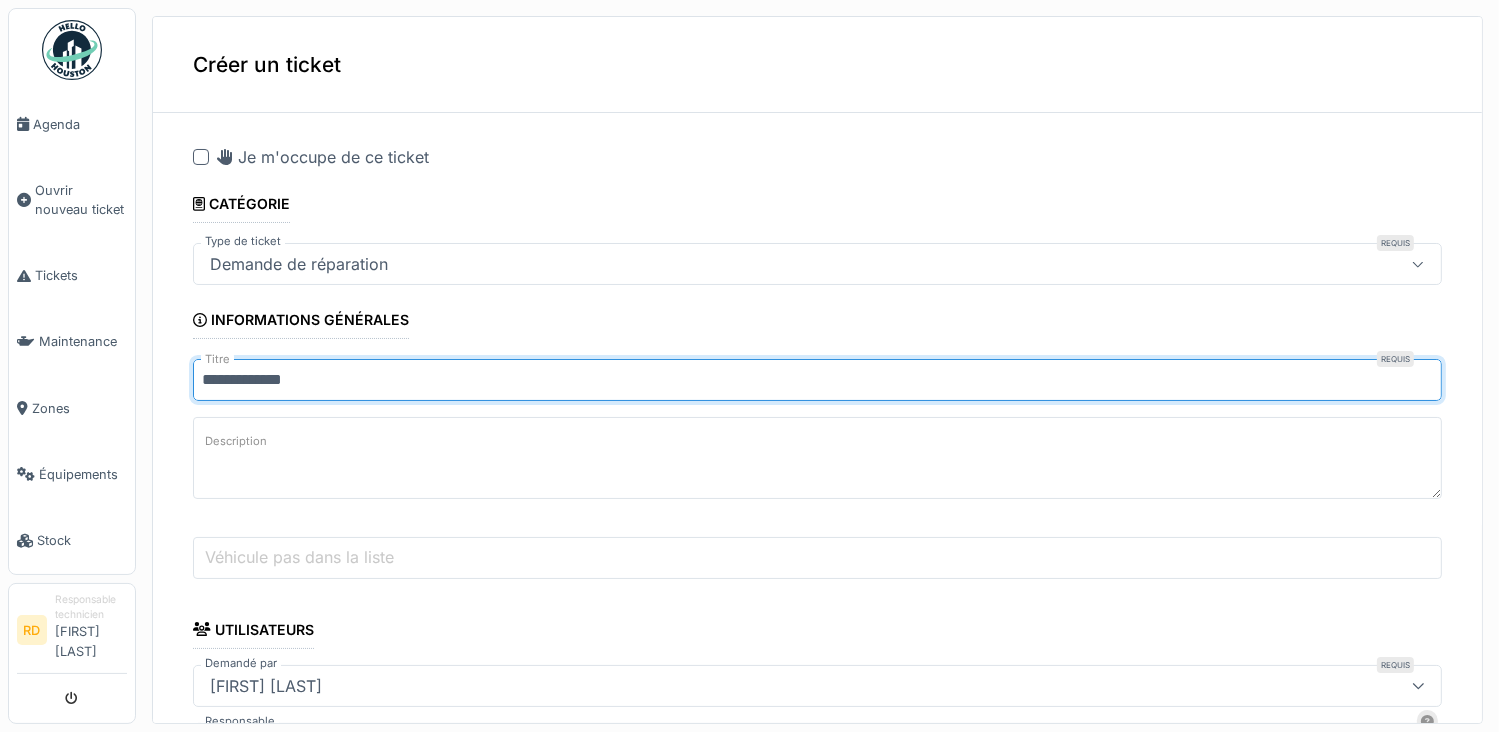 click on "Description" at bounding box center (817, 458) 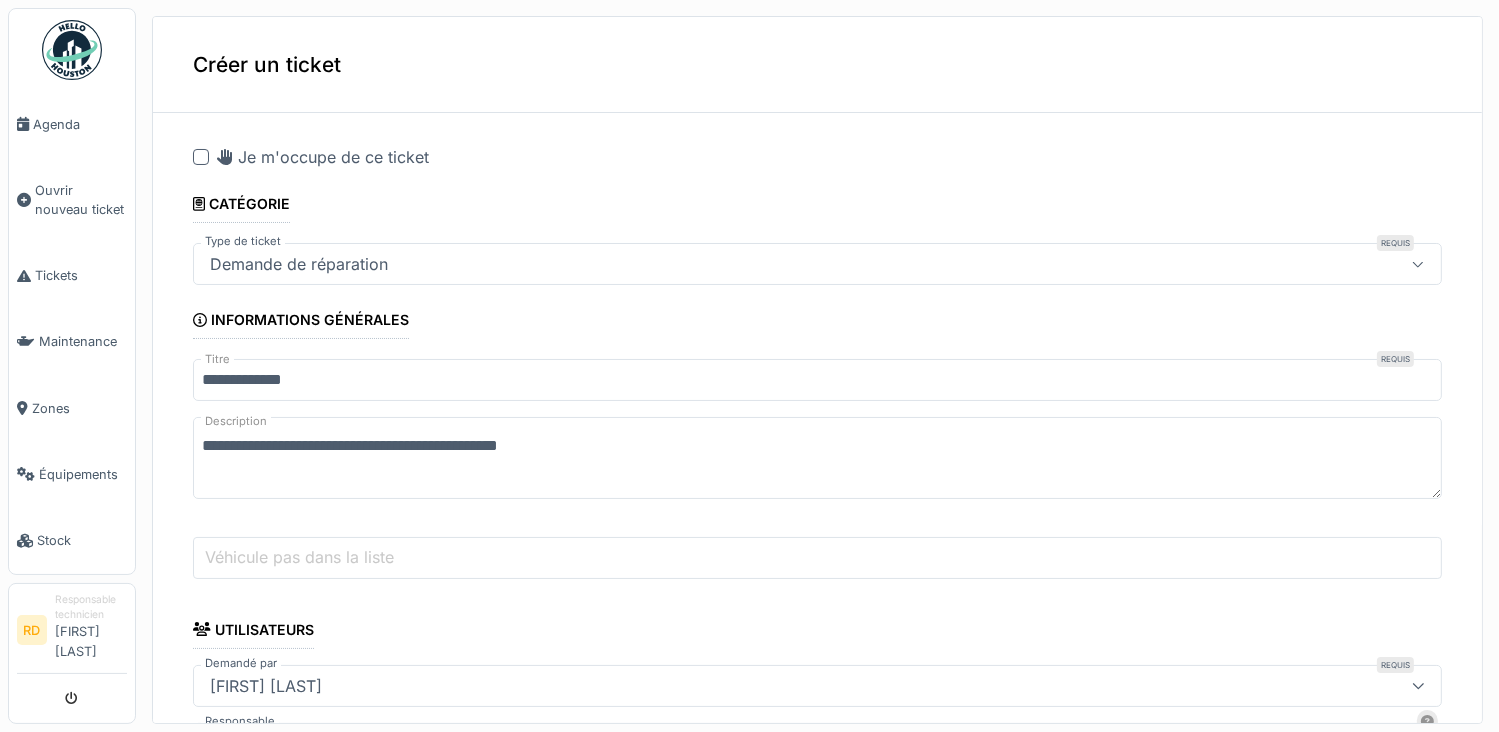 scroll, scrollTop: 300, scrollLeft: 0, axis: vertical 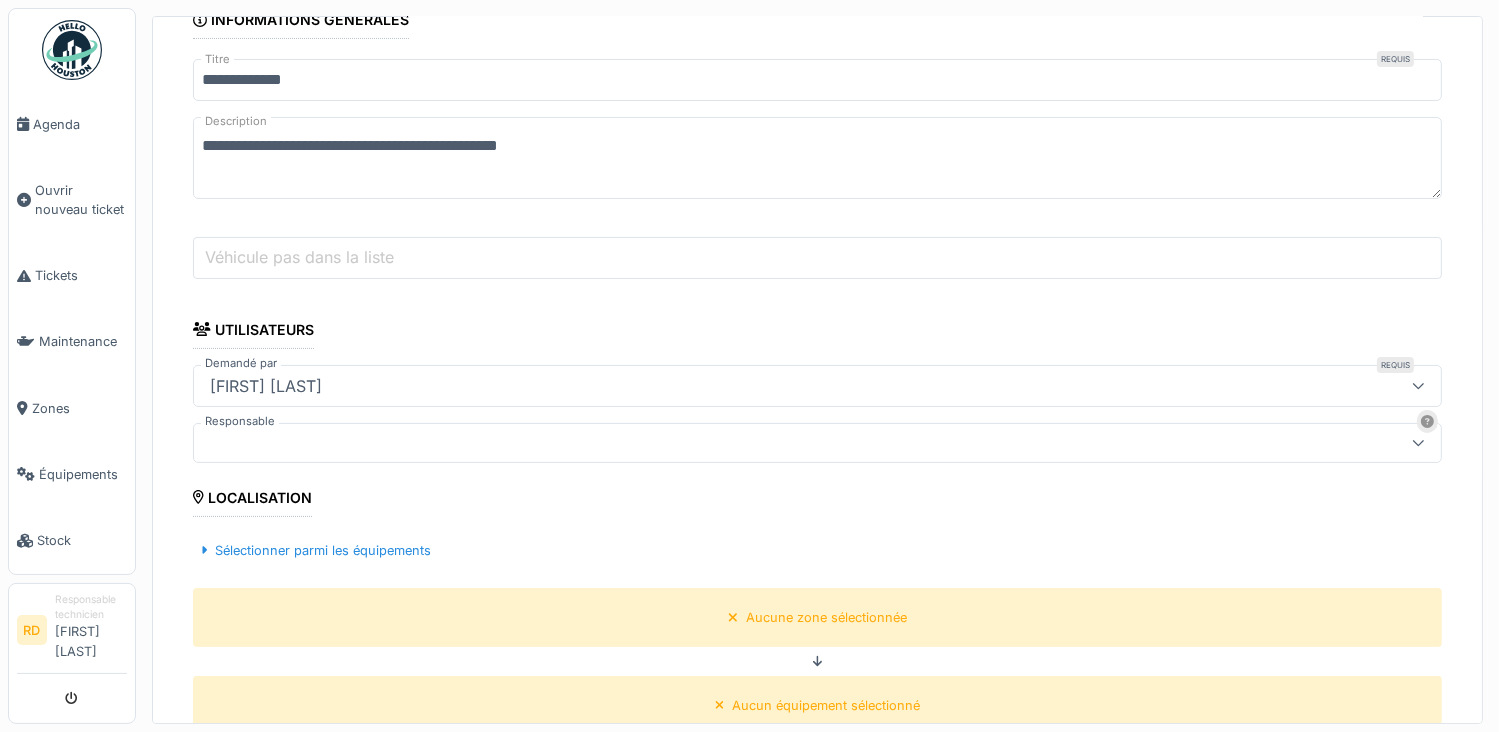 type on "**********" 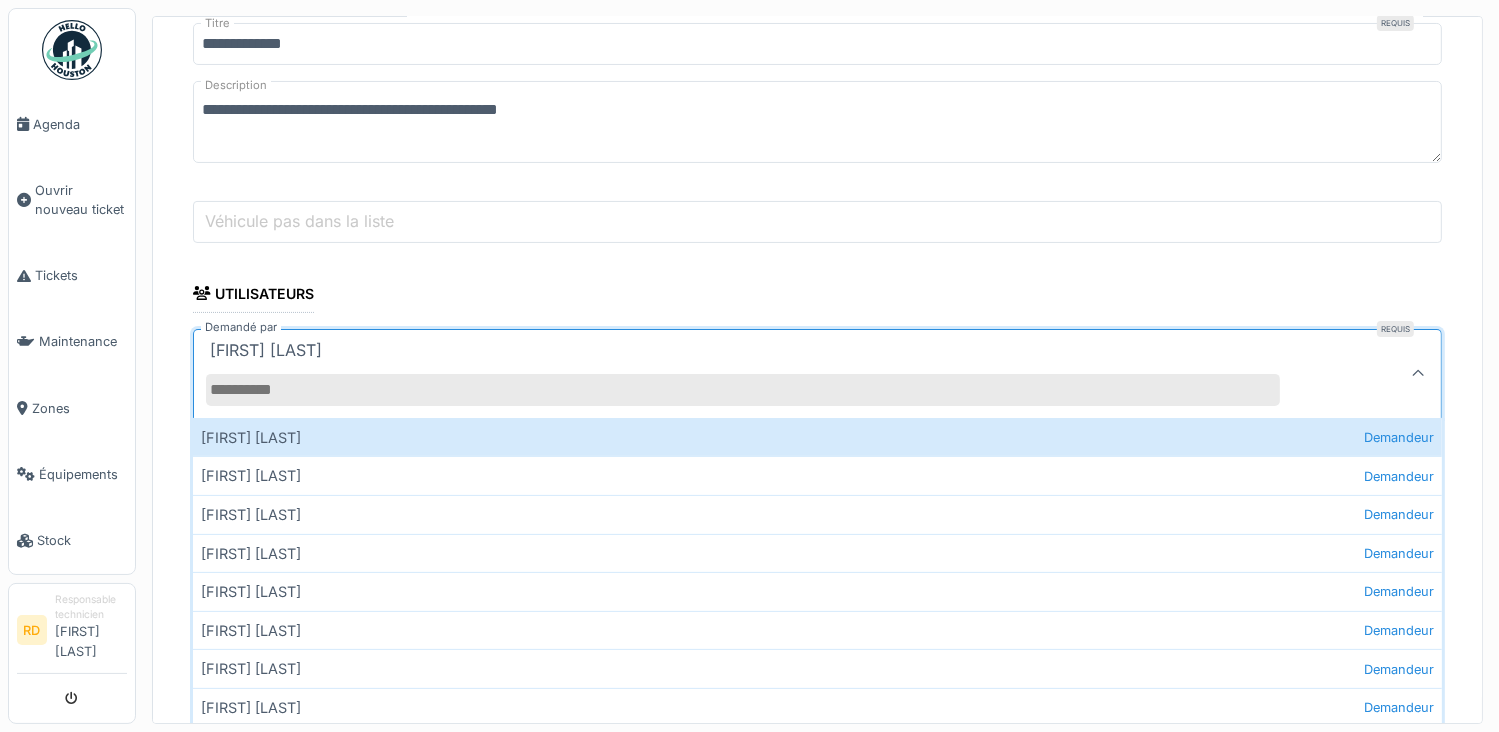 click on "Demandé par" at bounding box center [743, 390] 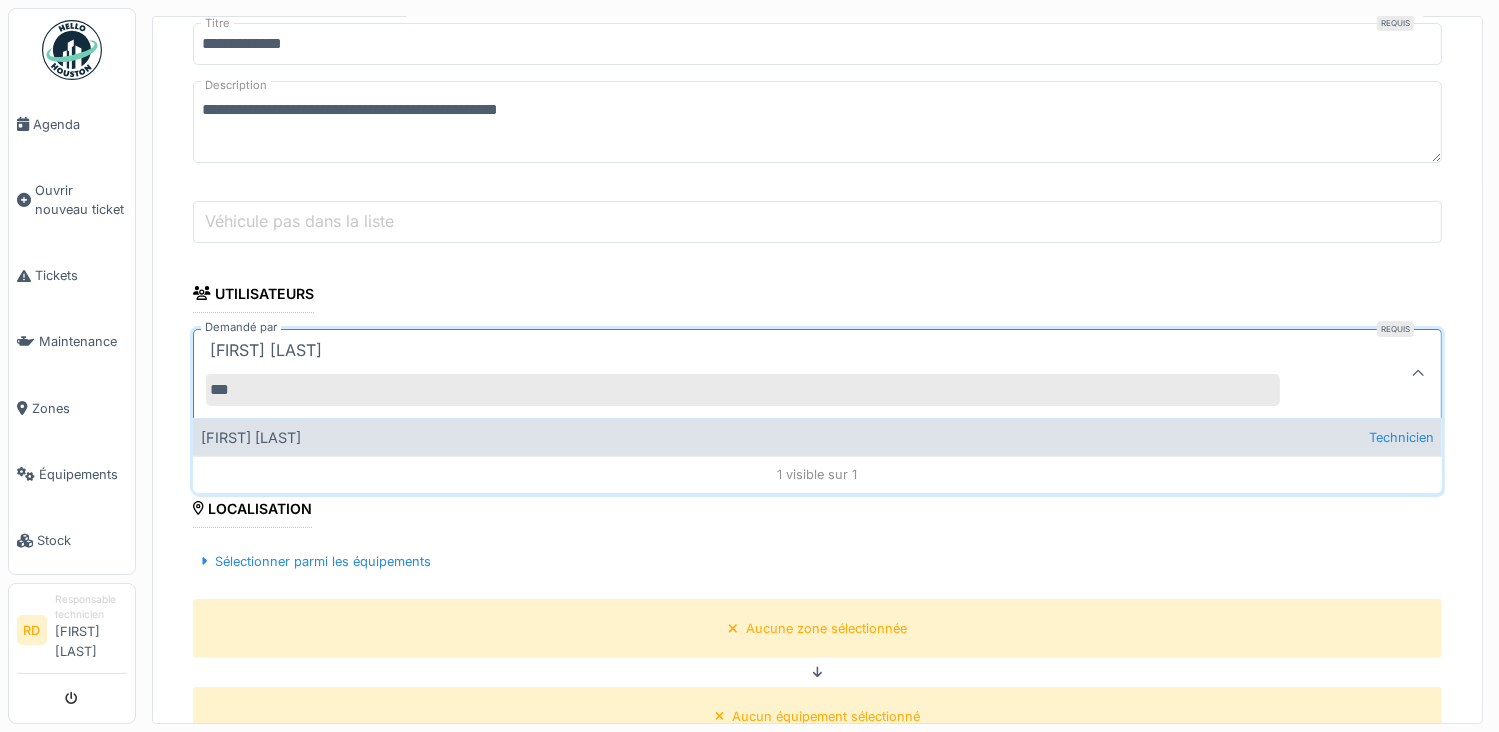 type on "***" 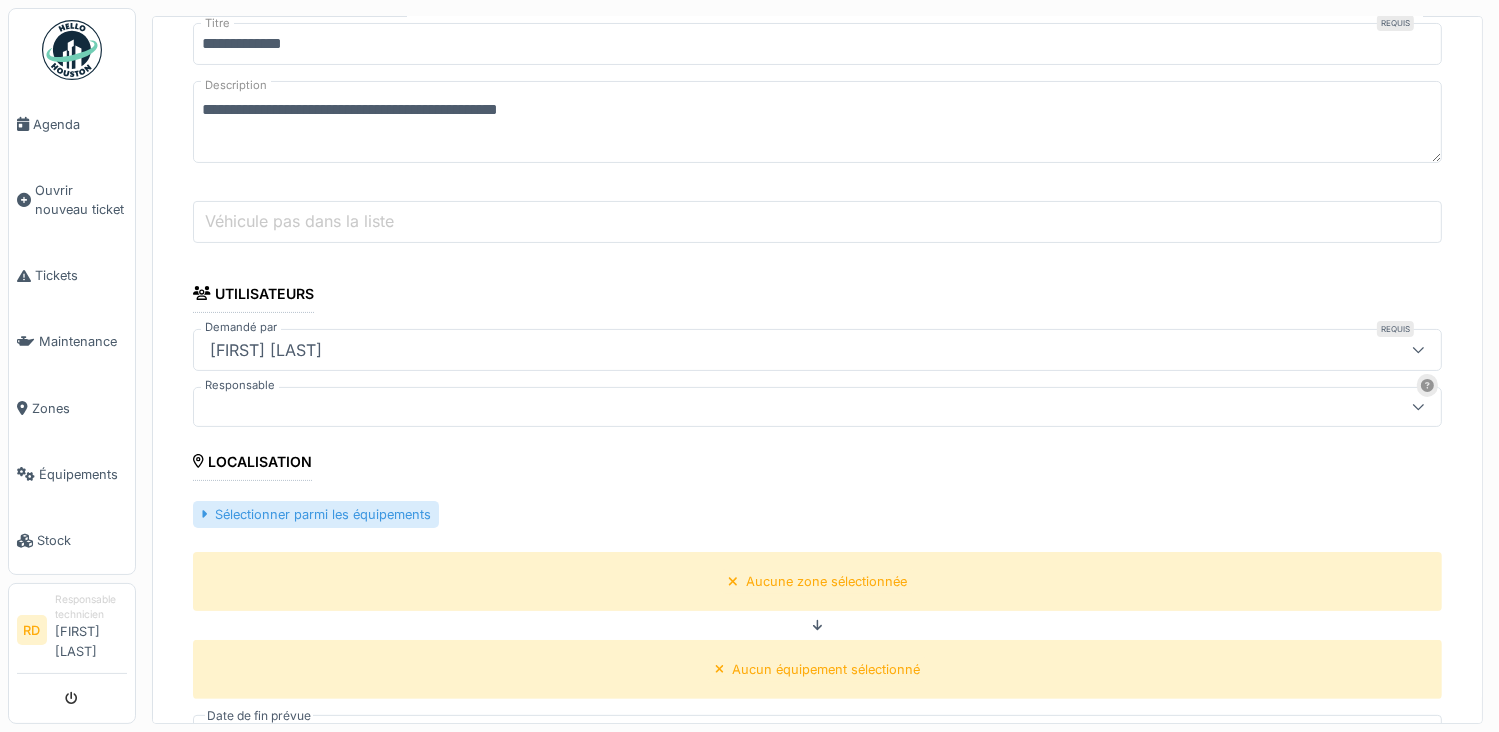 click on "Sélectionner parmi les équipements" at bounding box center [316, 514] 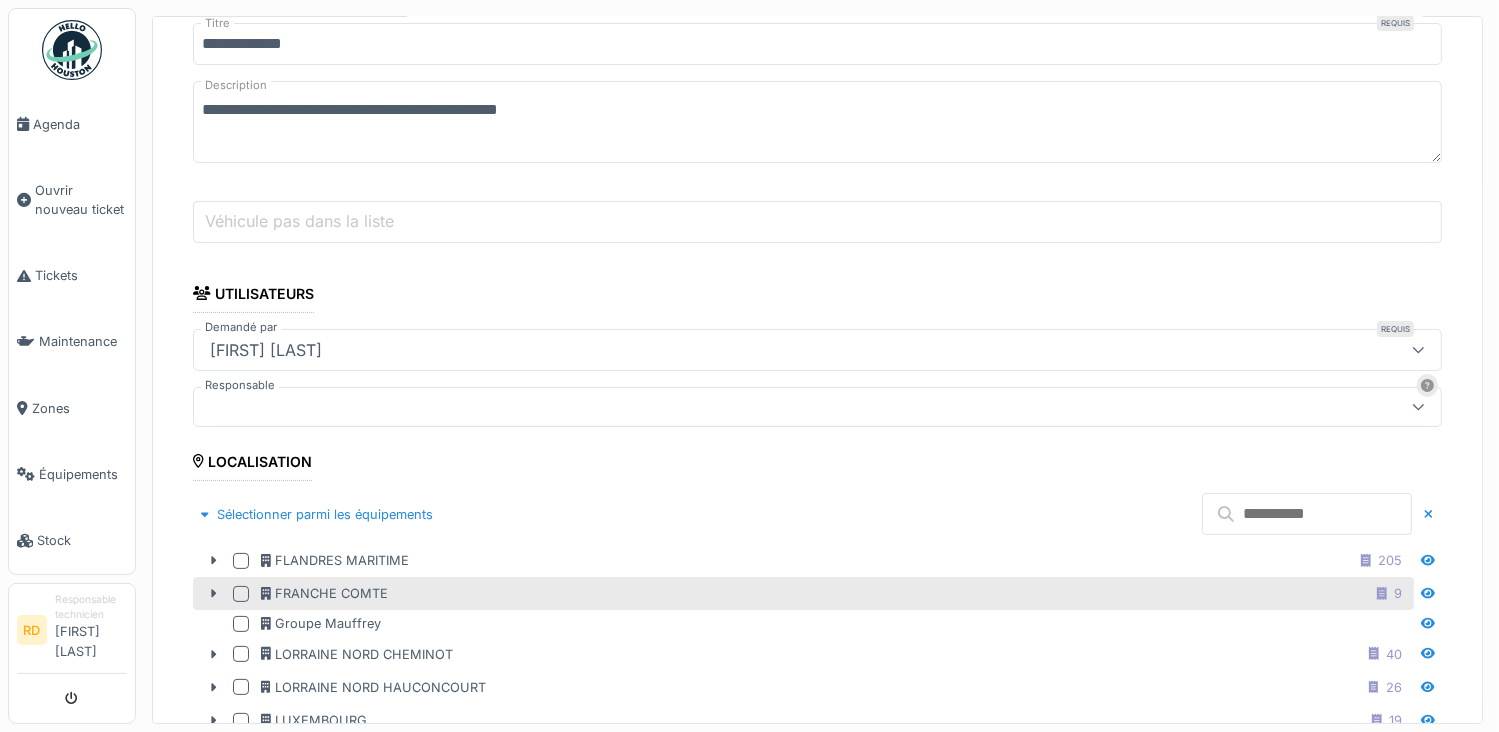 click at bounding box center [241, 594] 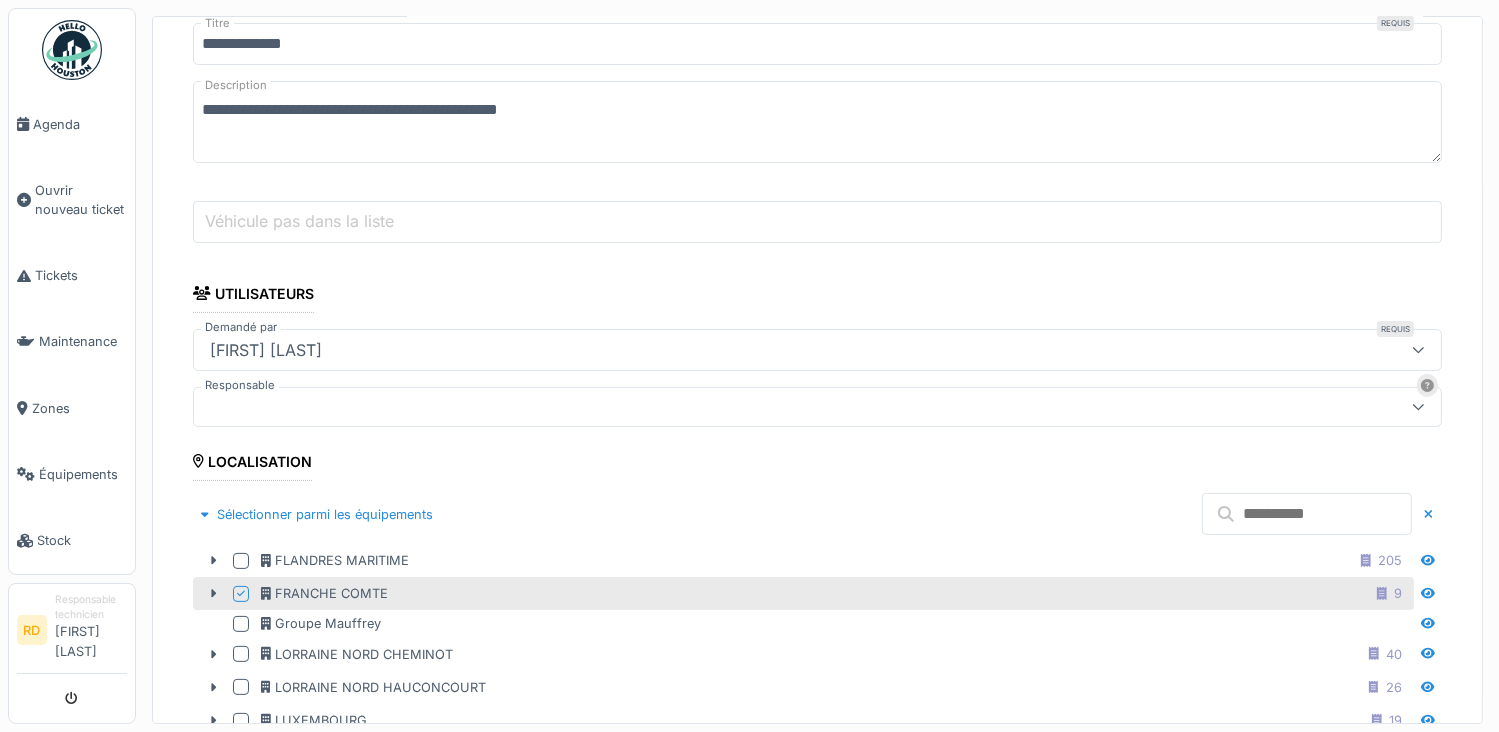 click at bounding box center (1307, 514) 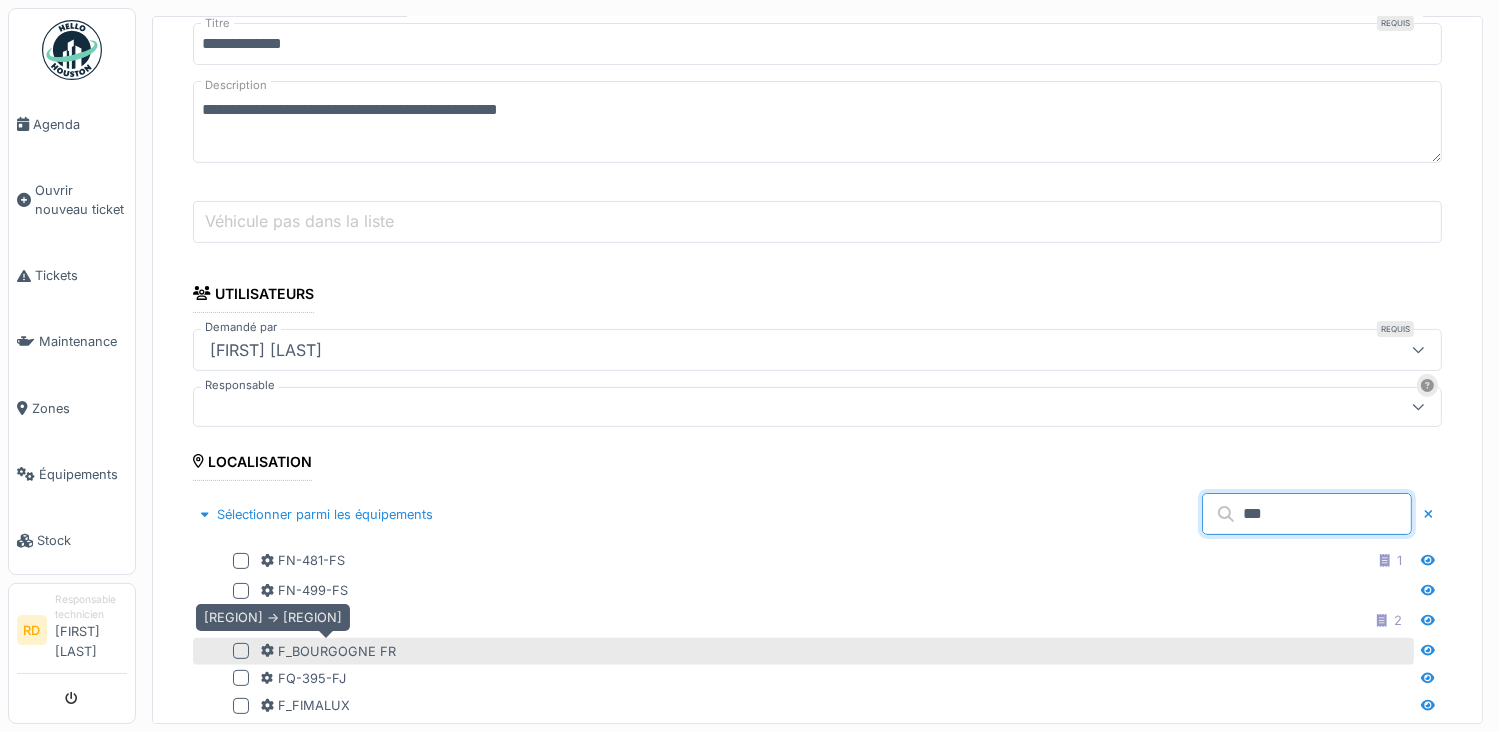 type on "***" 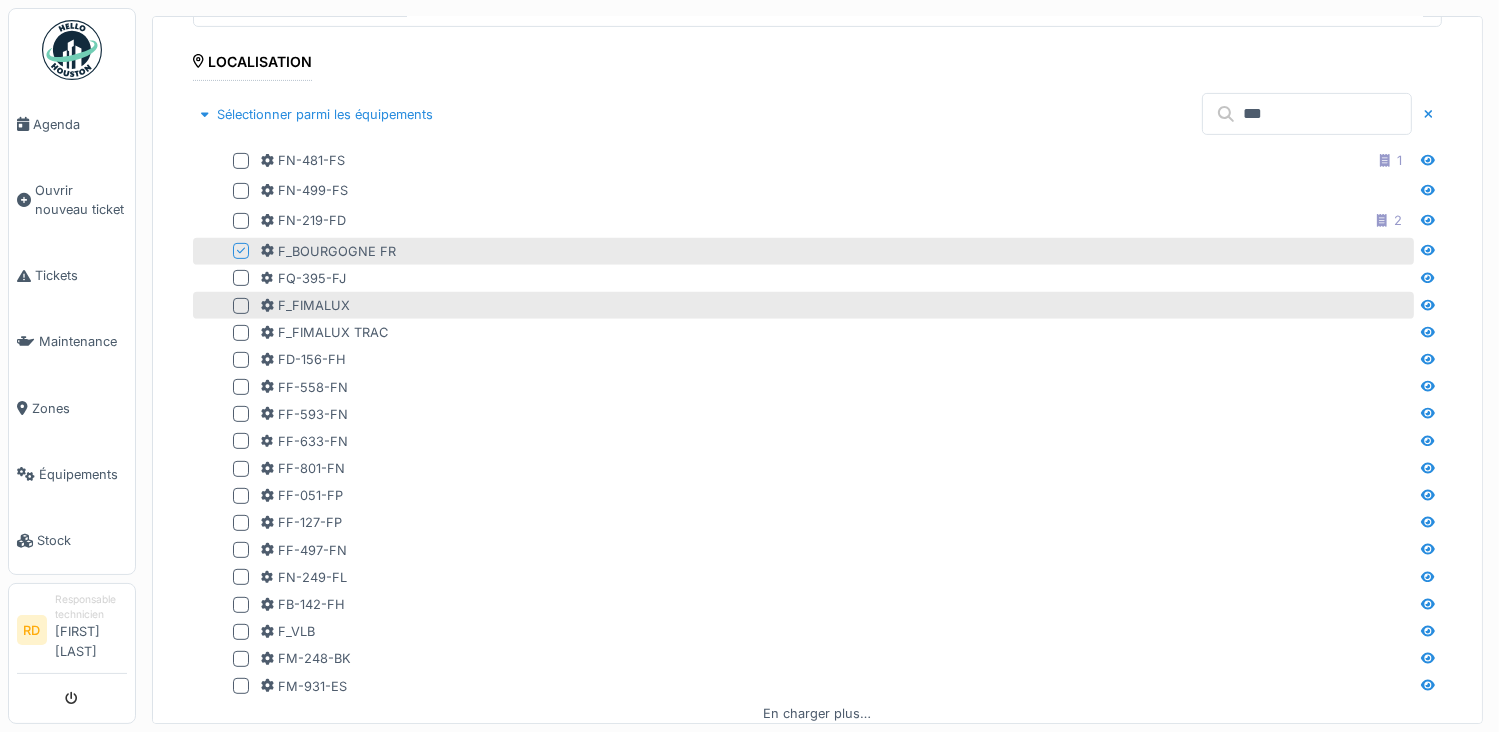 scroll, scrollTop: 1236, scrollLeft: 0, axis: vertical 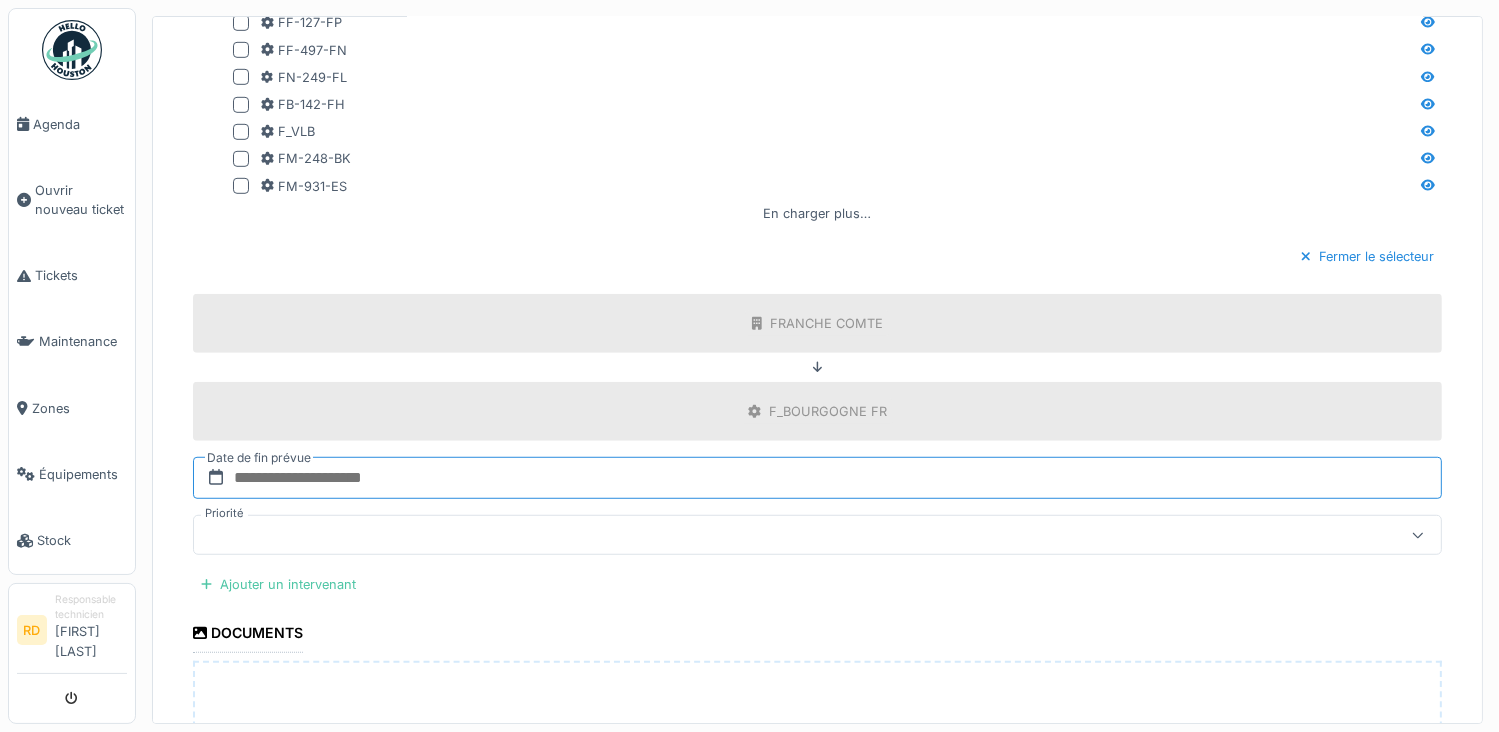 click at bounding box center (817, 478) 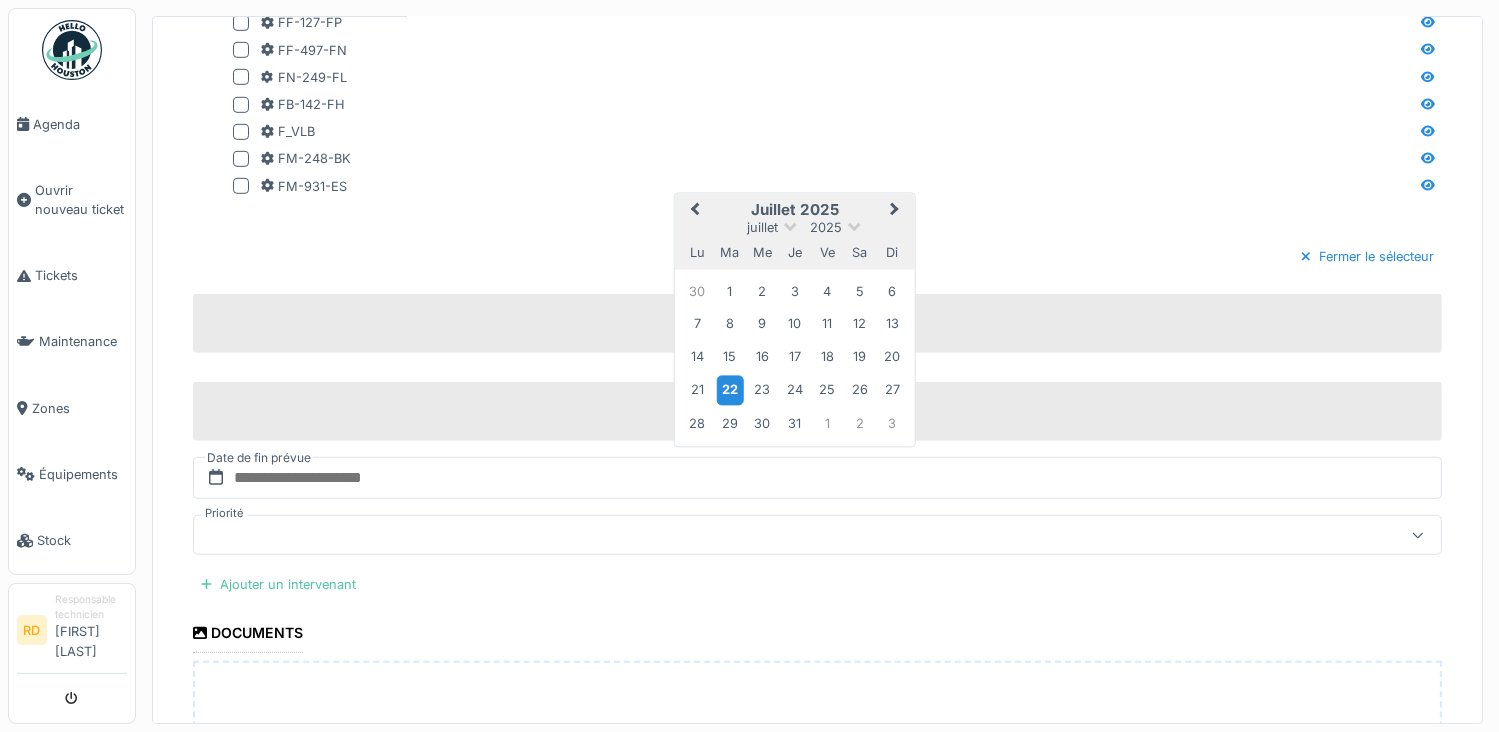 click on "22" at bounding box center (729, 390) 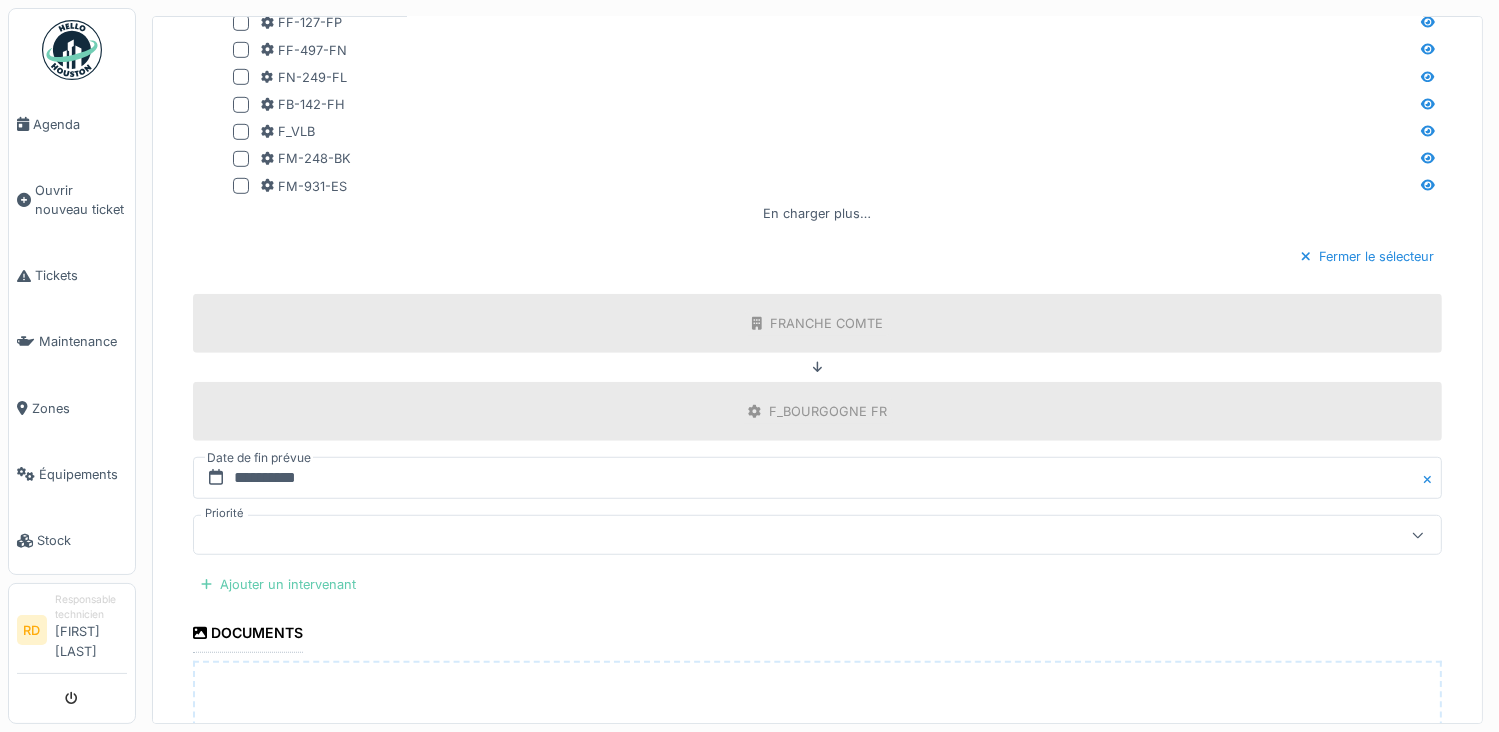 click on "Ajouter un intervenant" at bounding box center (278, 584) 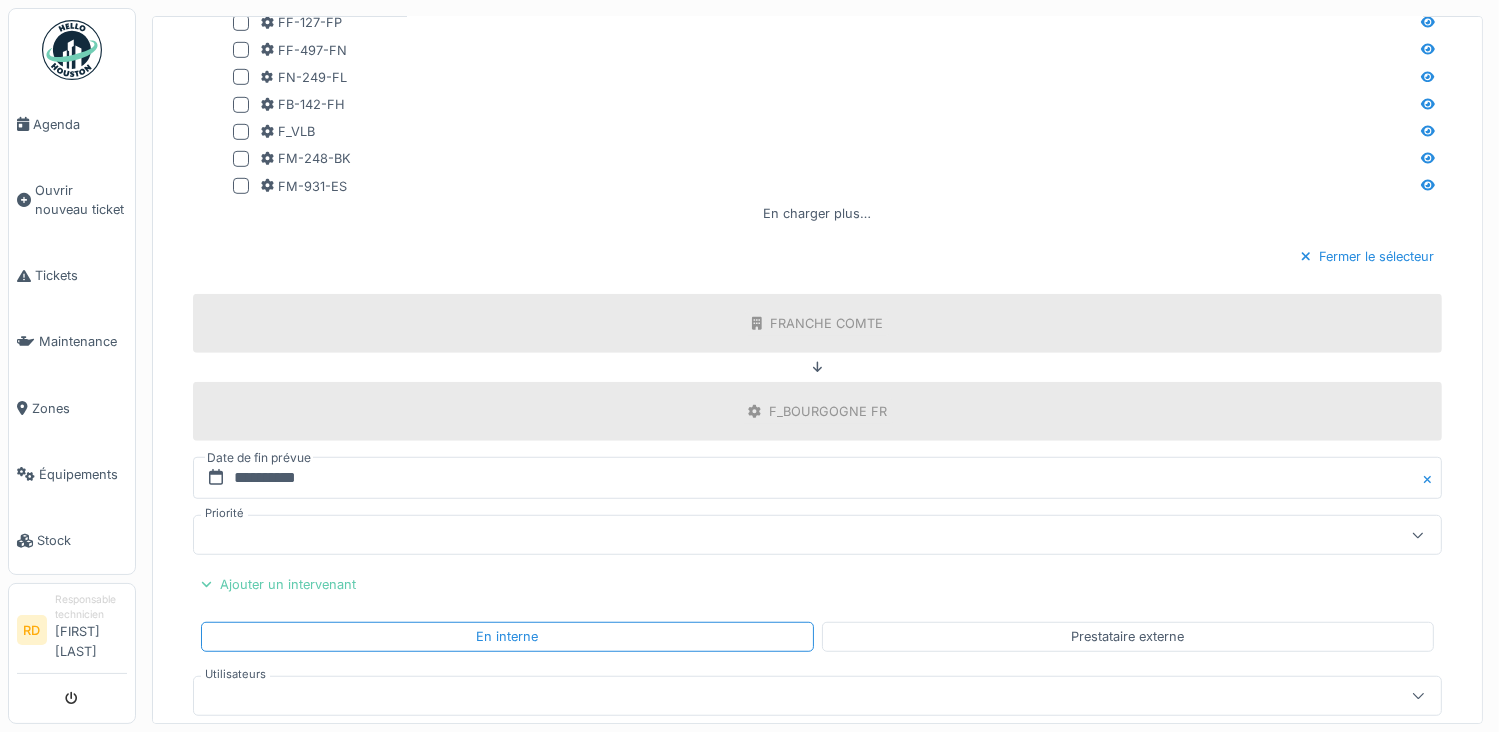 scroll, scrollTop: 1636, scrollLeft: 0, axis: vertical 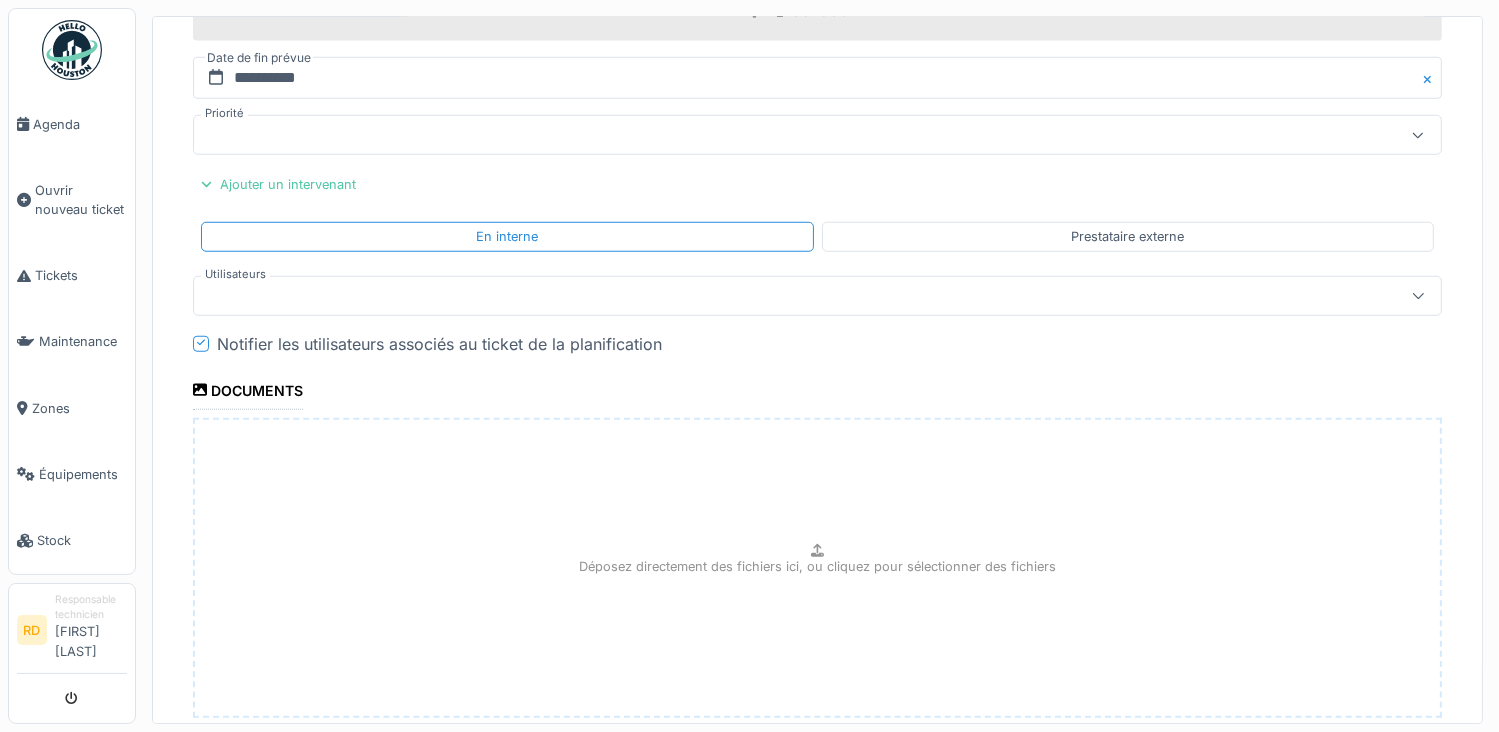 click at bounding box center [817, 296] 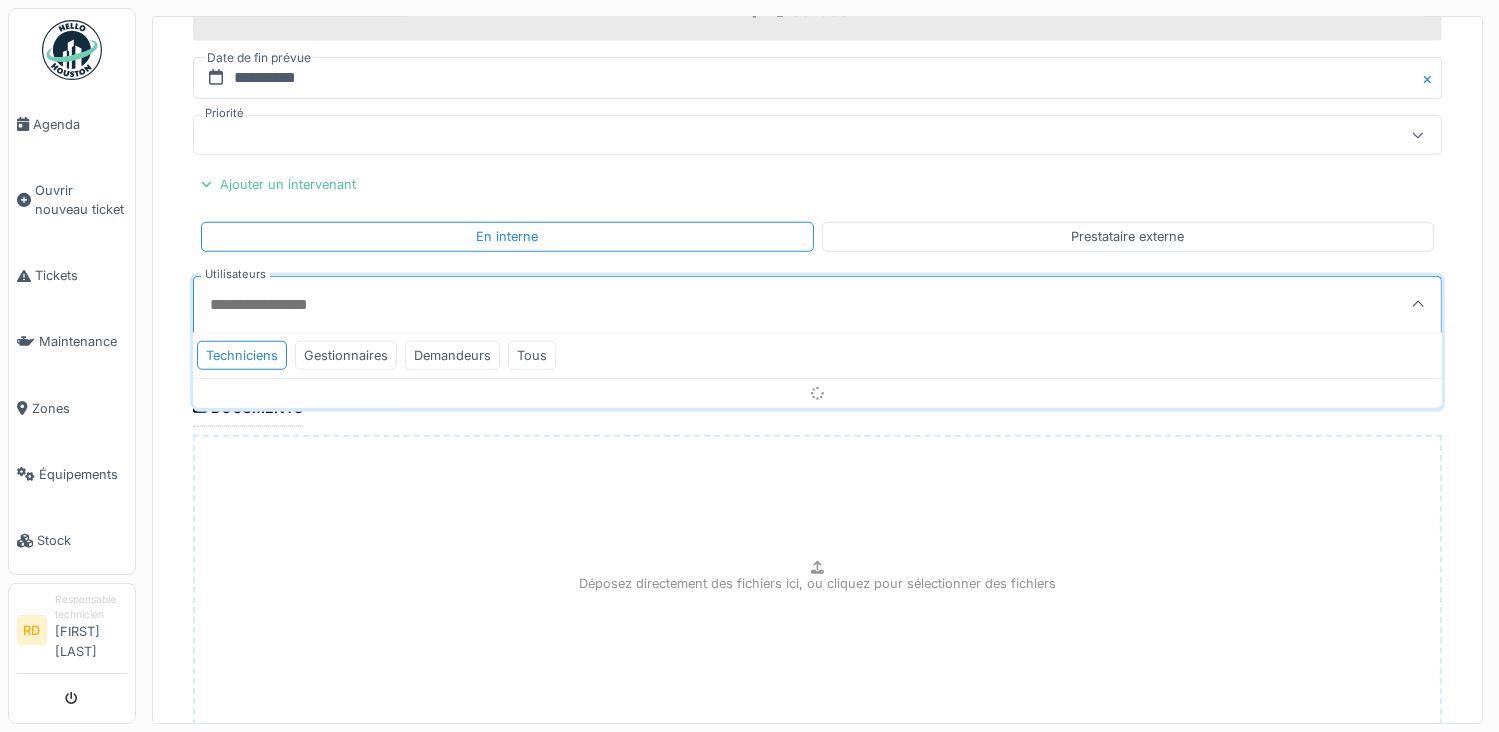 scroll, scrollTop: 1564, scrollLeft: 0, axis: vertical 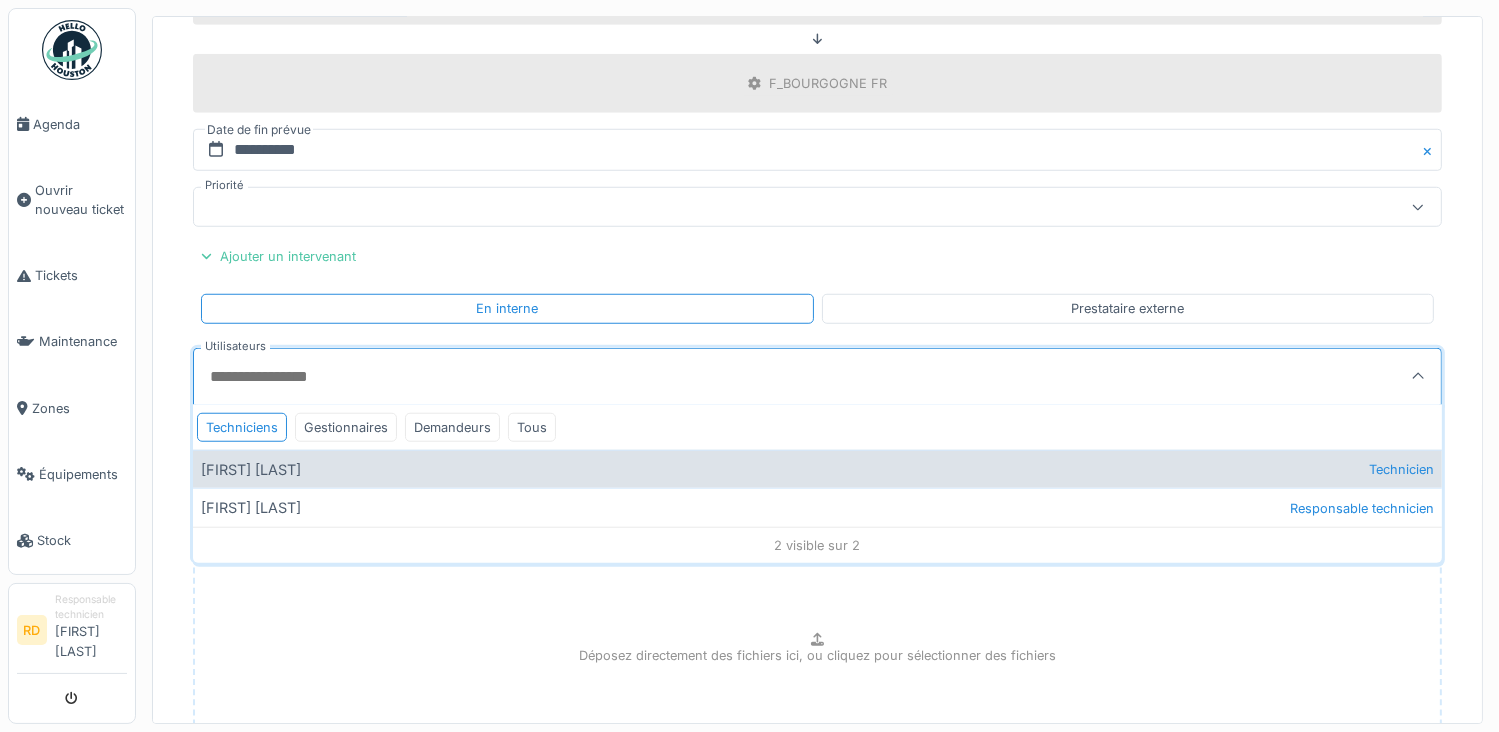 click on "[FIRST] [LAST]   Technicien" at bounding box center (817, 469) 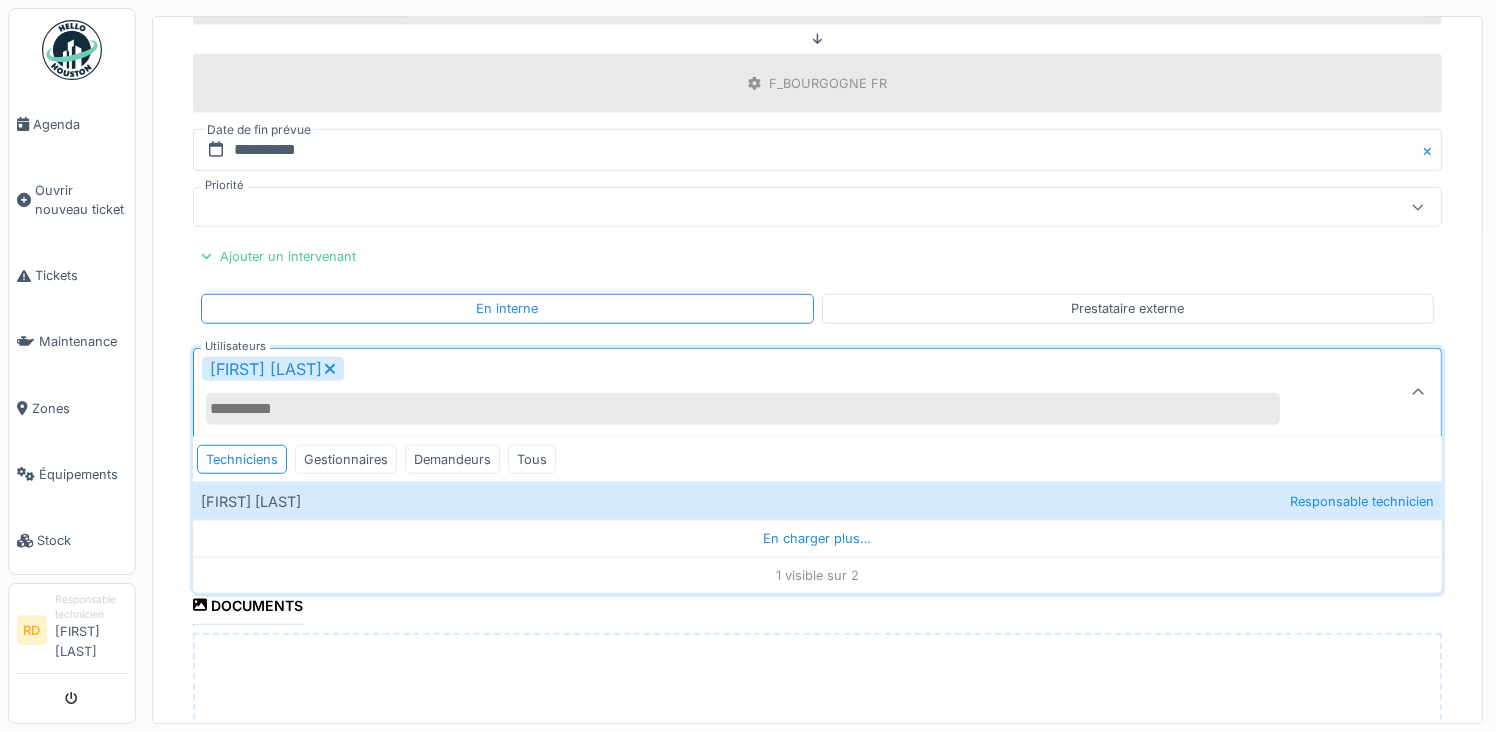 click on "**********" at bounding box center (817, -186) 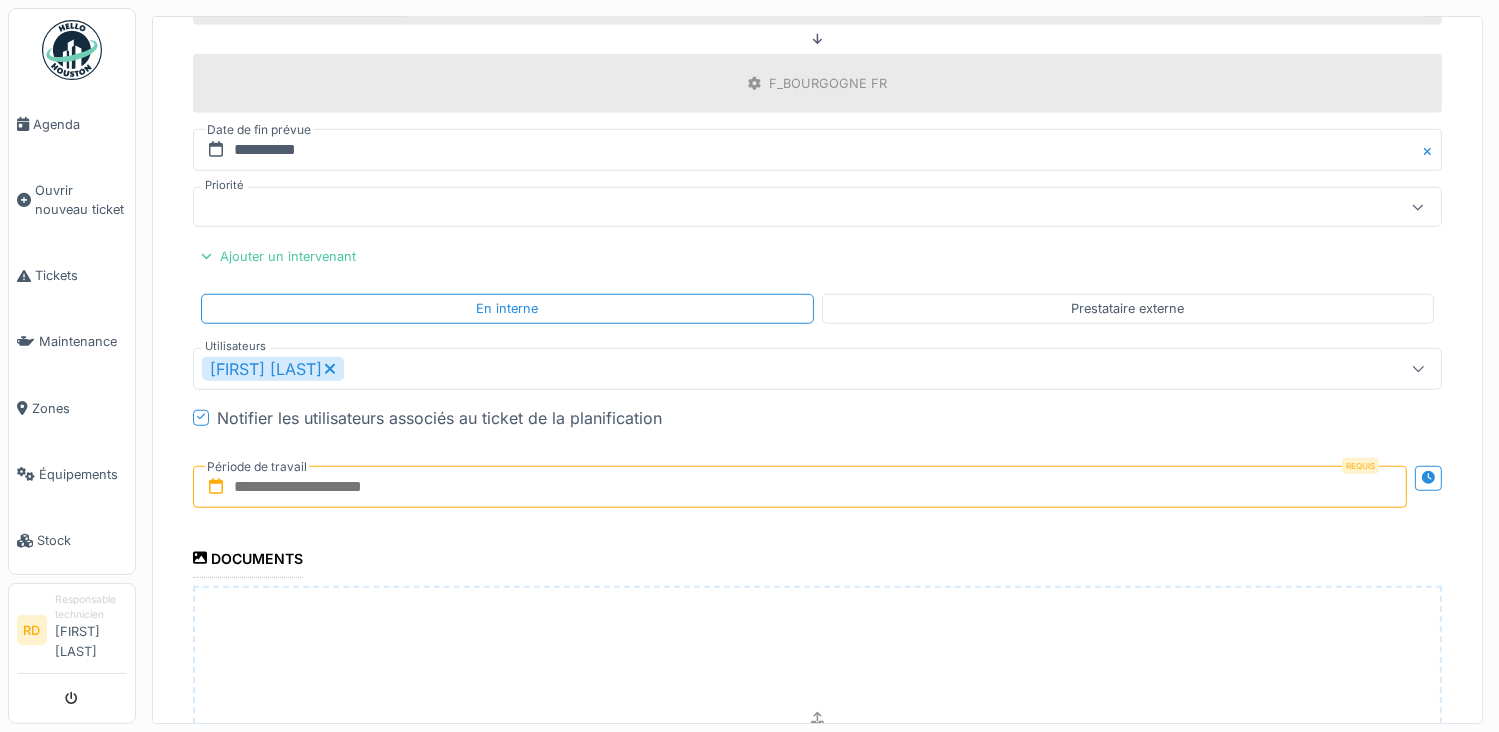 click at bounding box center (800, 487) 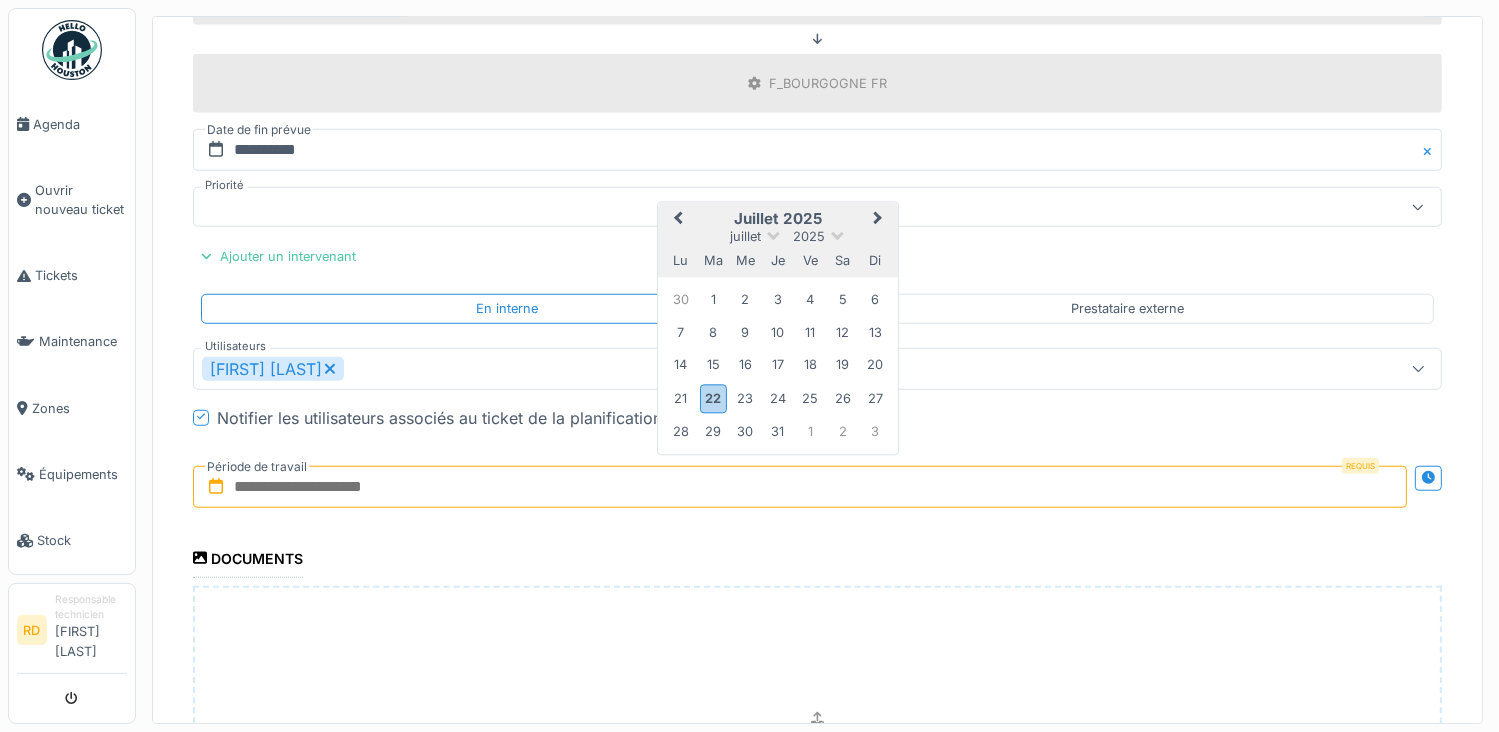 type on "**********" 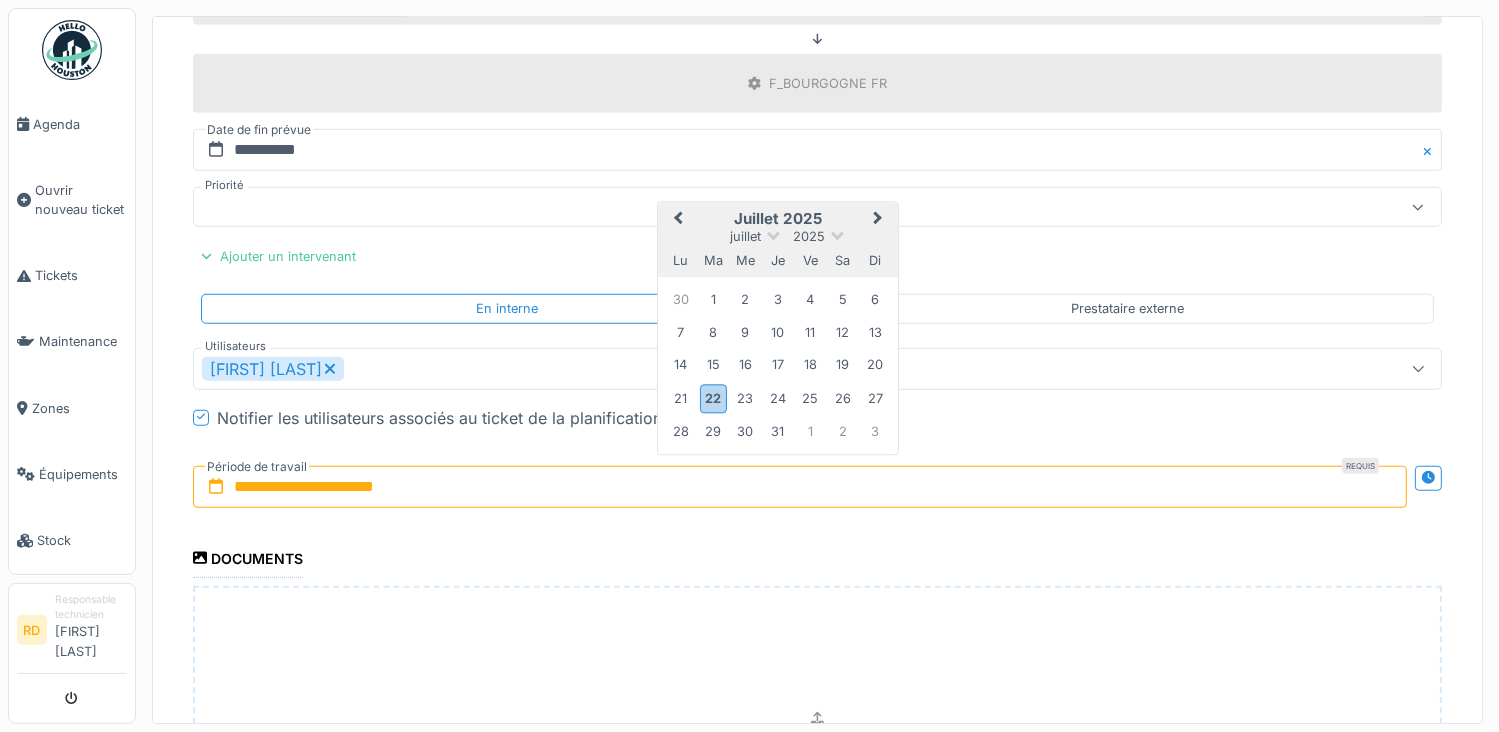scroll, scrollTop: 1848, scrollLeft: 0, axis: vertical 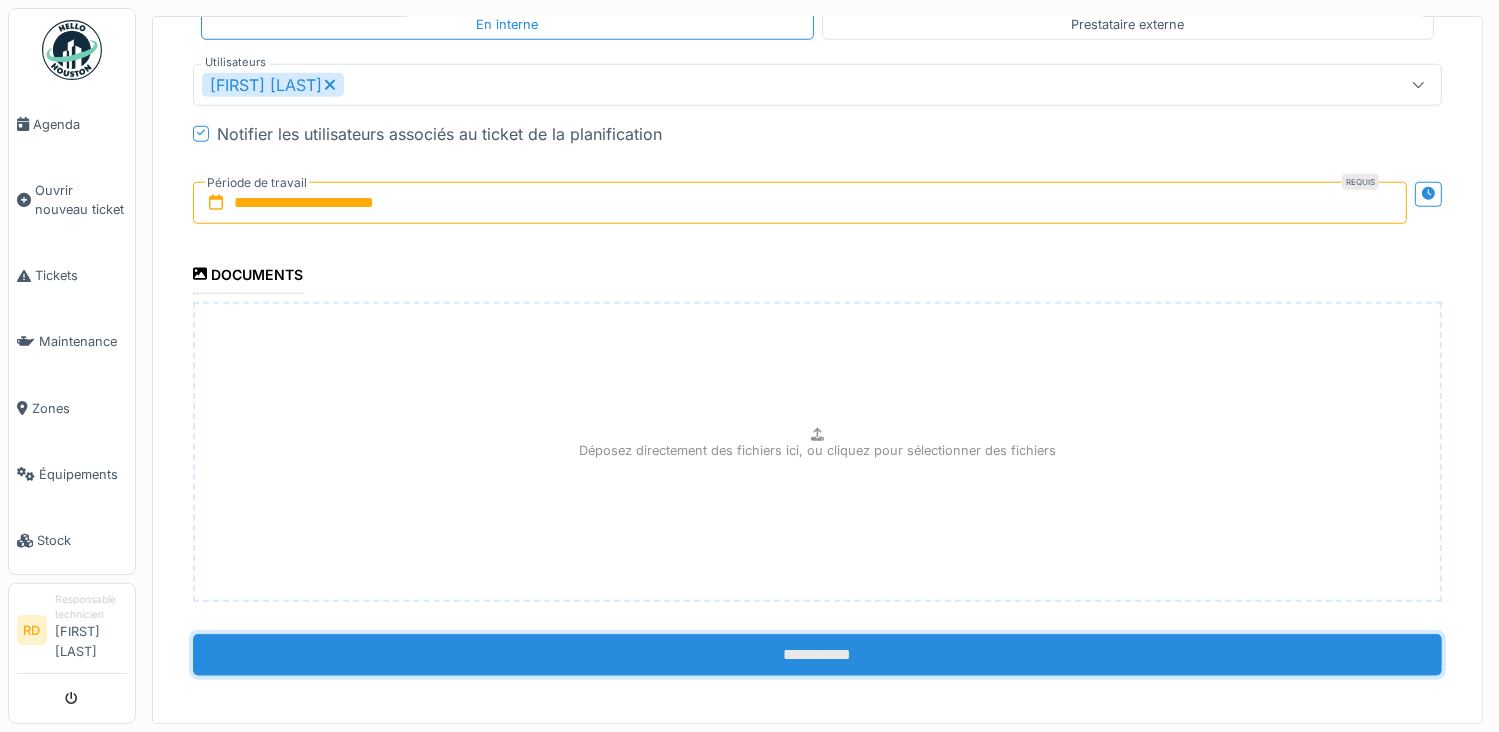 click on "**********" at bounding box center (817, 655) 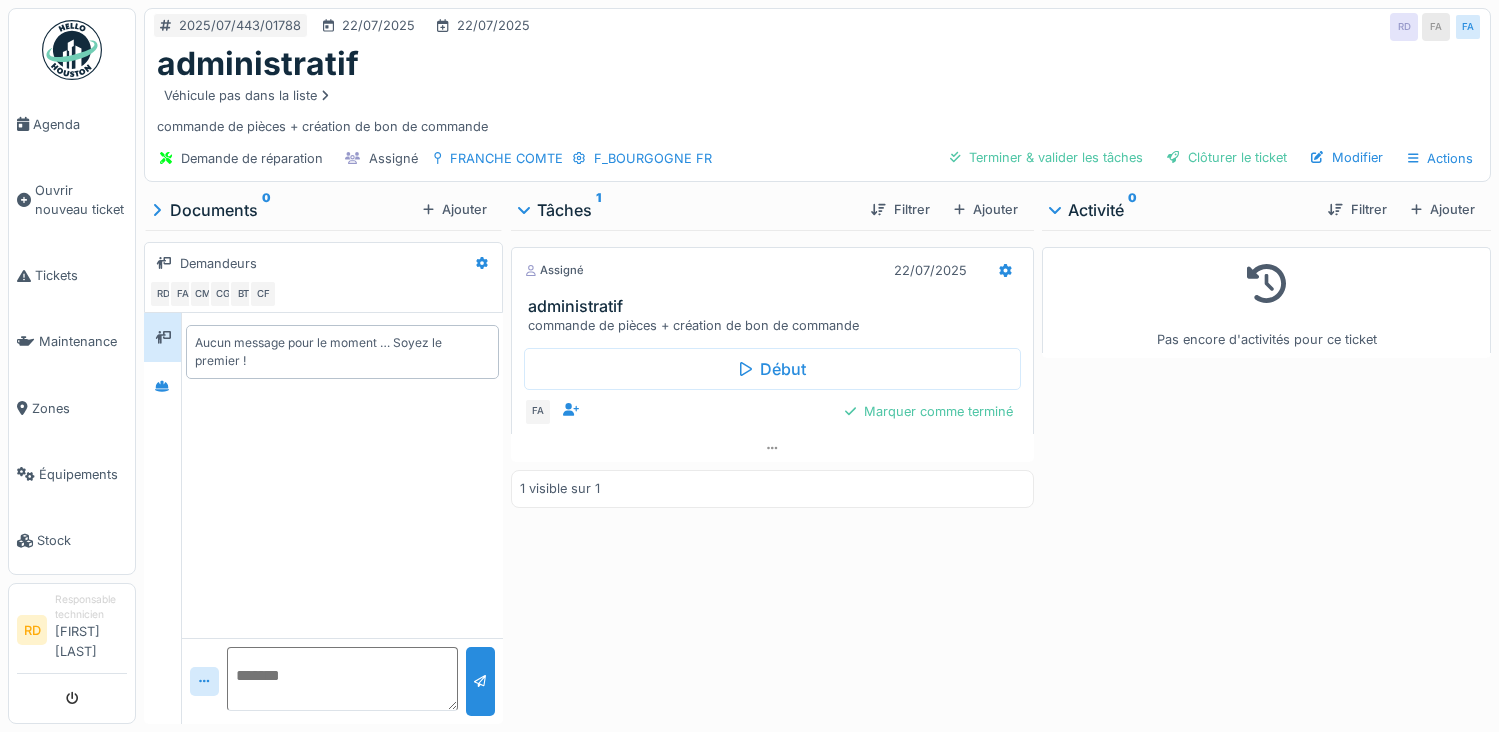 scroll, scrollTop: 0, scrollLeft: 0, axis: both 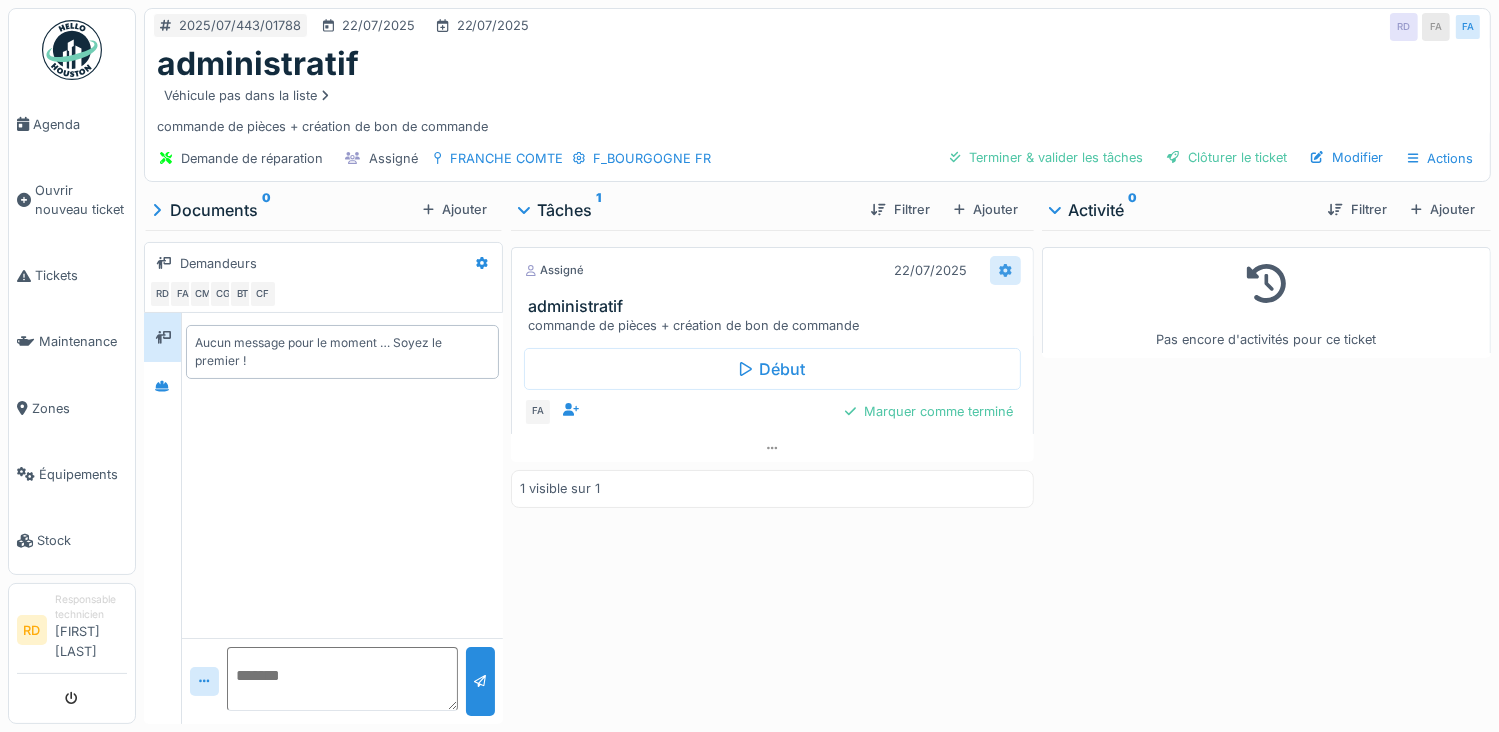 click 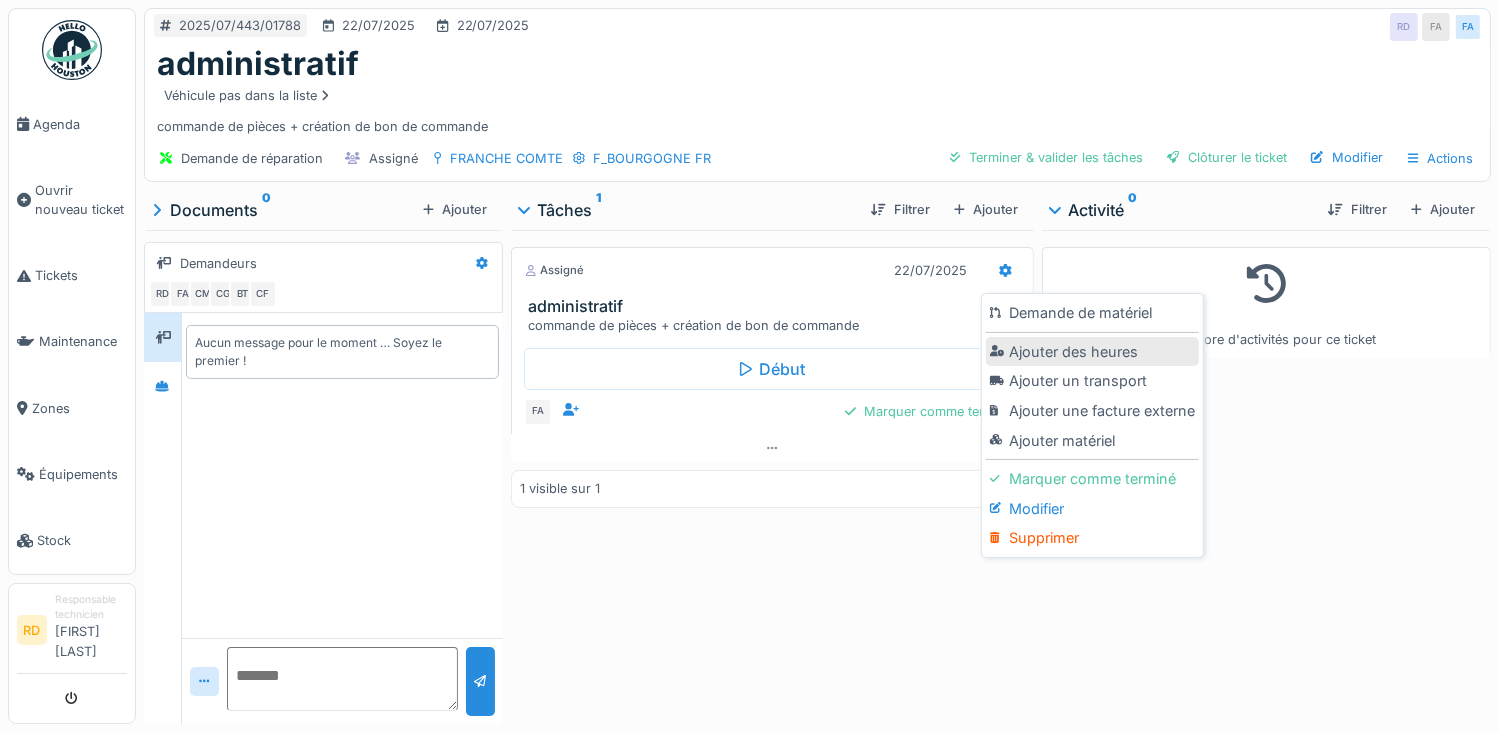 click 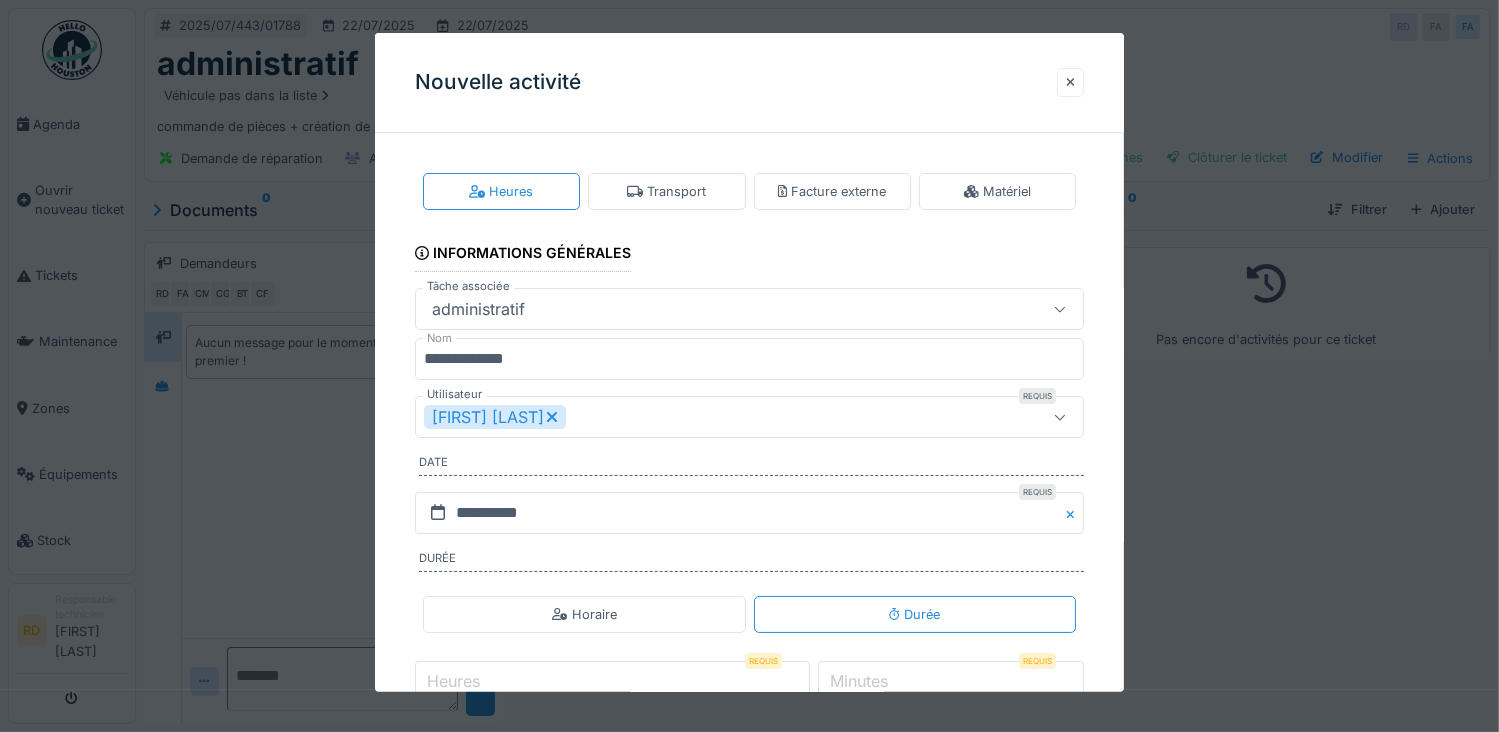click 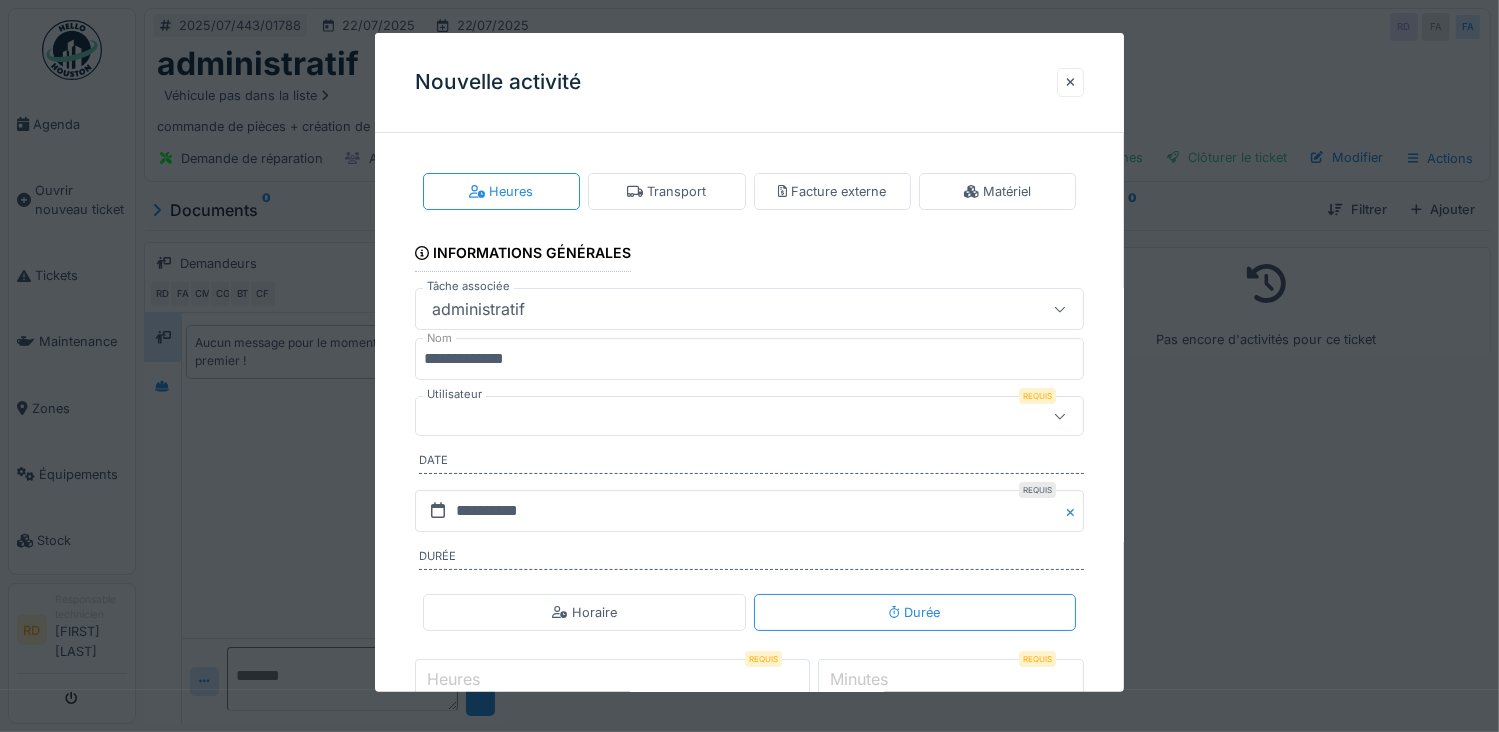 click at bounding box center (716, 416) 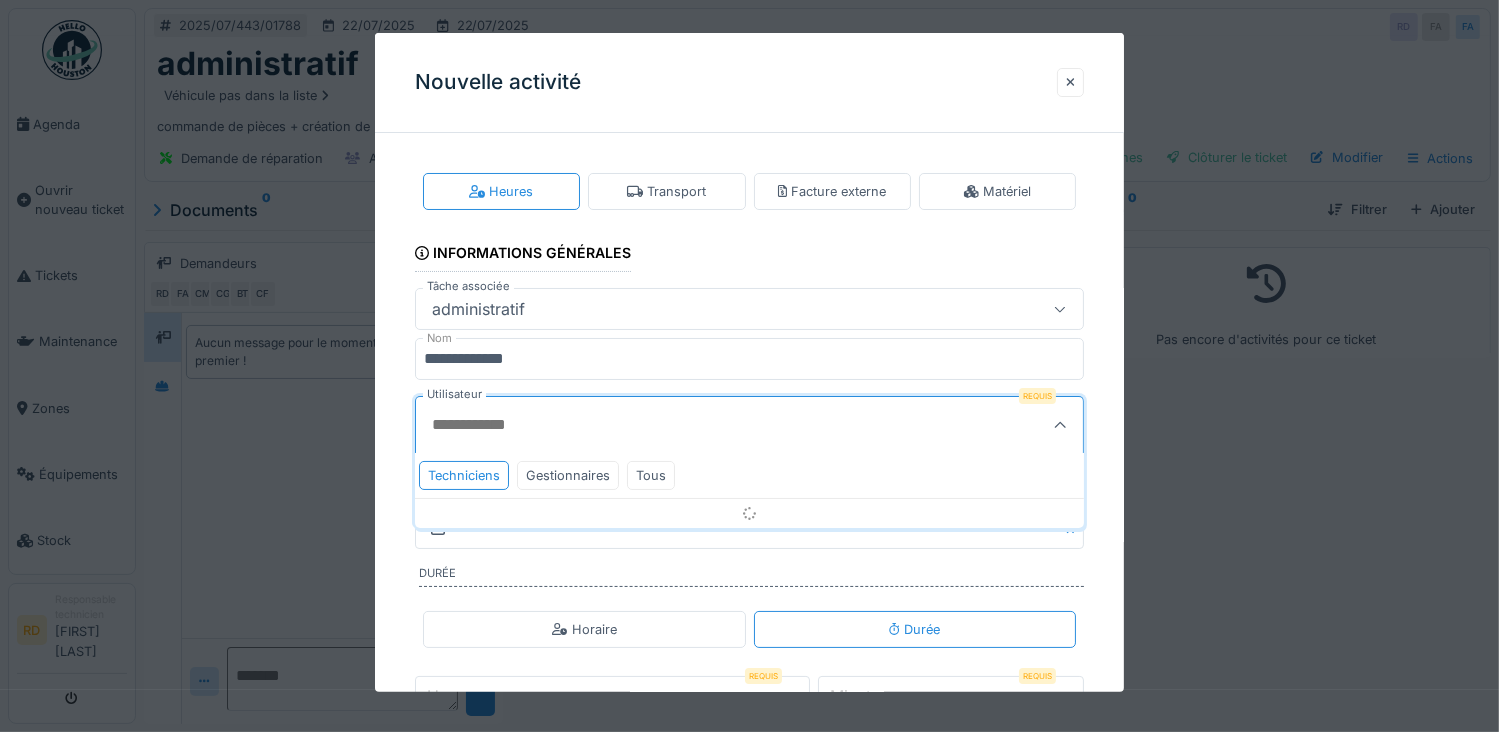 scroll, scrollTop: 60, scrollLeft: 0, axis: vertical 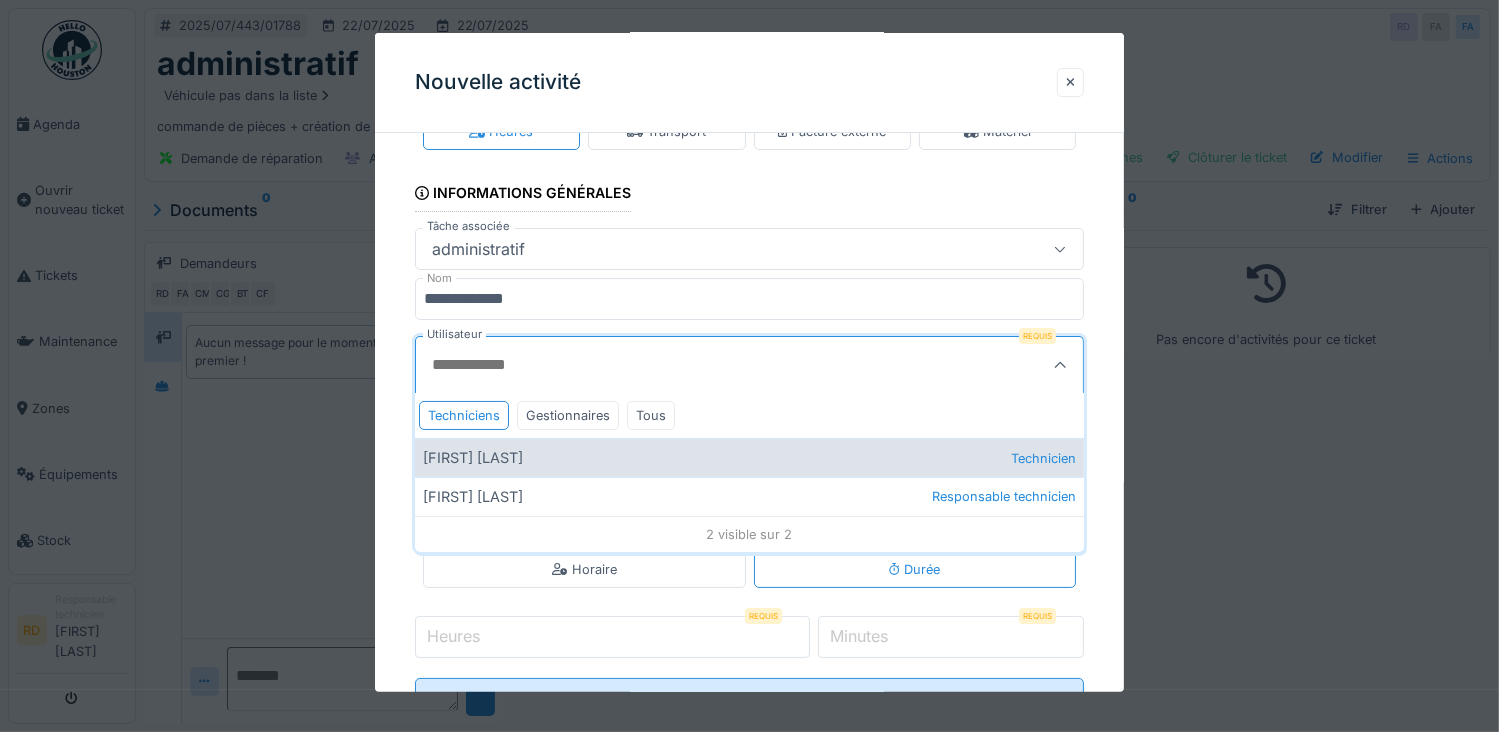 click on "[FIRST] [LAST]   Technicien" at bounding box center (750, 457) 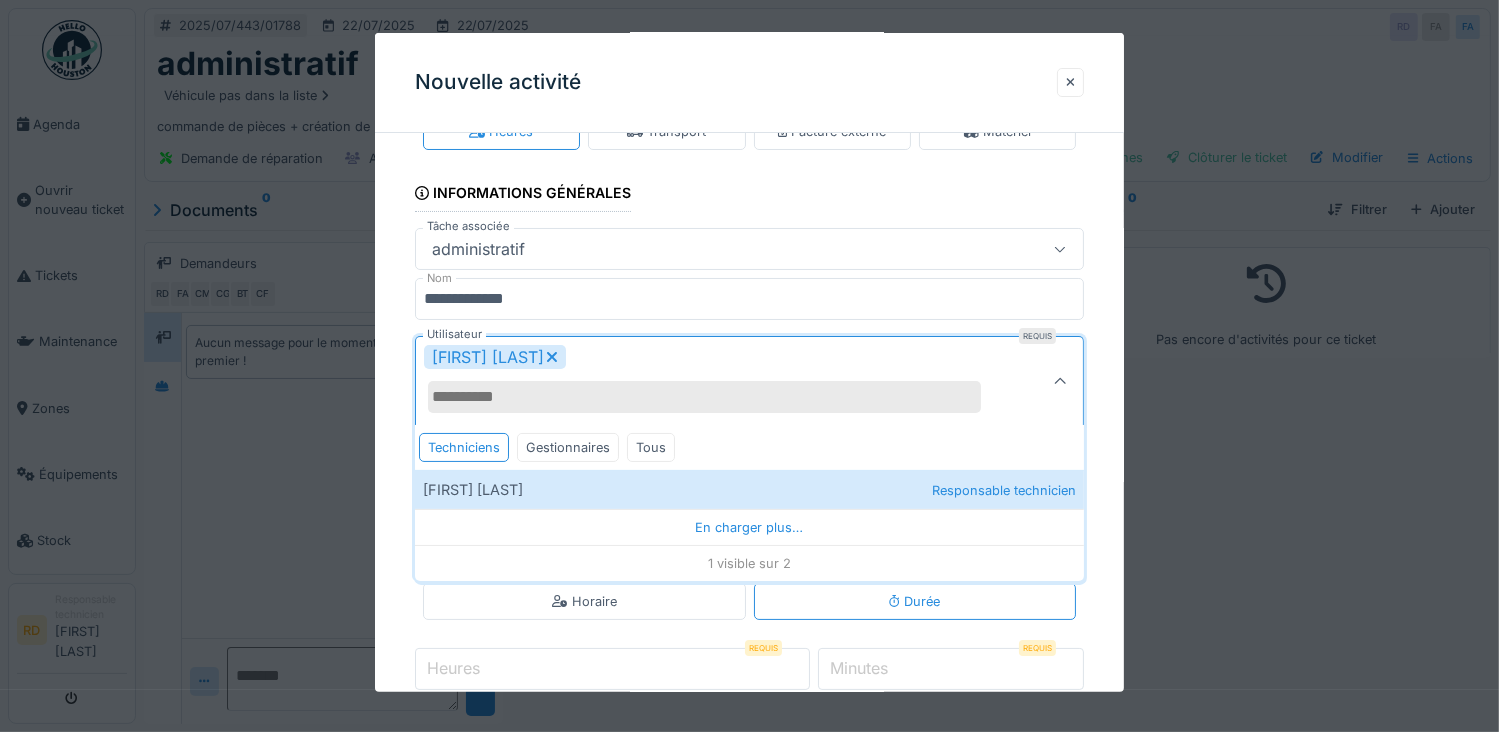 click on "**********" at bounding box center [750, 448] 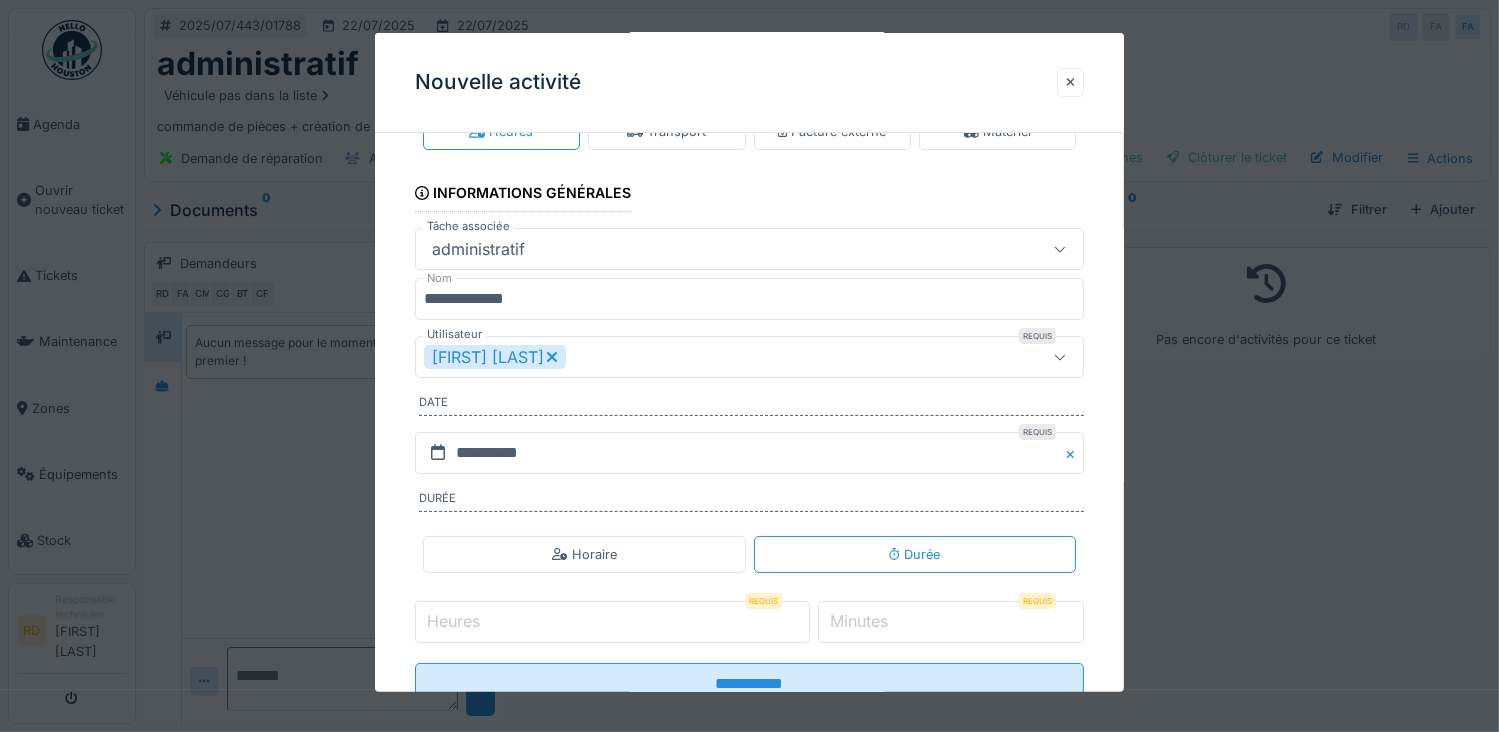 click on "Heures" at bounding box center (612, 622) 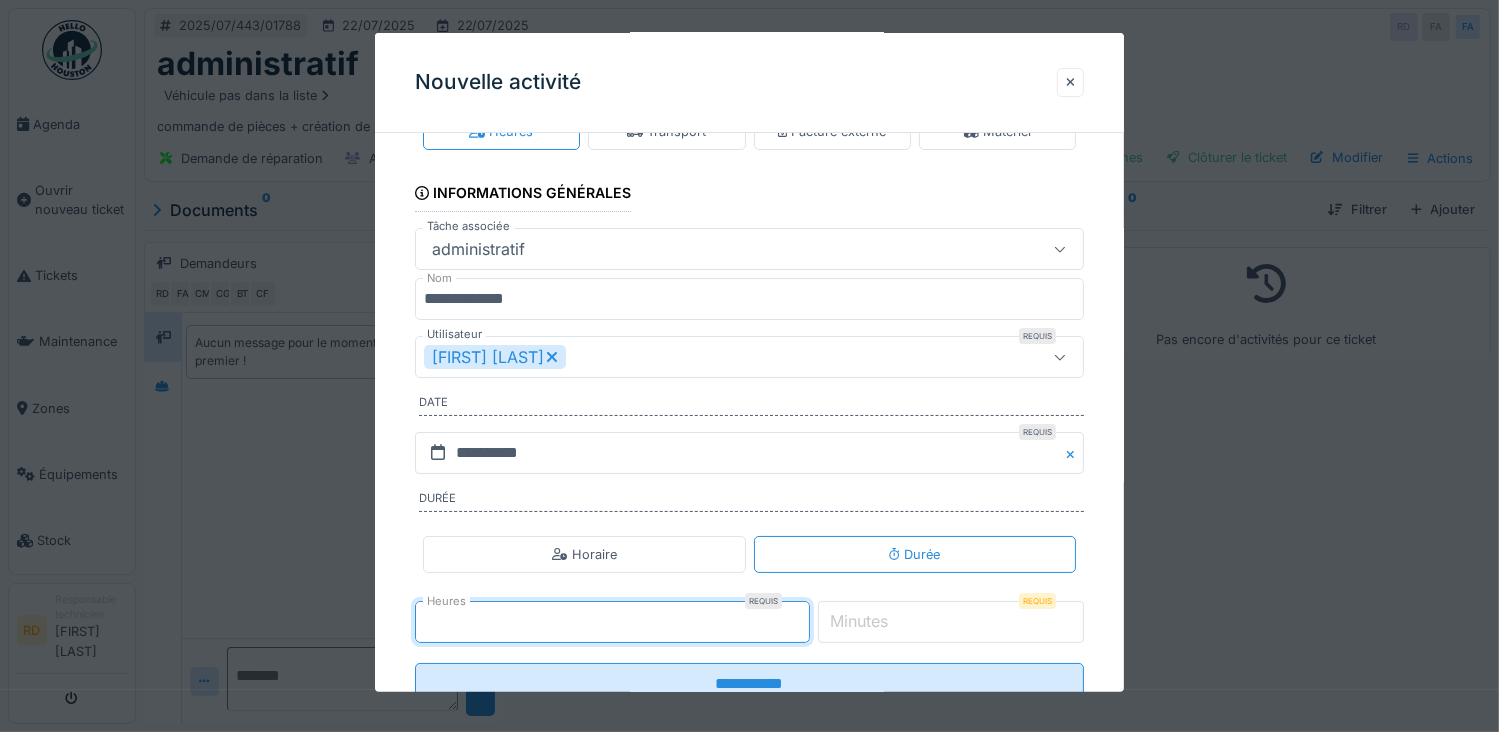 type on "*" 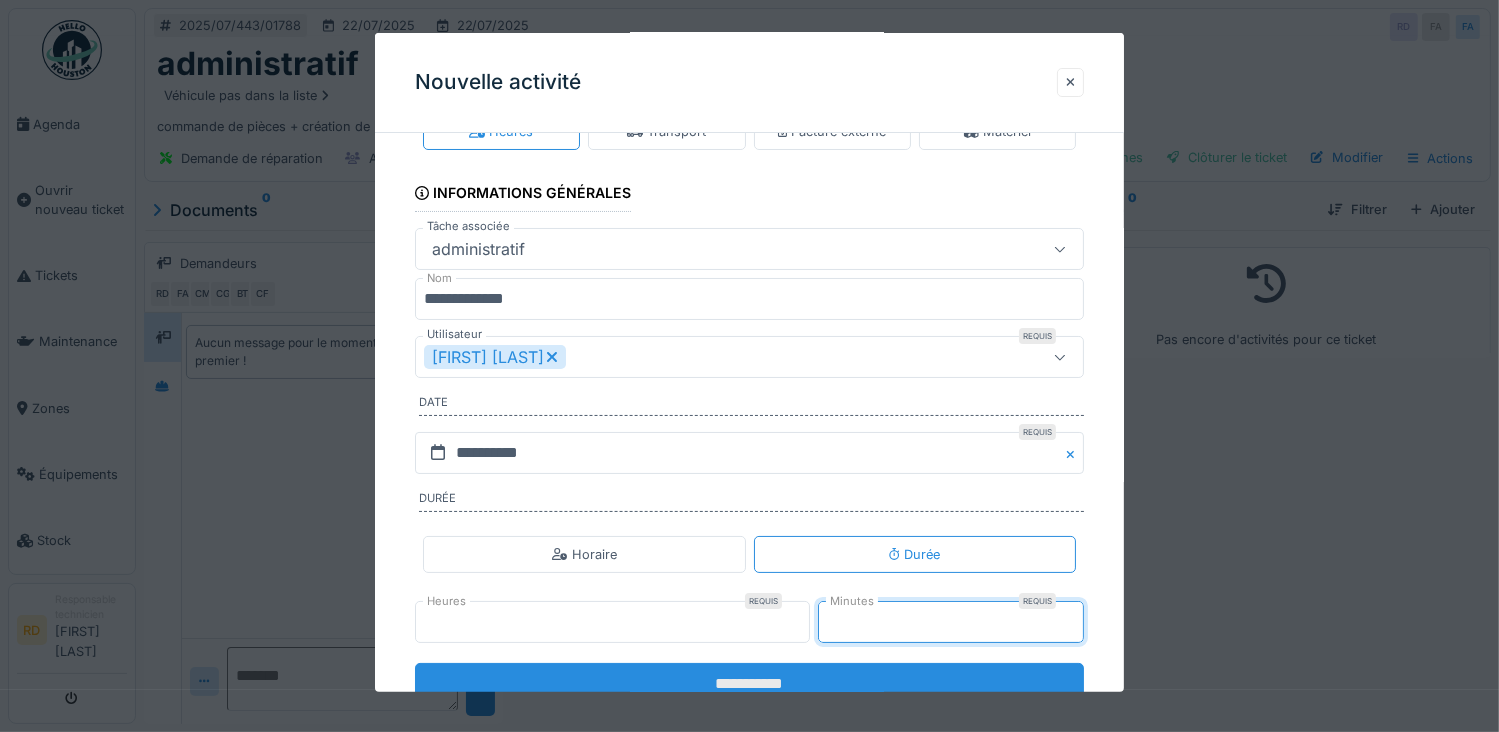 type on "**" 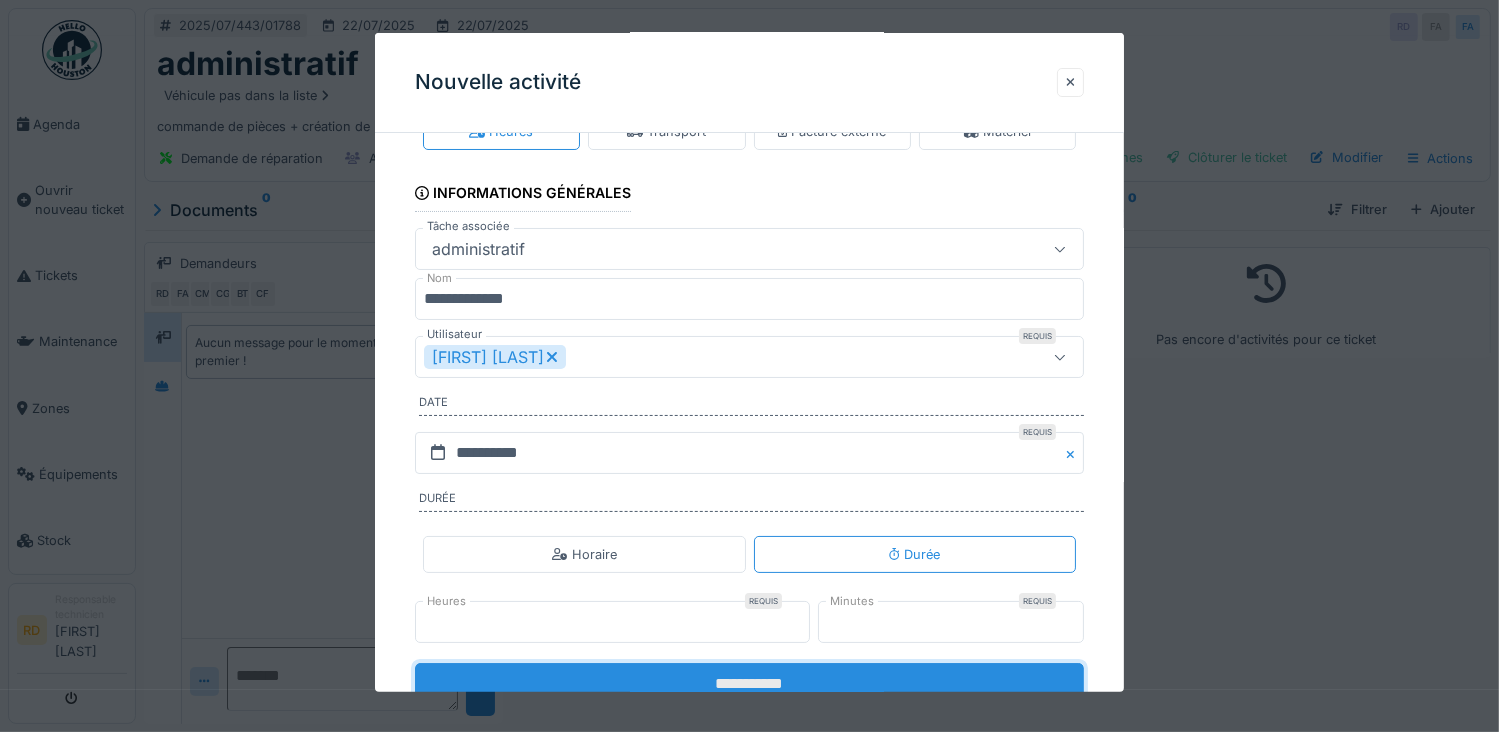 click on "**********" at bounding box center [750, 684] 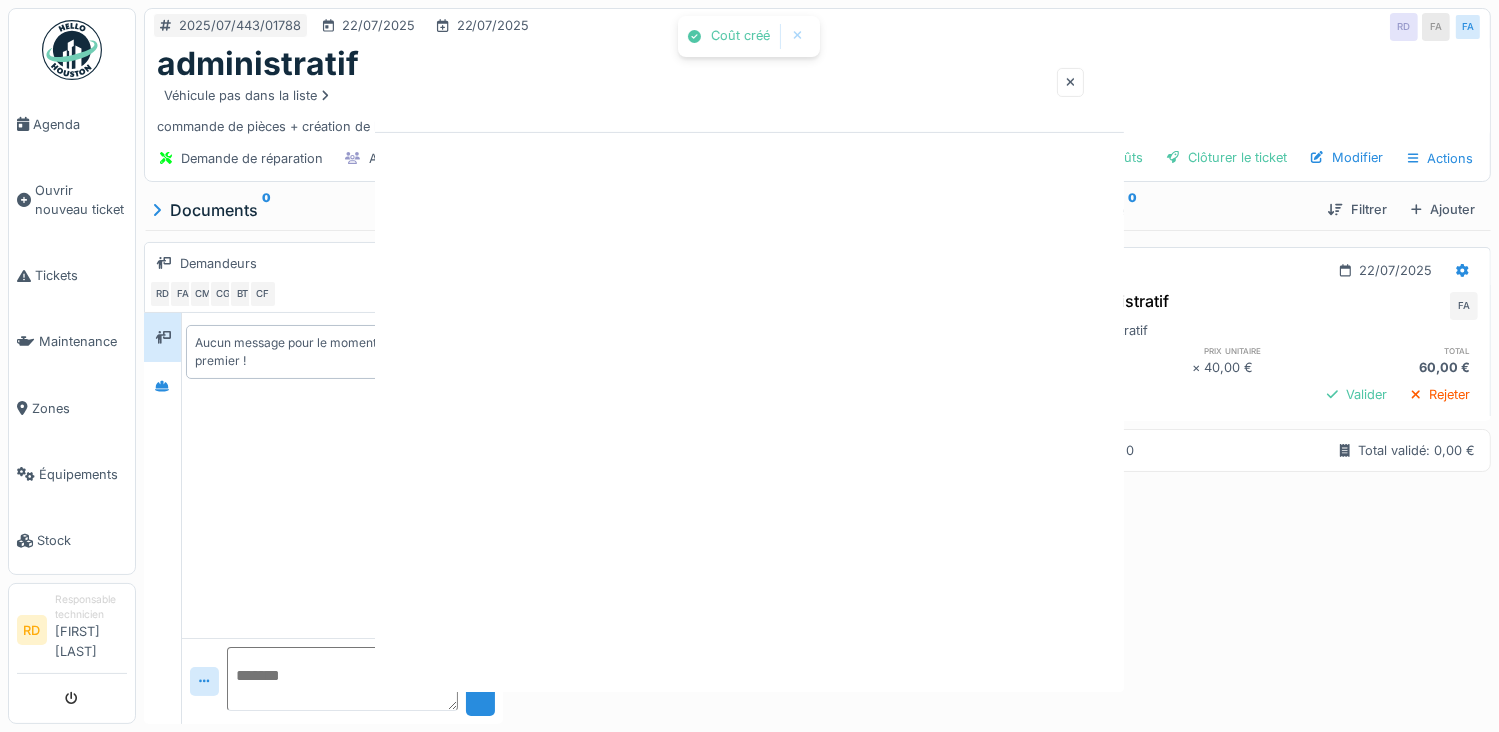 scroll, scrollTop: 0, scrollLeft: 0, axis: both 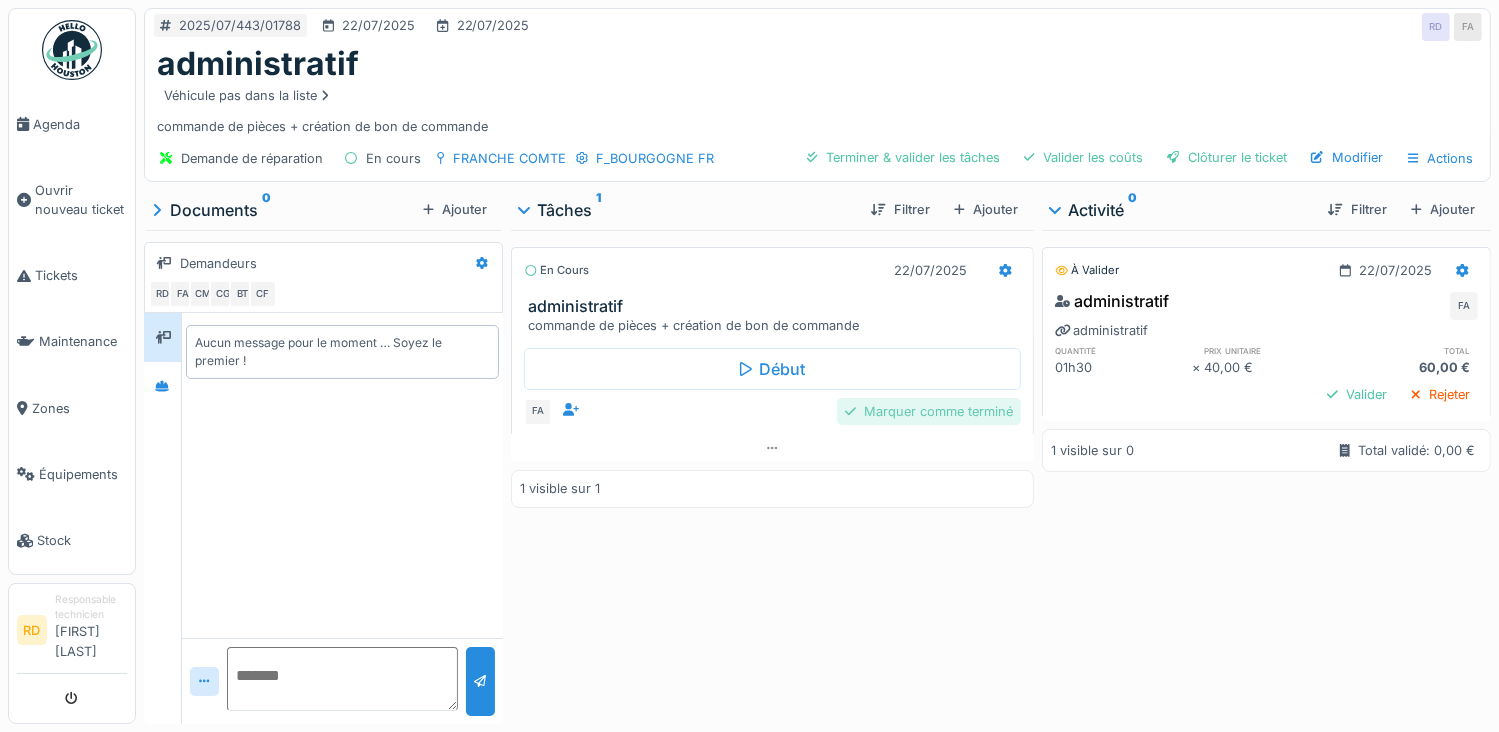 click on "Marquer comme terminé" at bounding box center [929, 411] 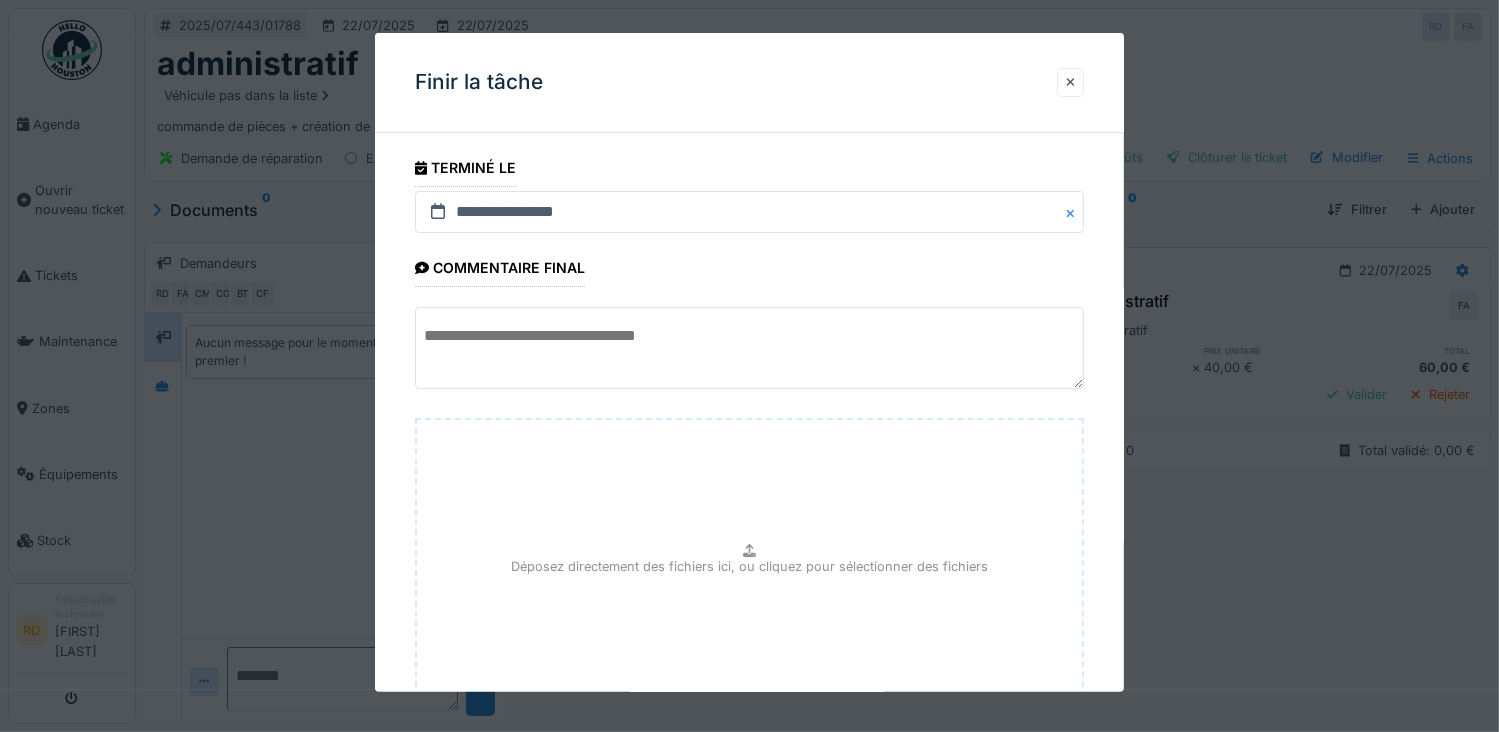 click at bounding box center (750, 348) 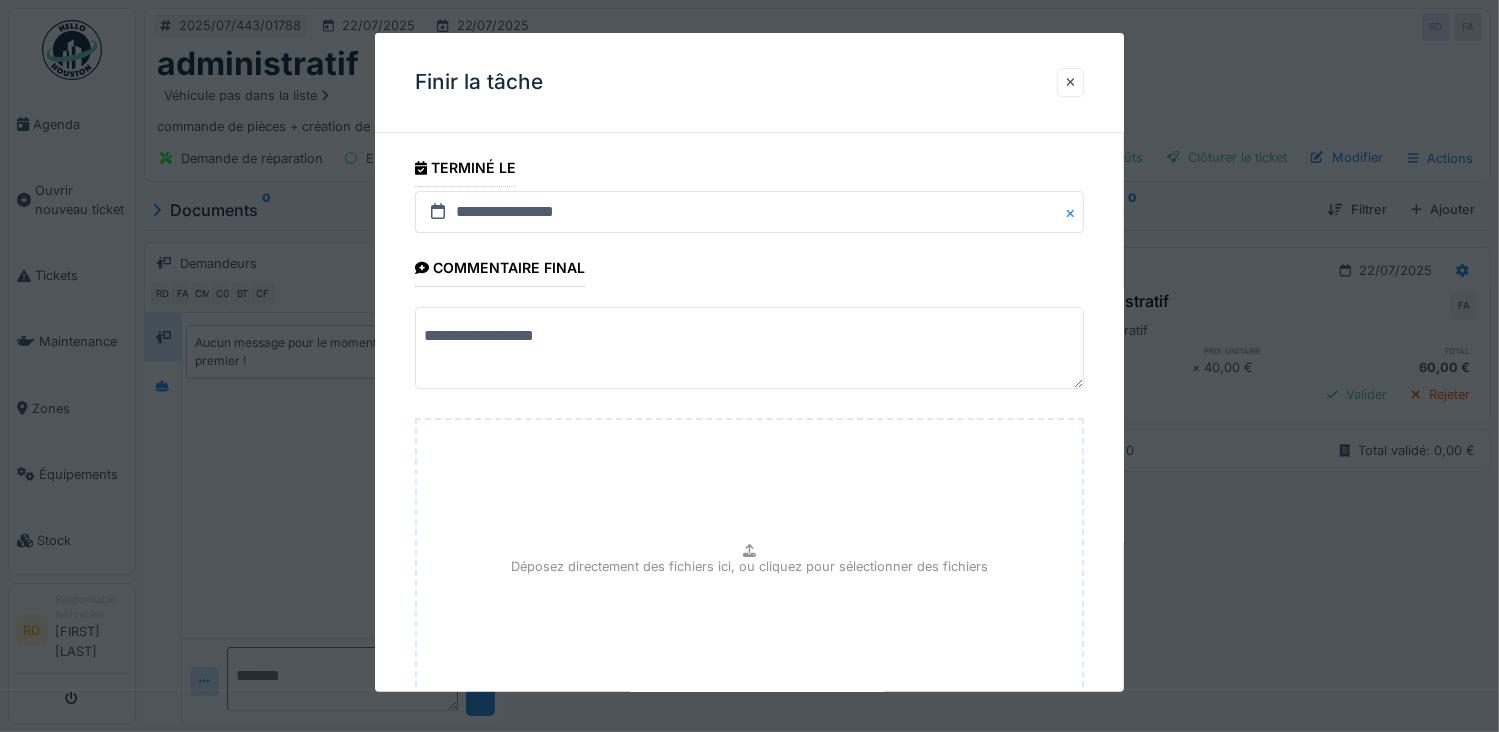 scroll, scrollTop: 154, scrollLeft: 0, axis: vertical 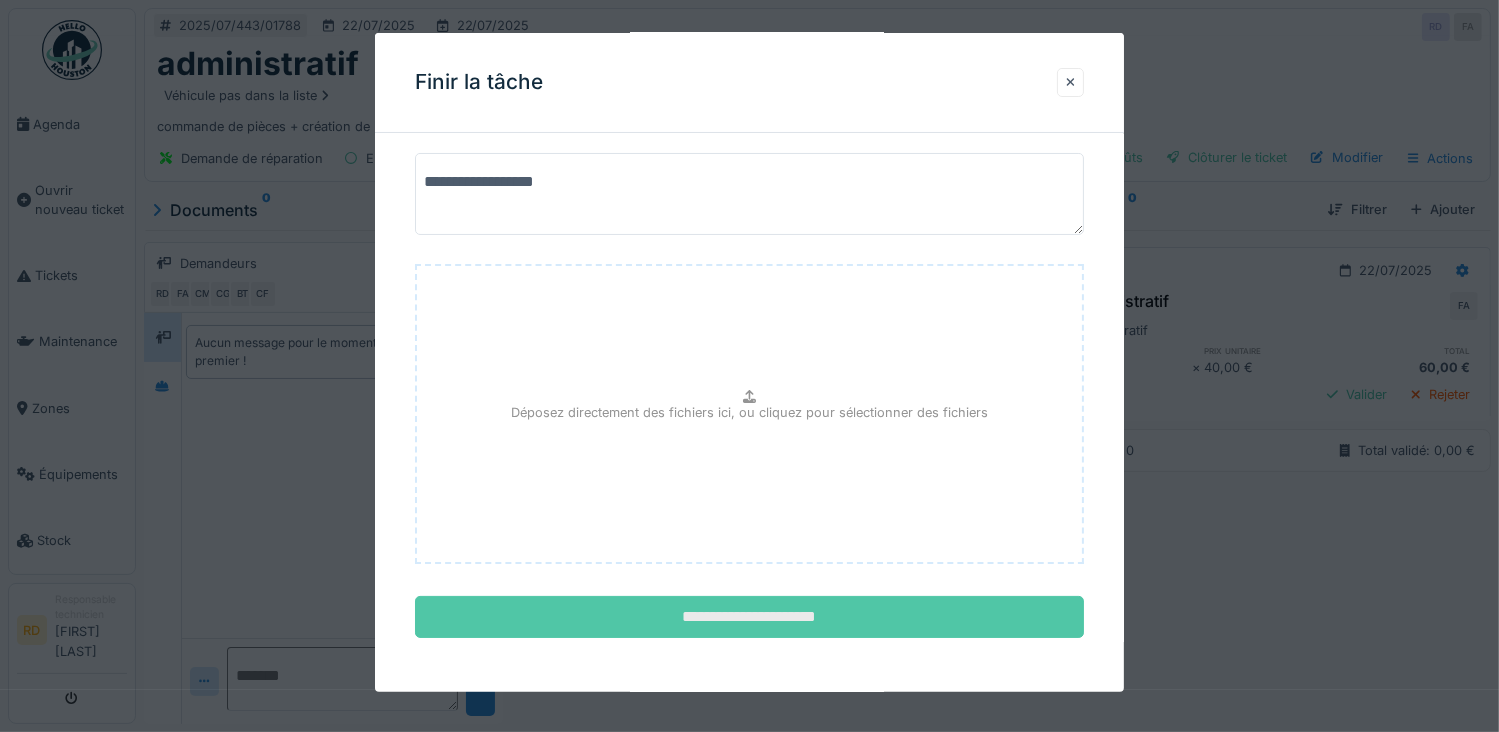 type on "**********" 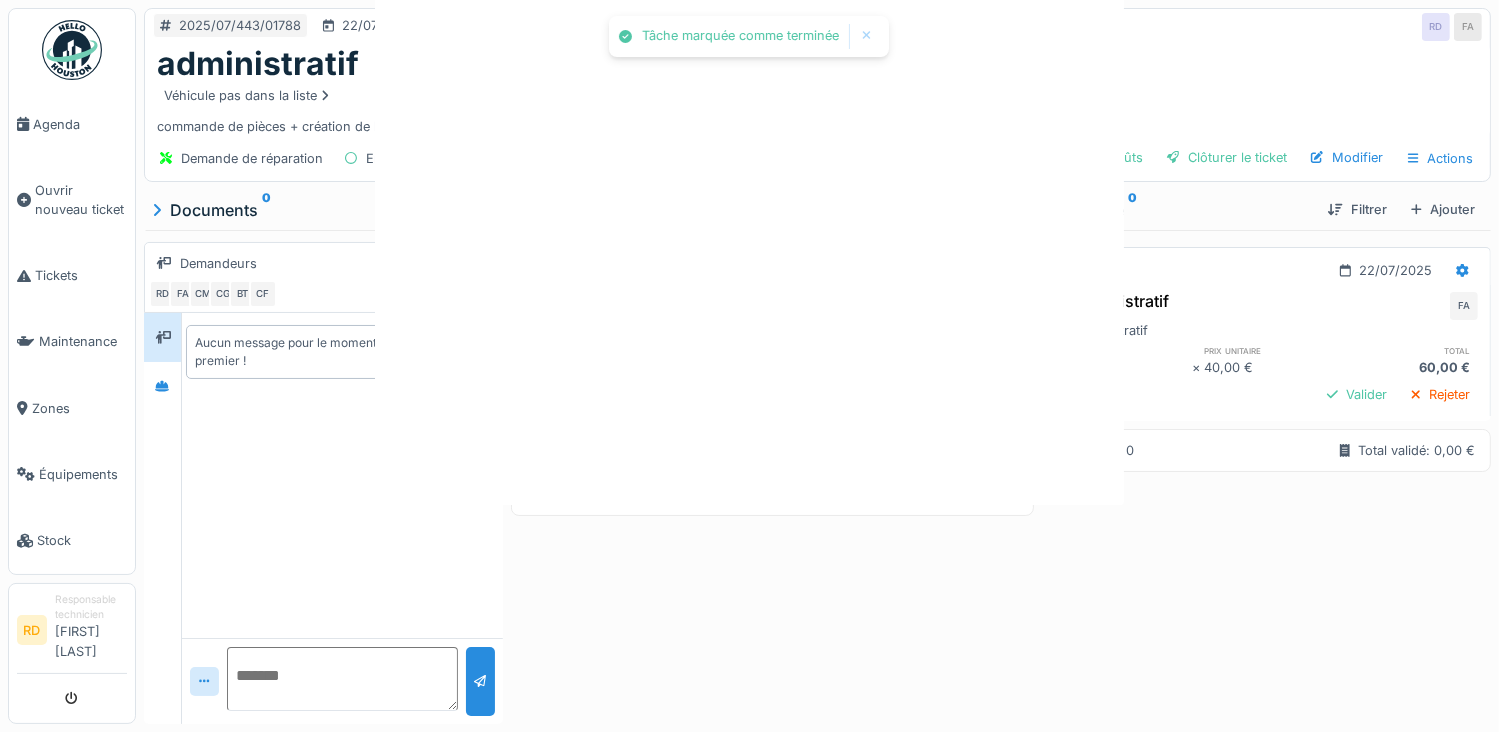 scroll, scrollTop: 0, scrollLeft: 0, axis: both 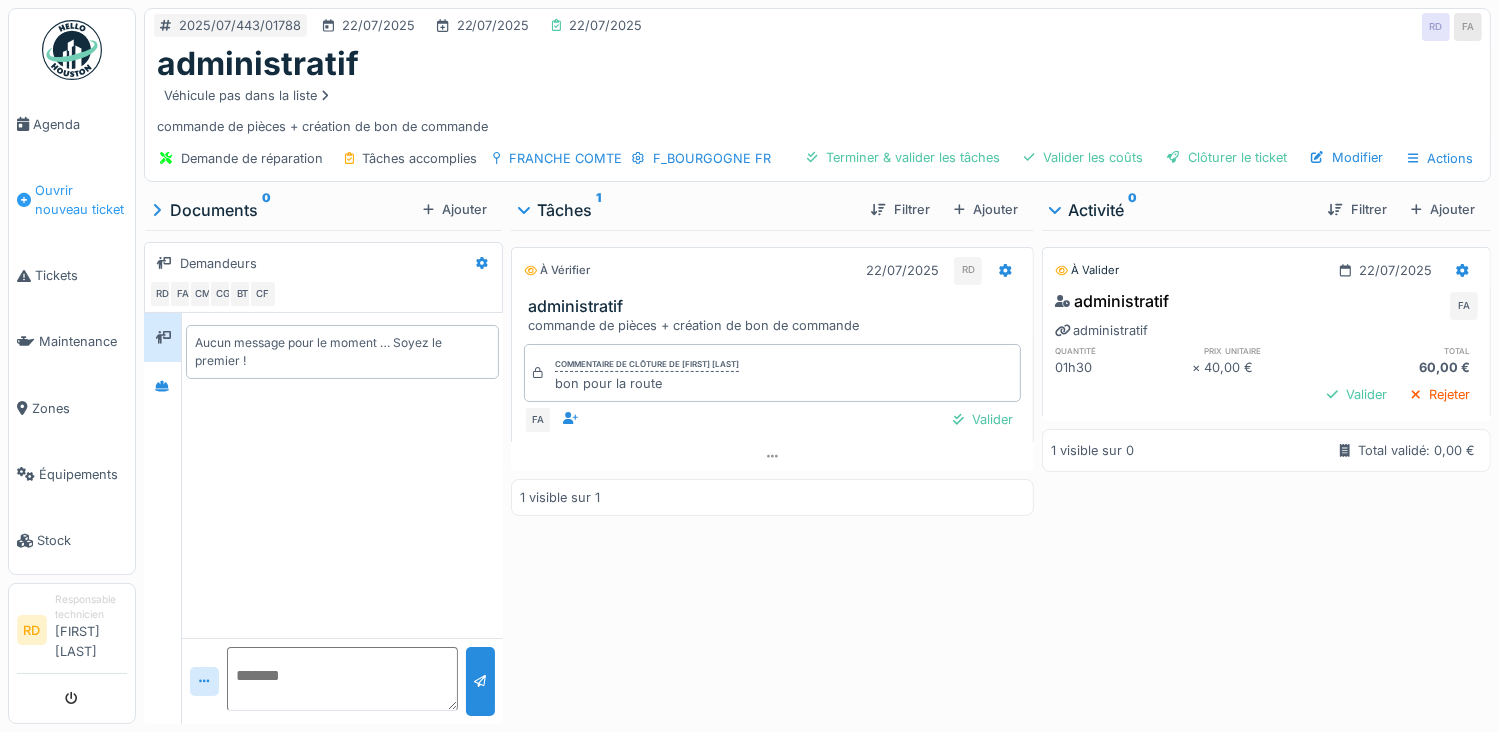 click on "Ouvrir nouveau ticket" at bounding box center (81, 200) 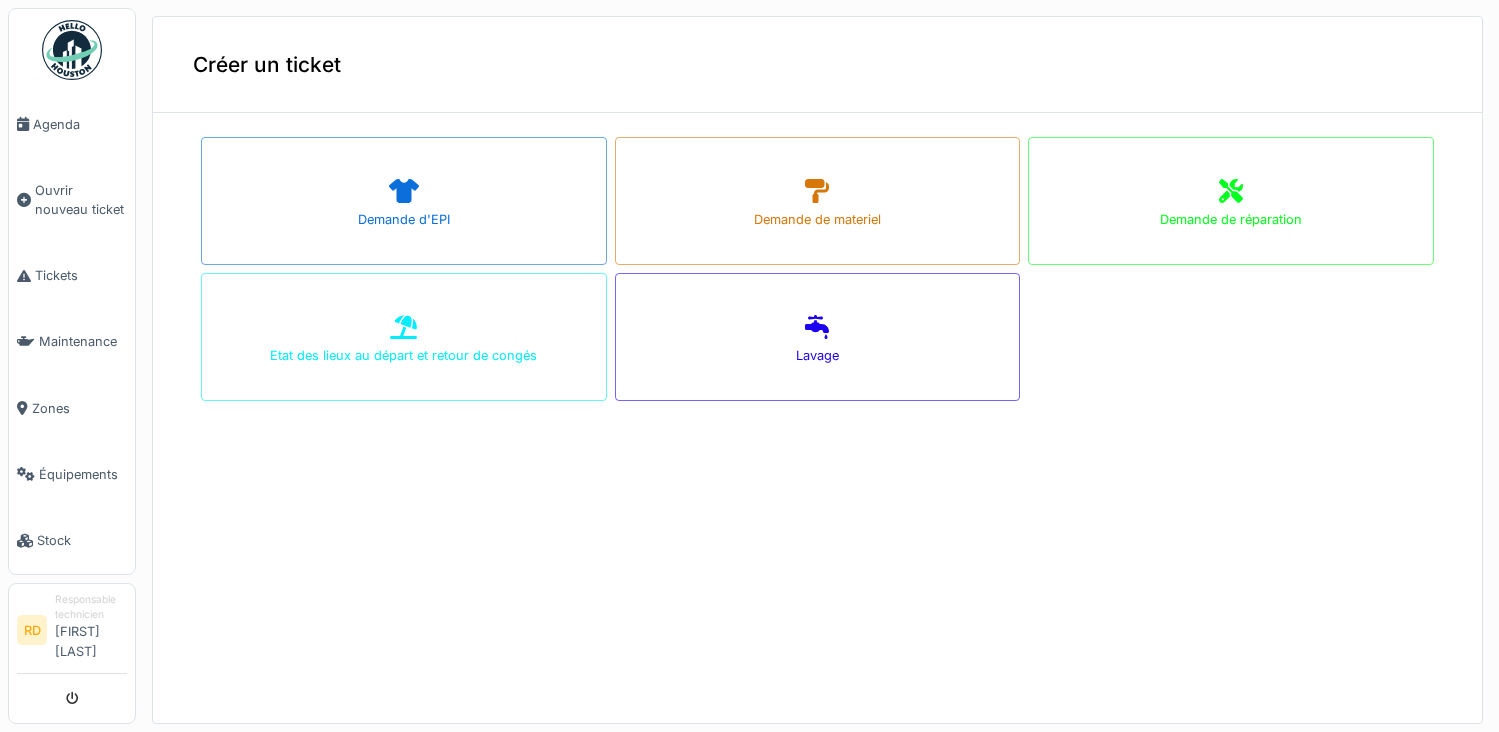 scroll, scrollTop: 0, scrollLeft: 0, axis: both 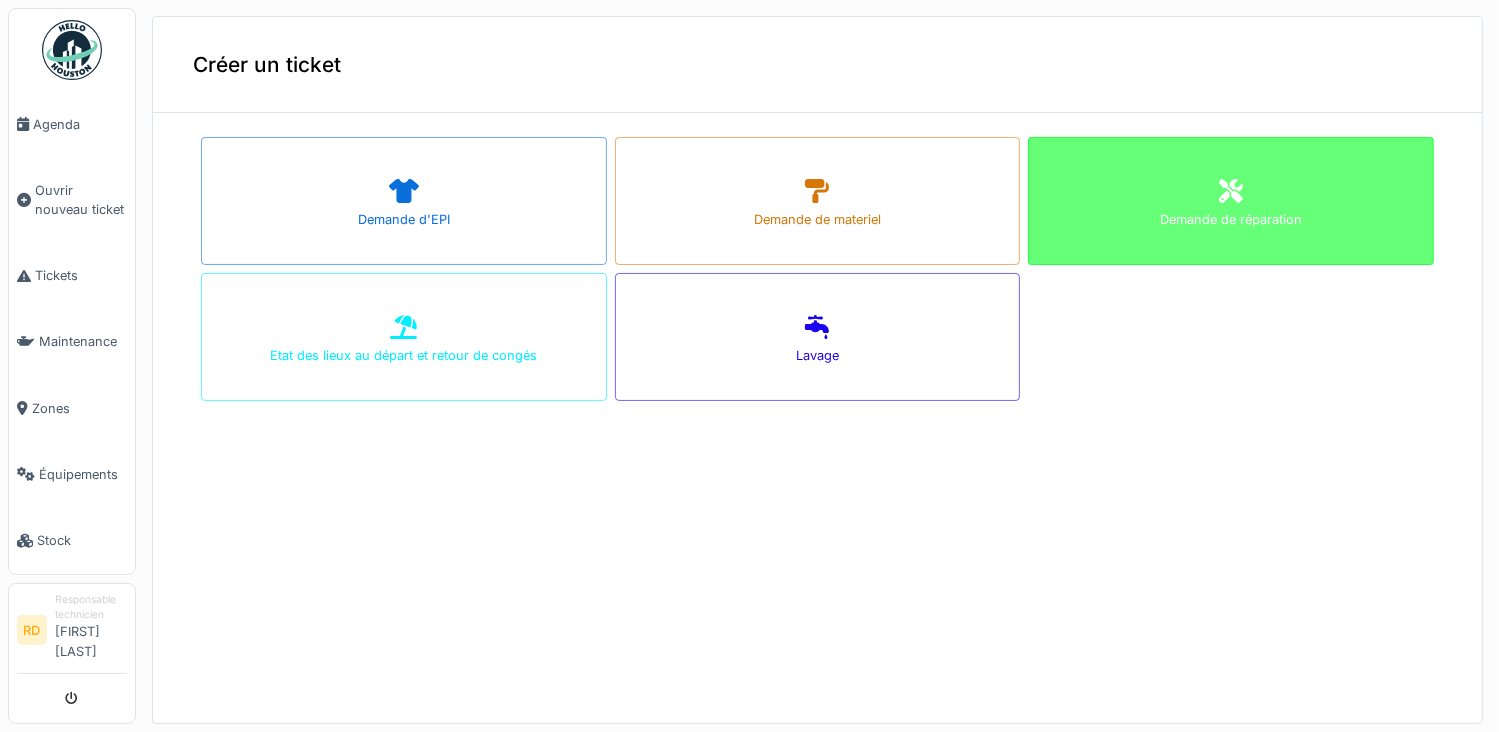 click on "Demande de réparation" at bounding box center [1231, 201] 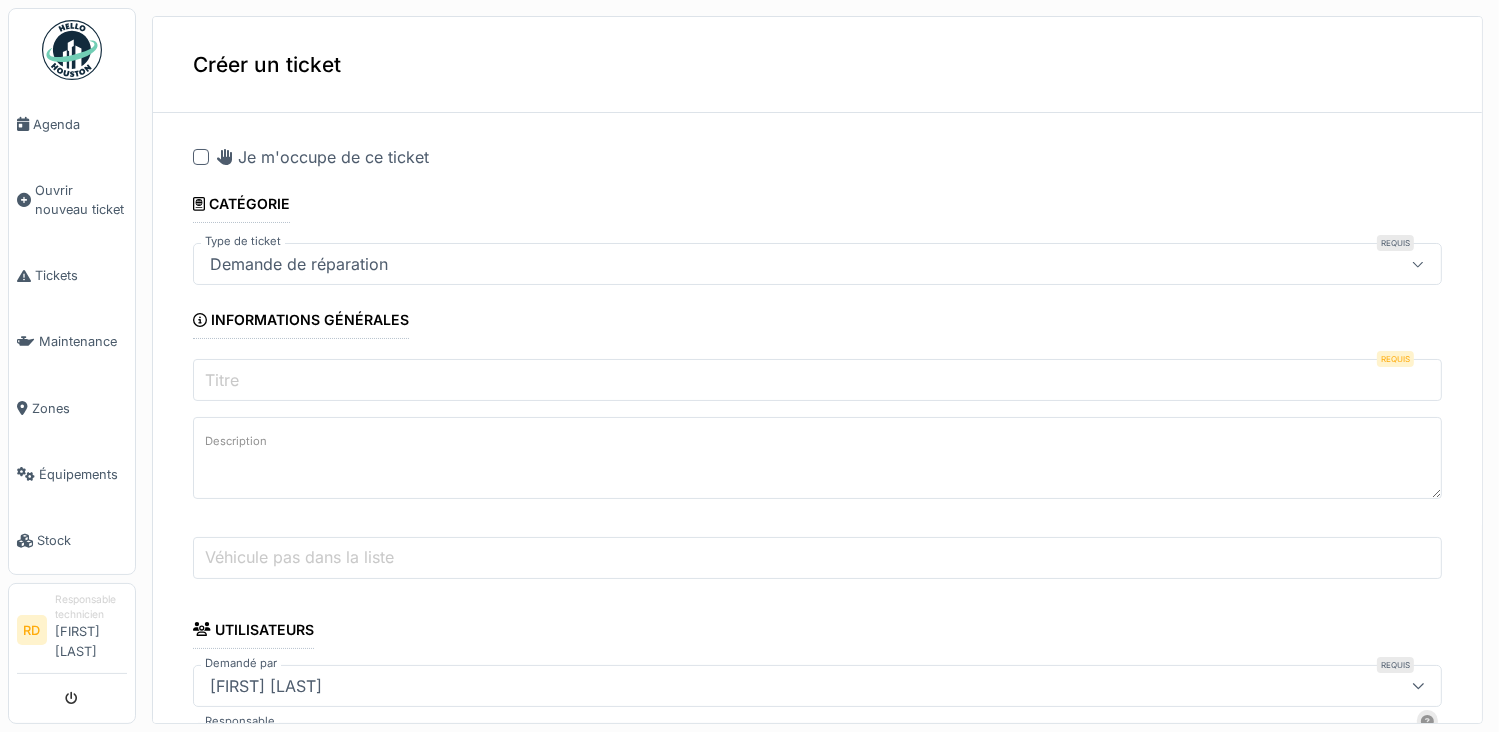 click on "Titre" at bounding box center [817, 380] 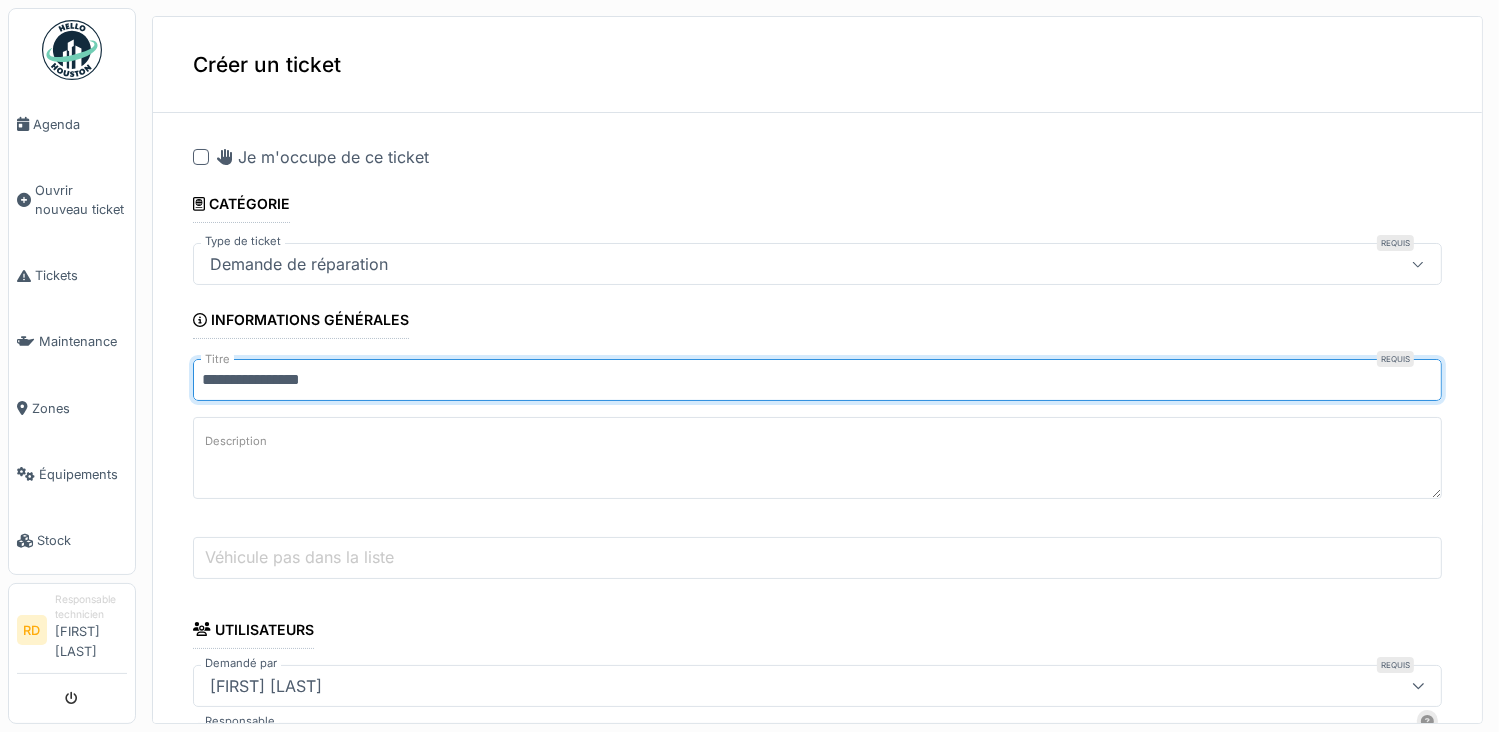 type on "**********" 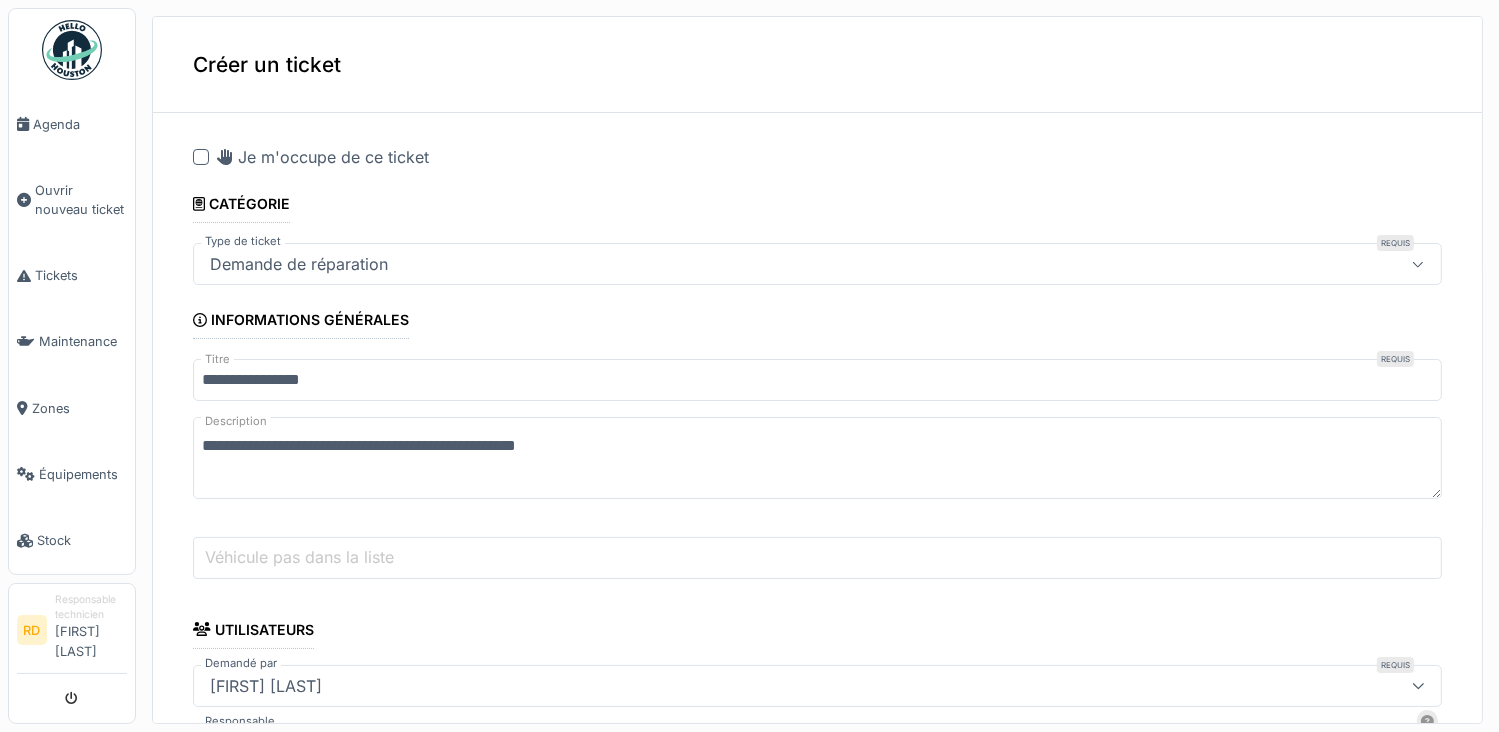 type on "**********" 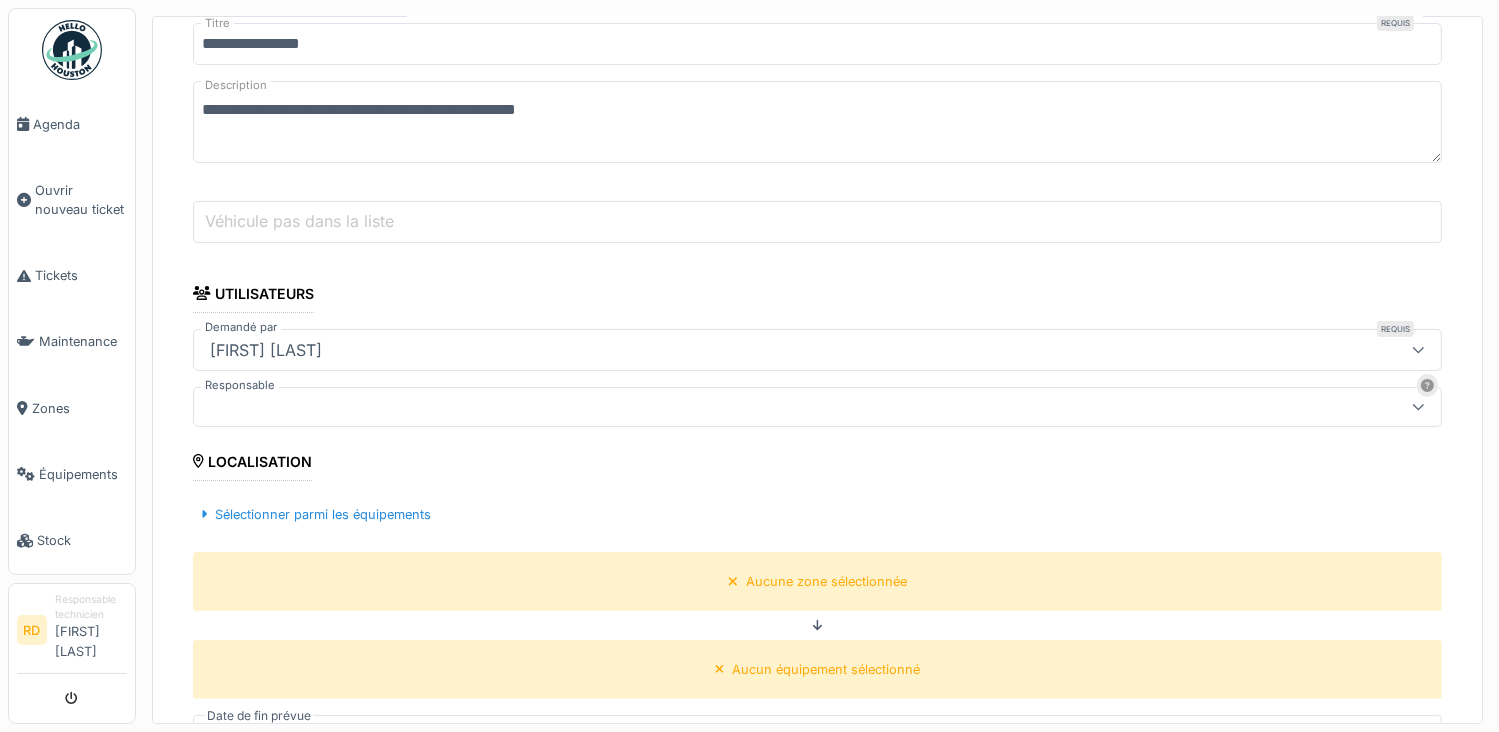 scroll, scrollTop: 4, scrollLeft: 0, axis: vertical 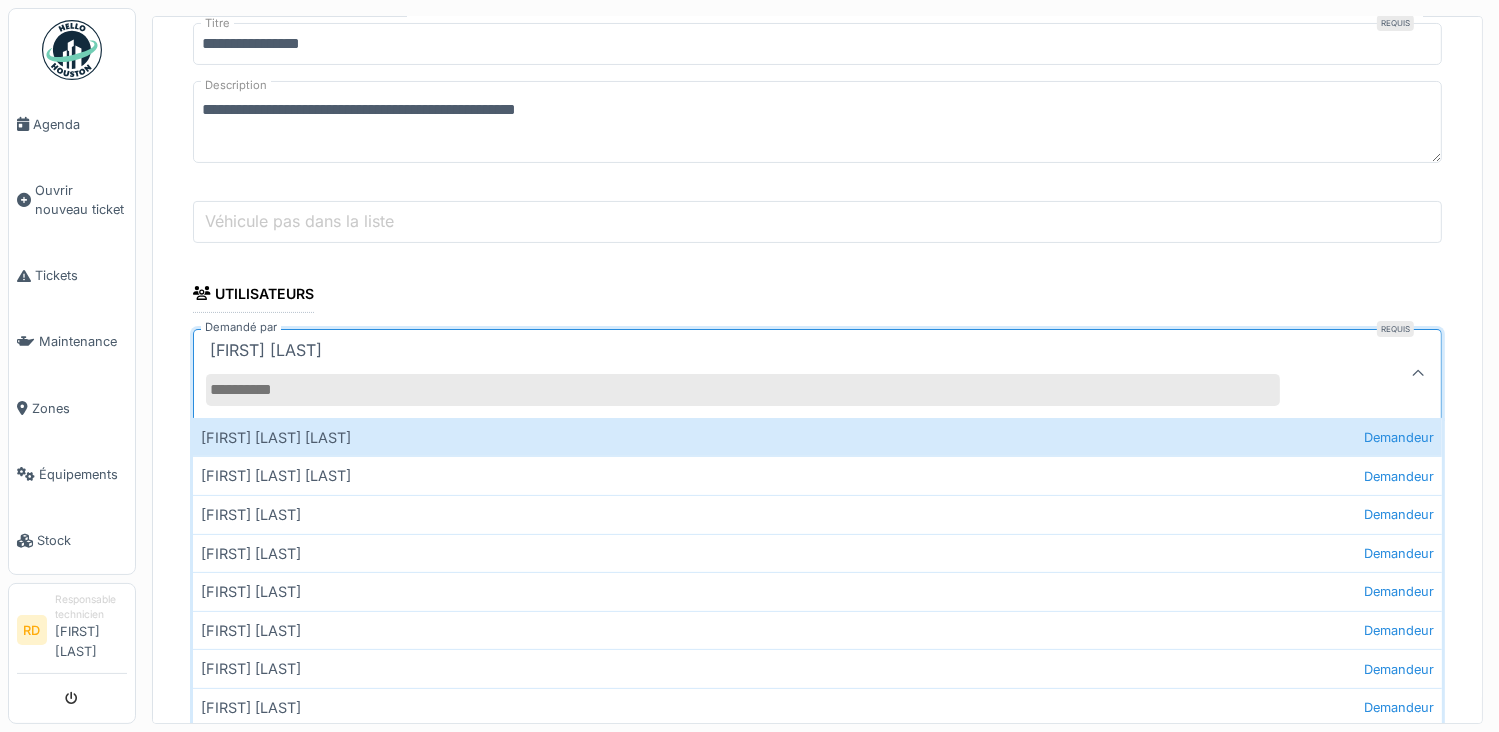 click on "Demandé par" at bounding box center (743, 390) 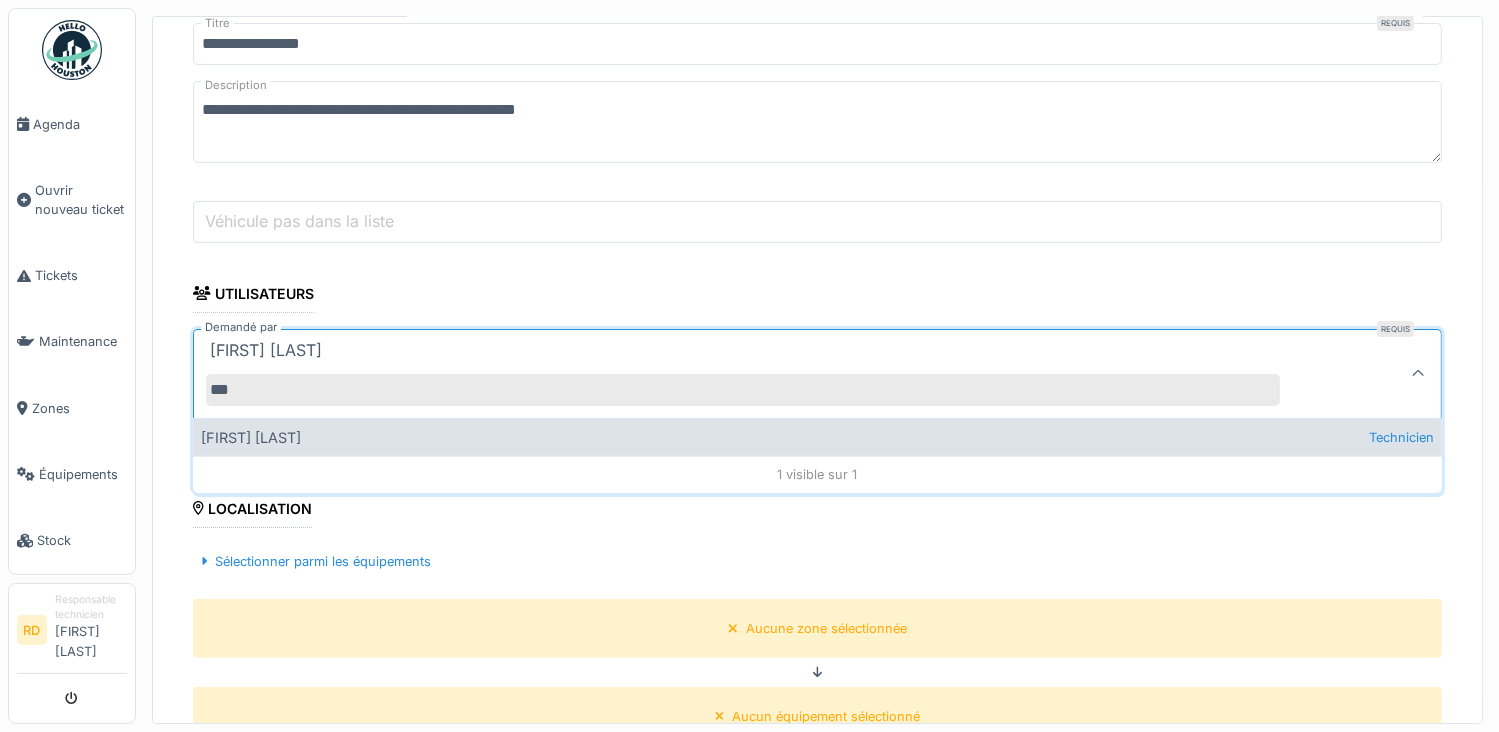 type on "***" 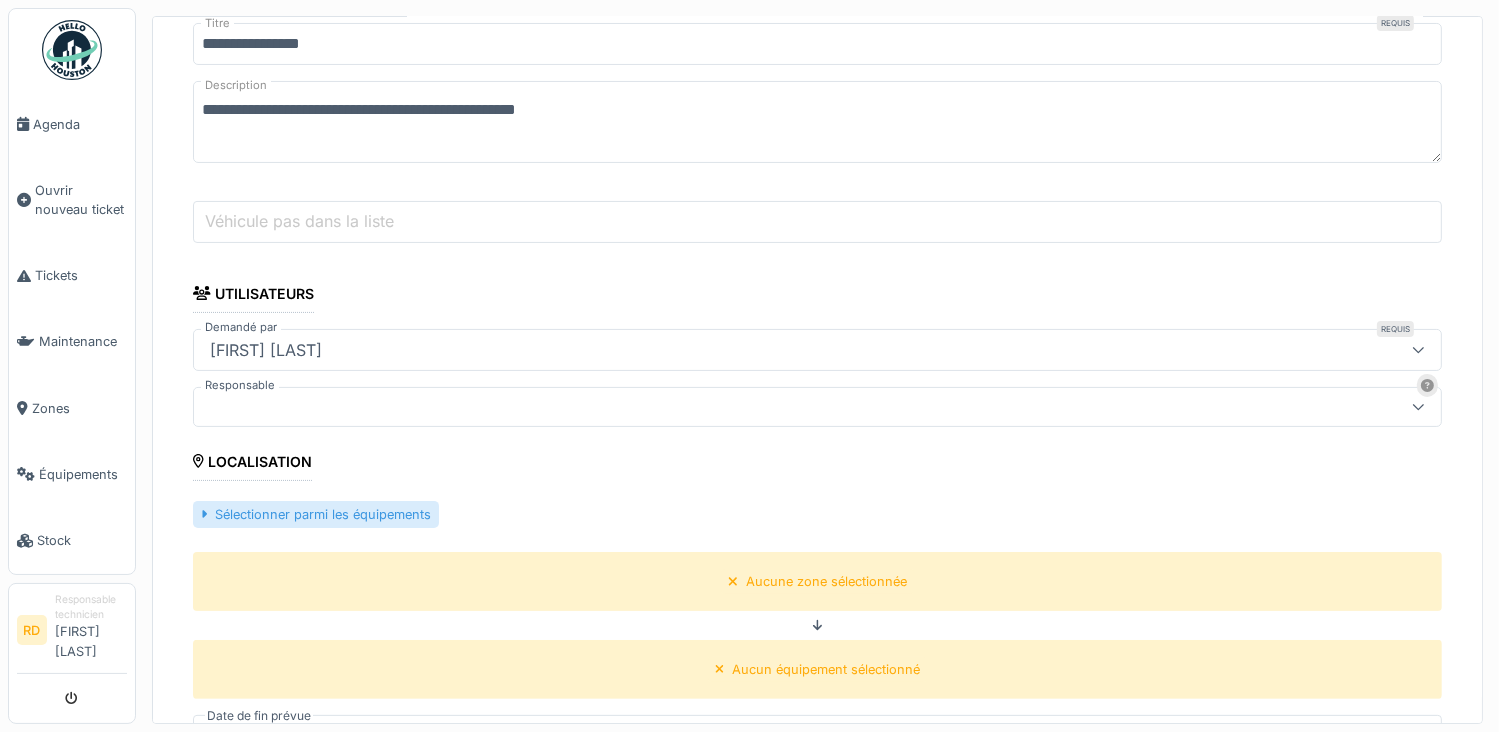 click on "Sélectionner parmi les équipements" at bounding box center [316, 514] 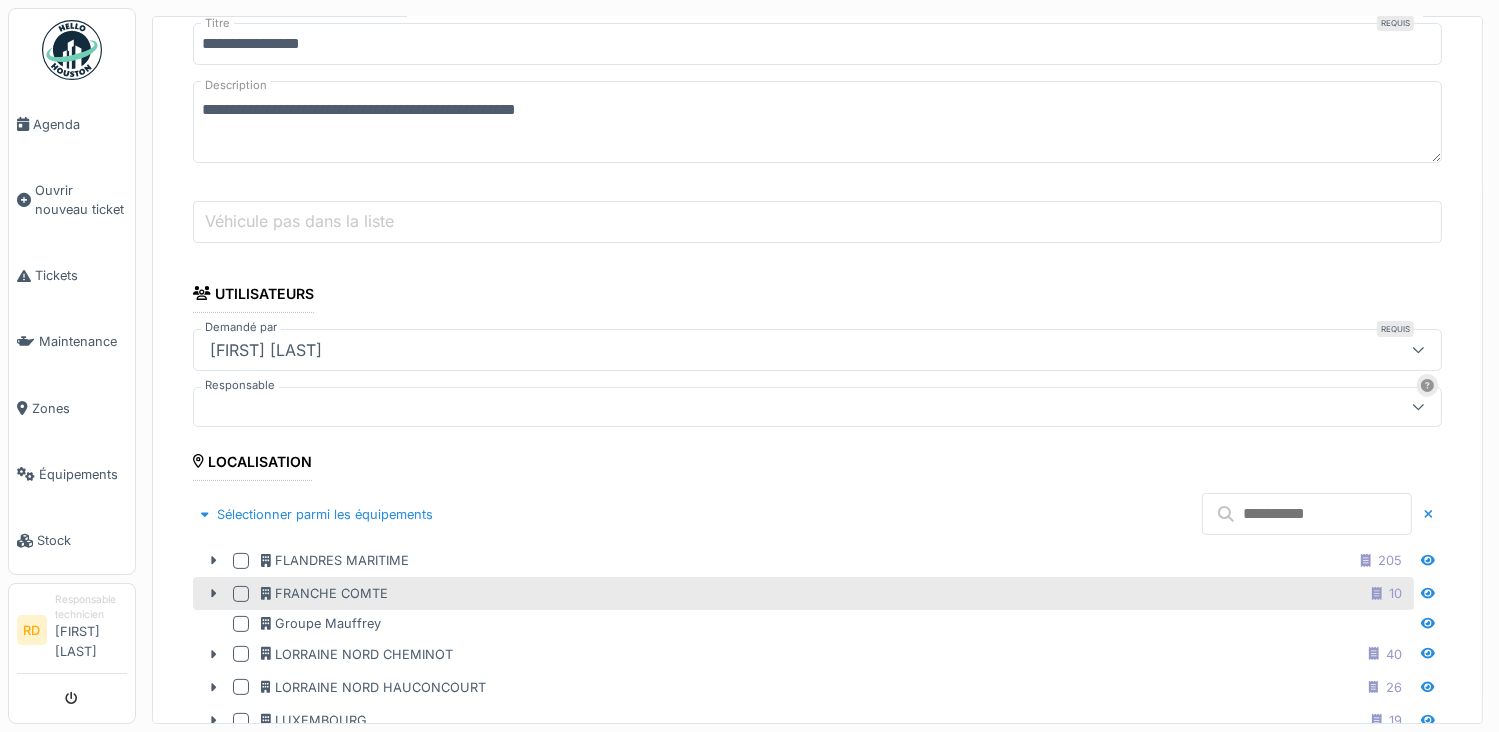 click at bounding box center [241, 594] 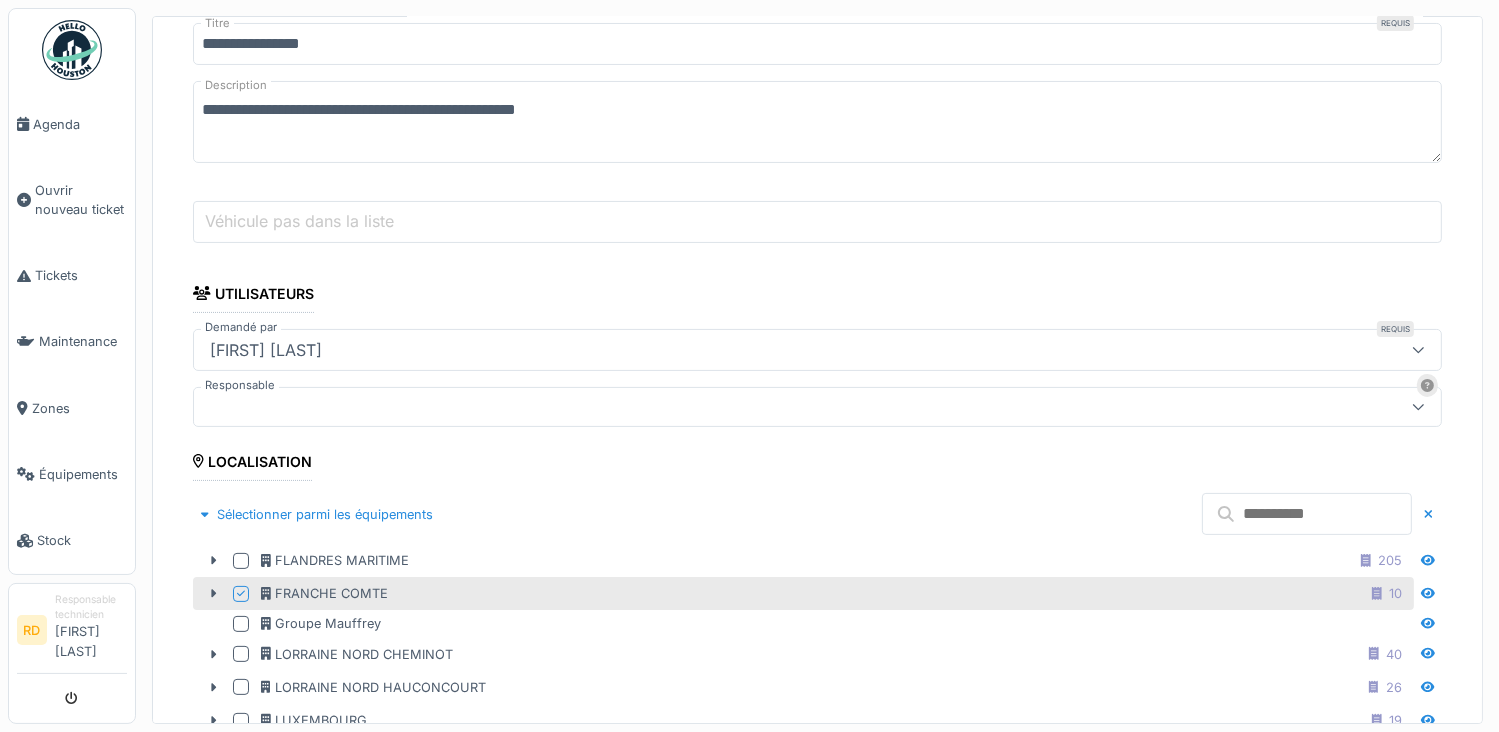 click at bounding box center (1307, 514) 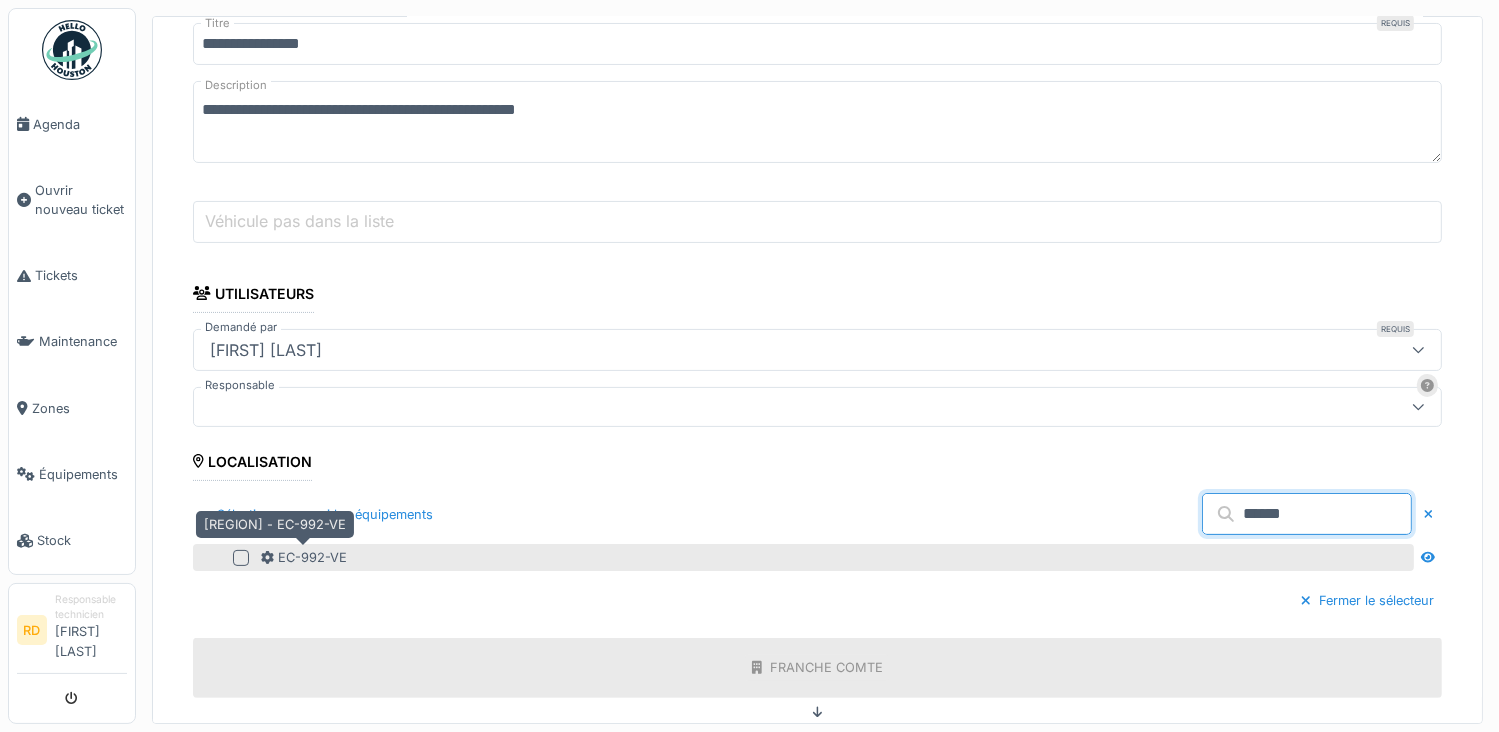 type on "******" 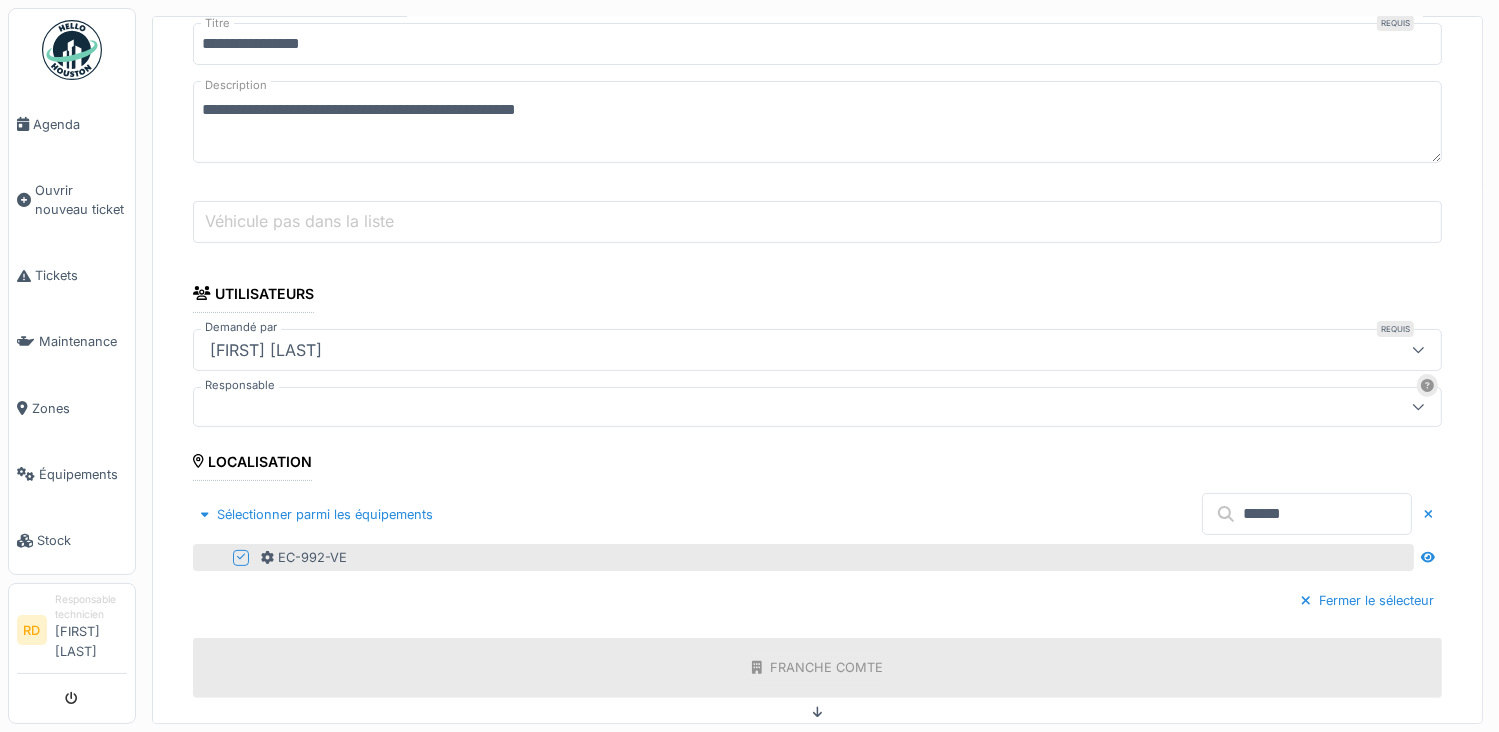 scroll, scrollTop: 936, scrollLeft: 0, axis: vertical 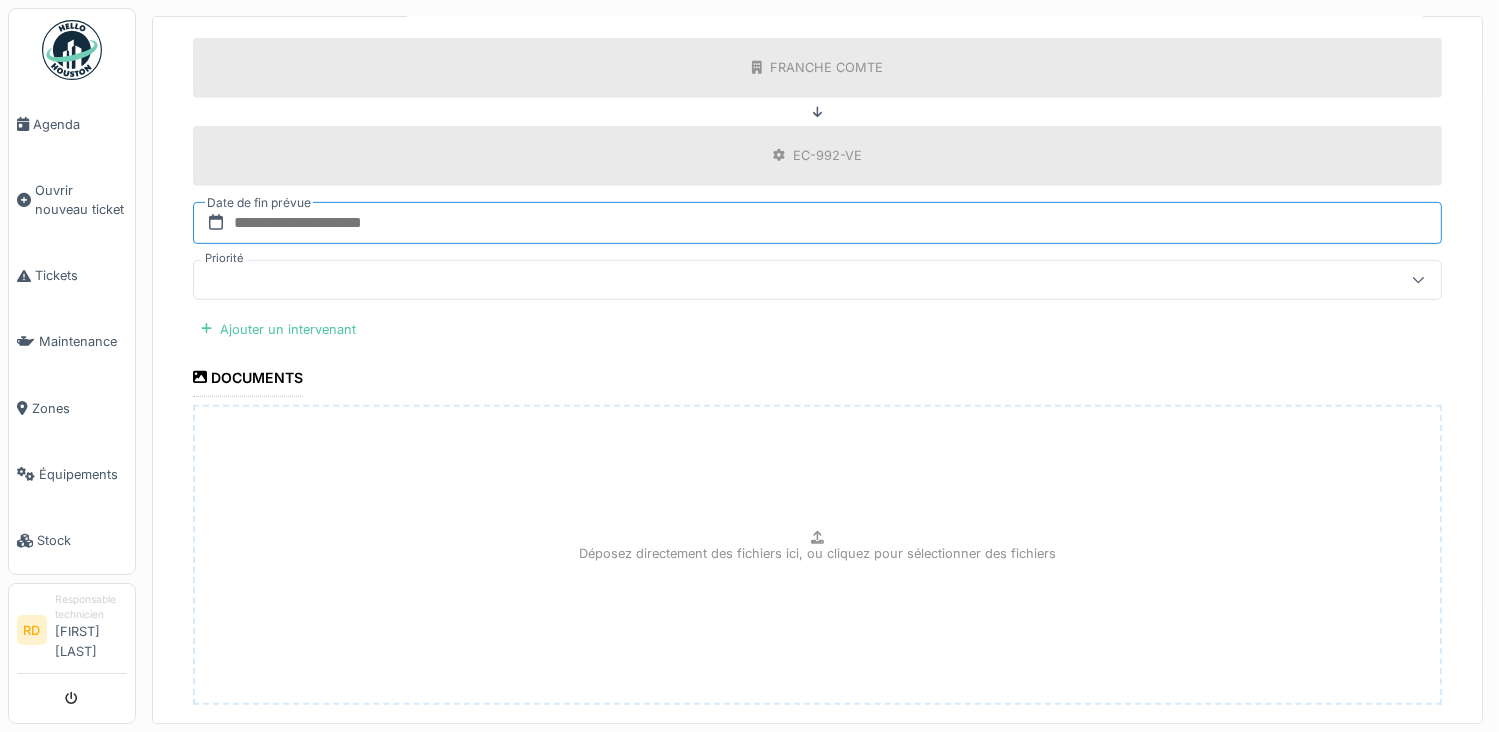 click at bounding box center (817, 223) 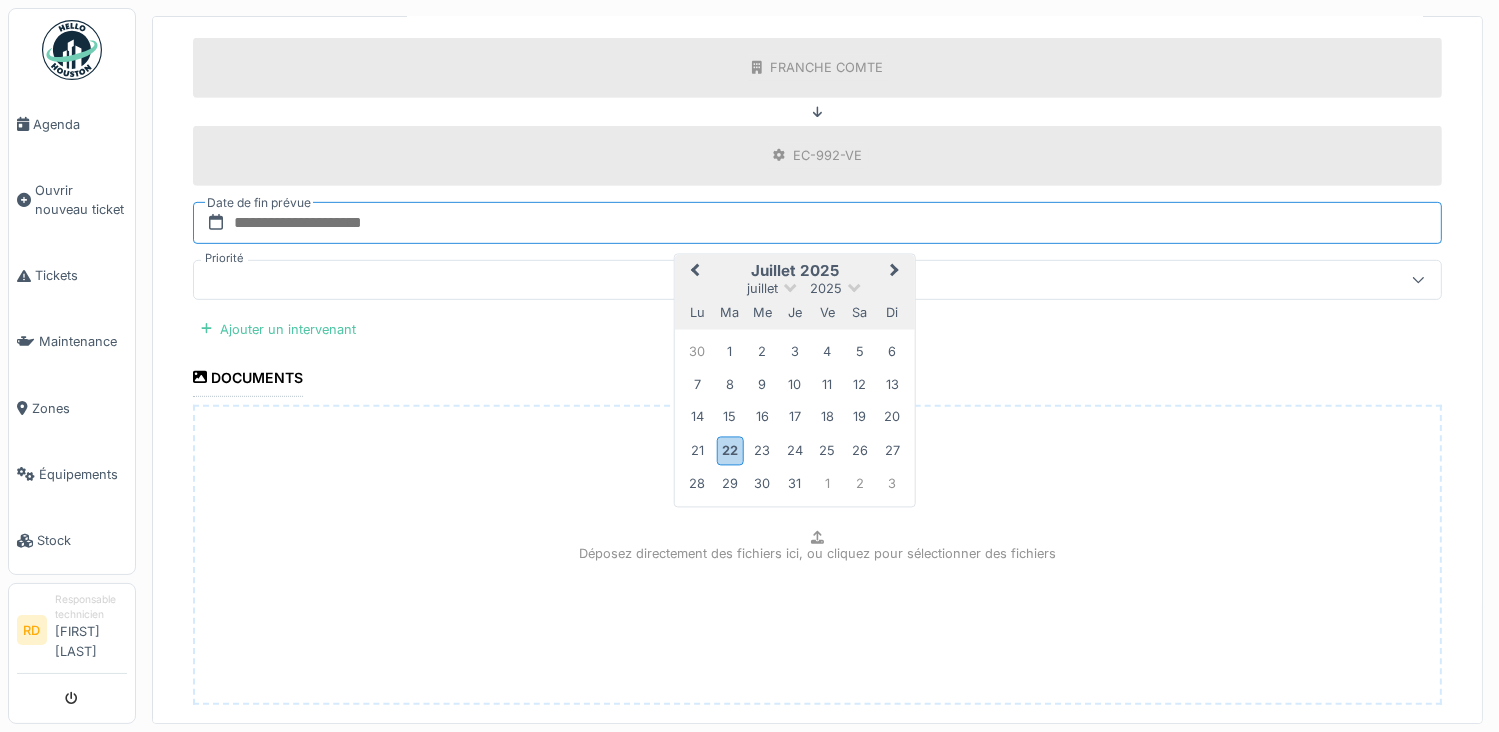 type on "**********" 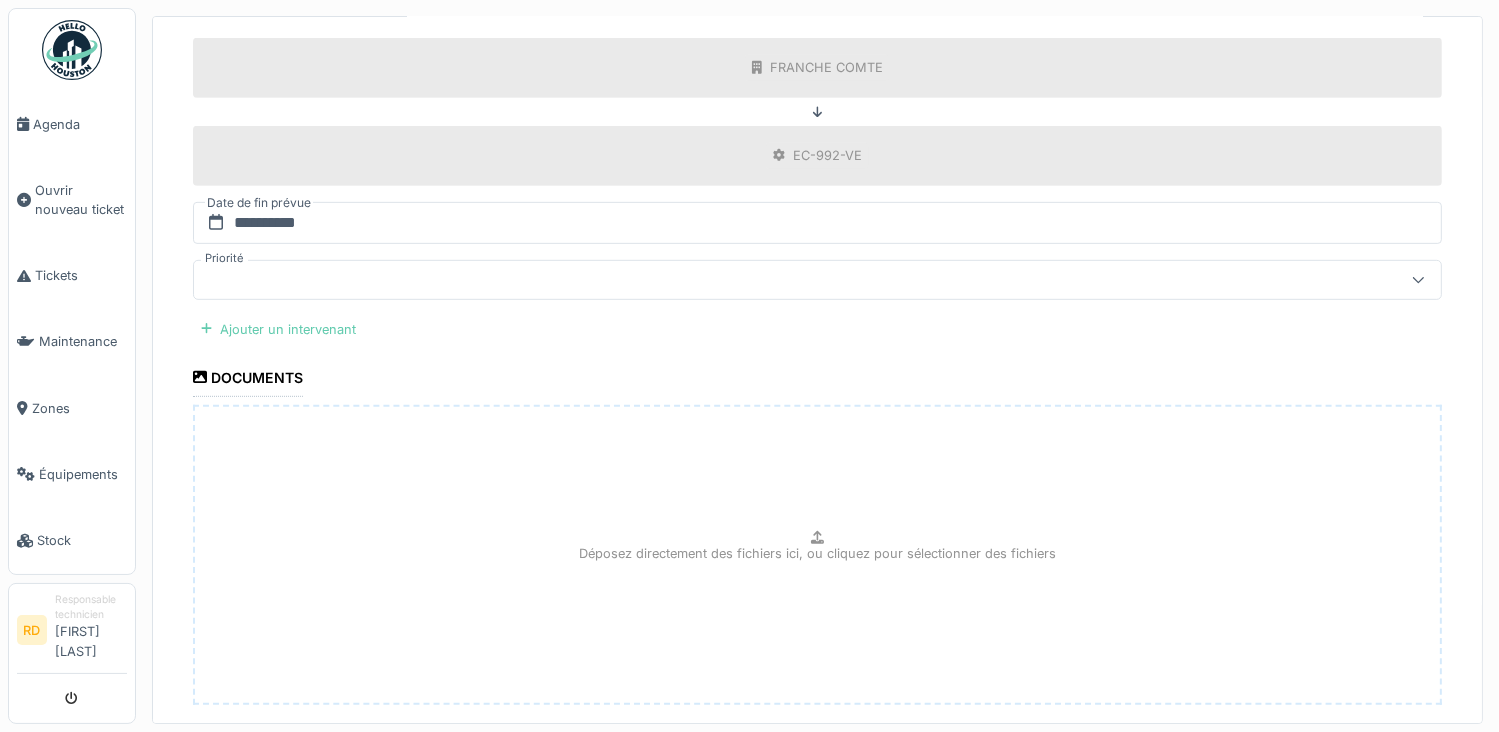 click on "Ajouter un intervenant" at bounding box center [278, 329] 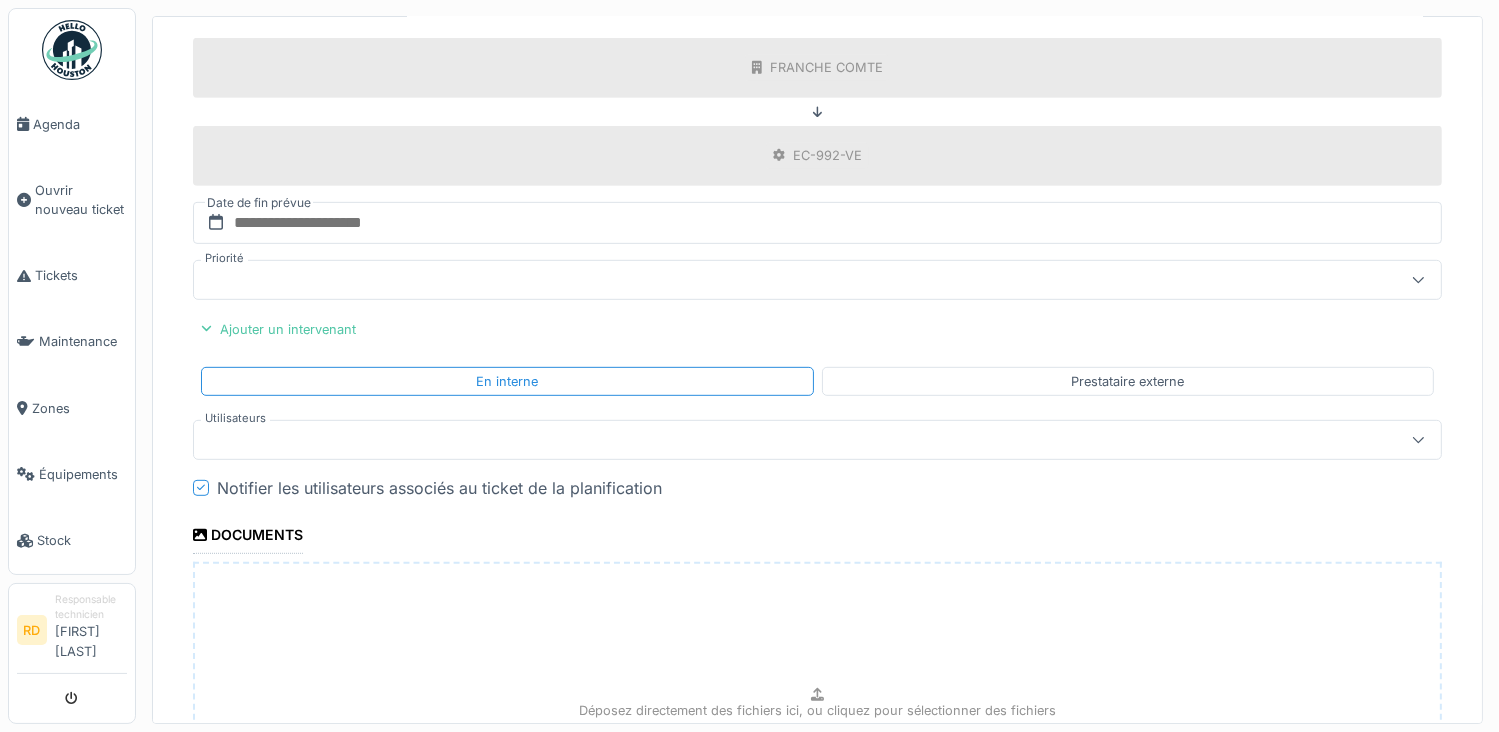 click at bounding box center (817, 440) 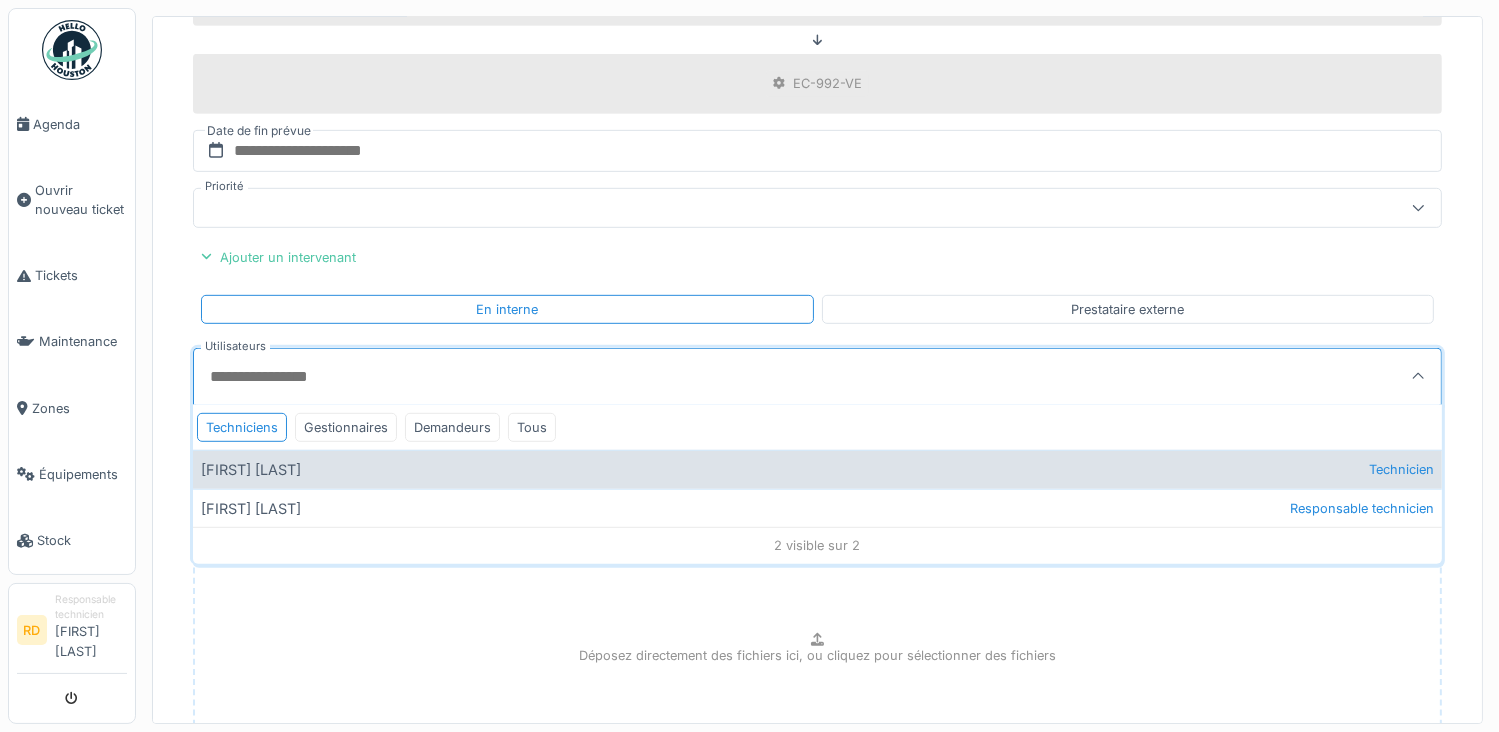click on "Florian Arbelot   Technicien" at bounding box center [817, 469] 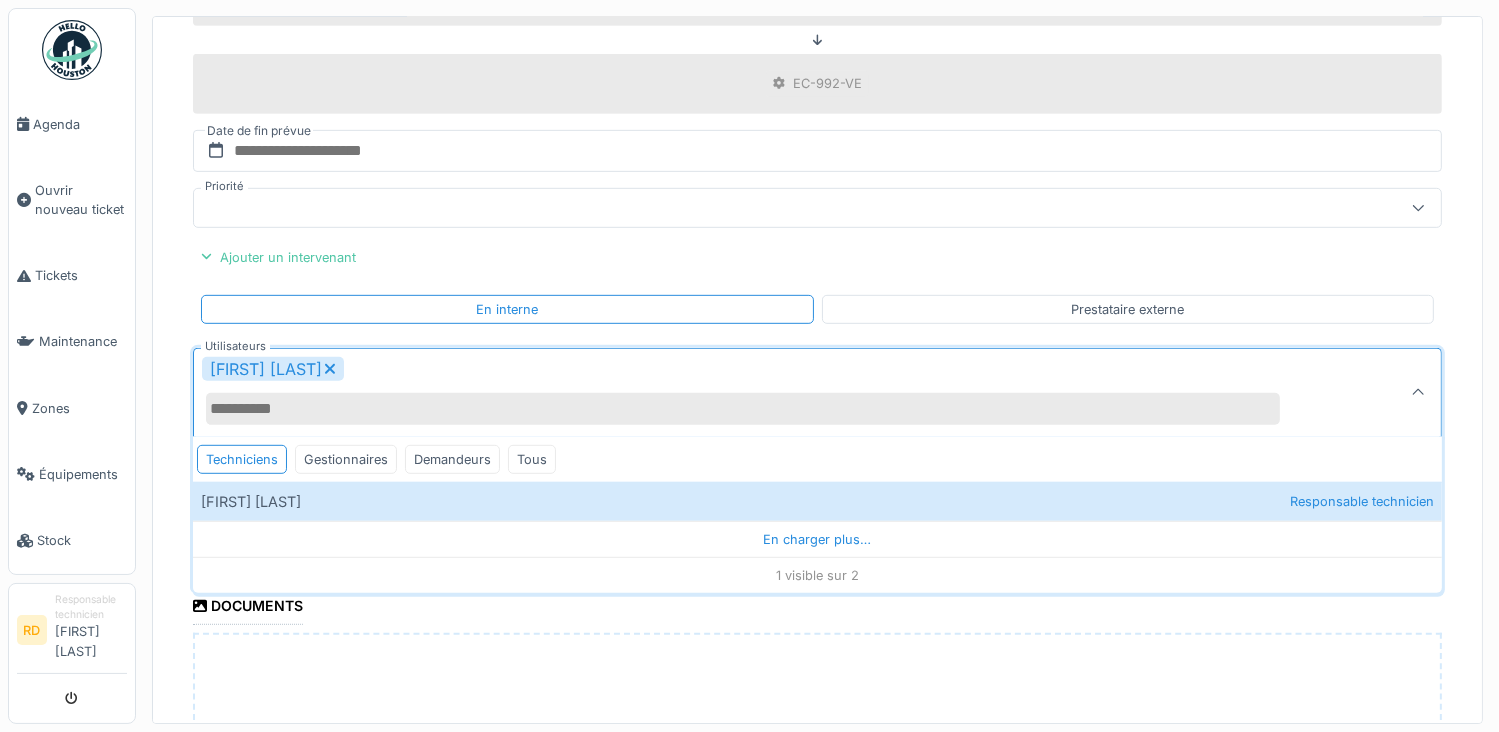 click on "**********" at bounding box center [817, 92] 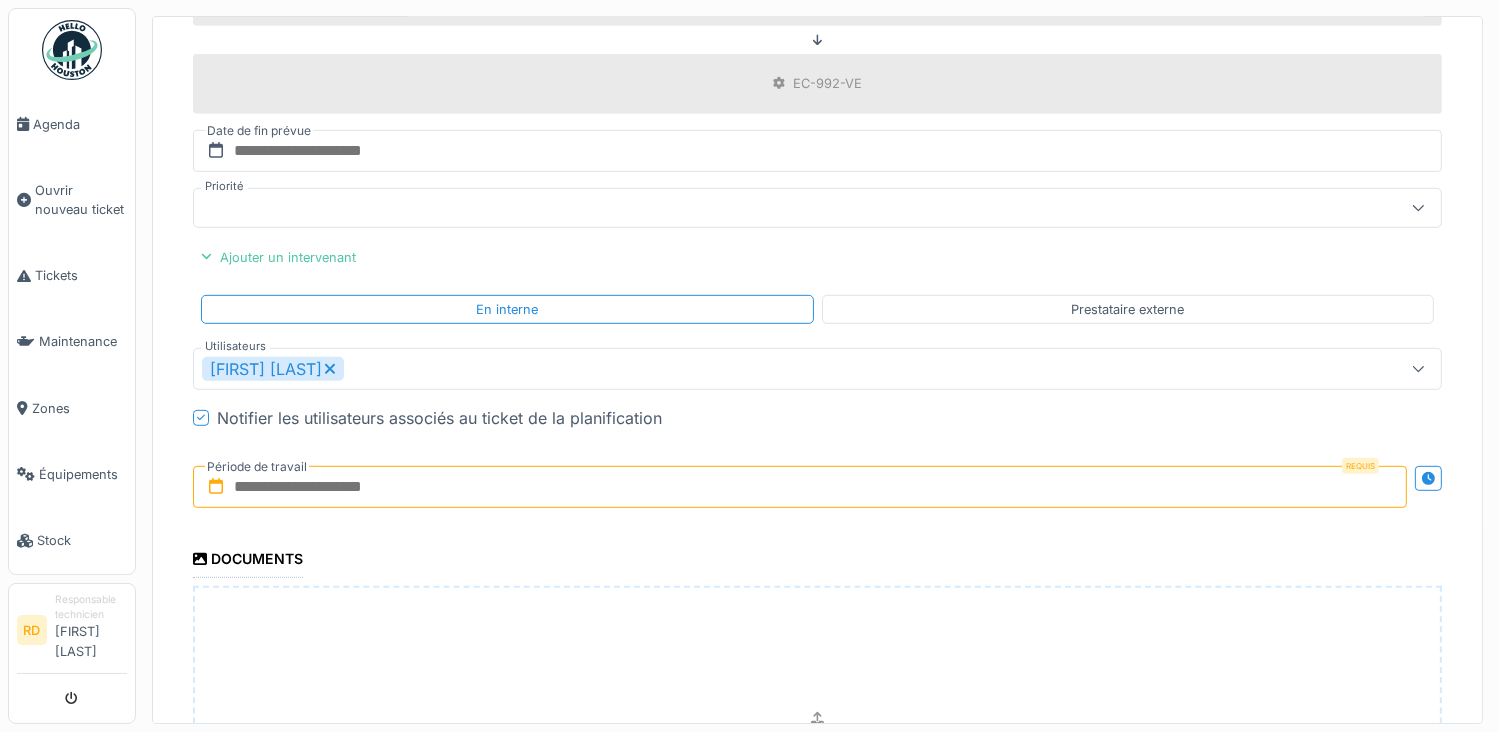 click at bounding box center [800, 487] 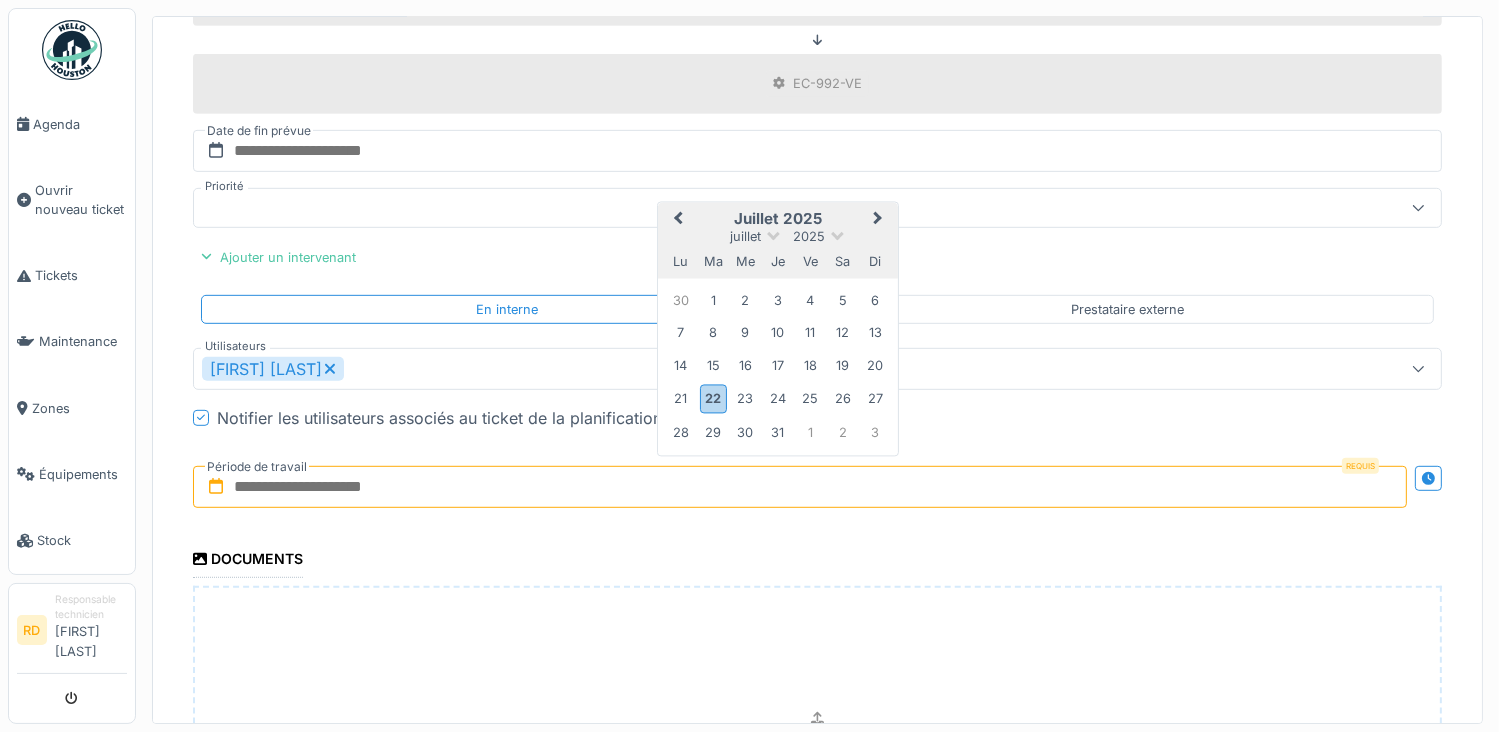 type on "**********" 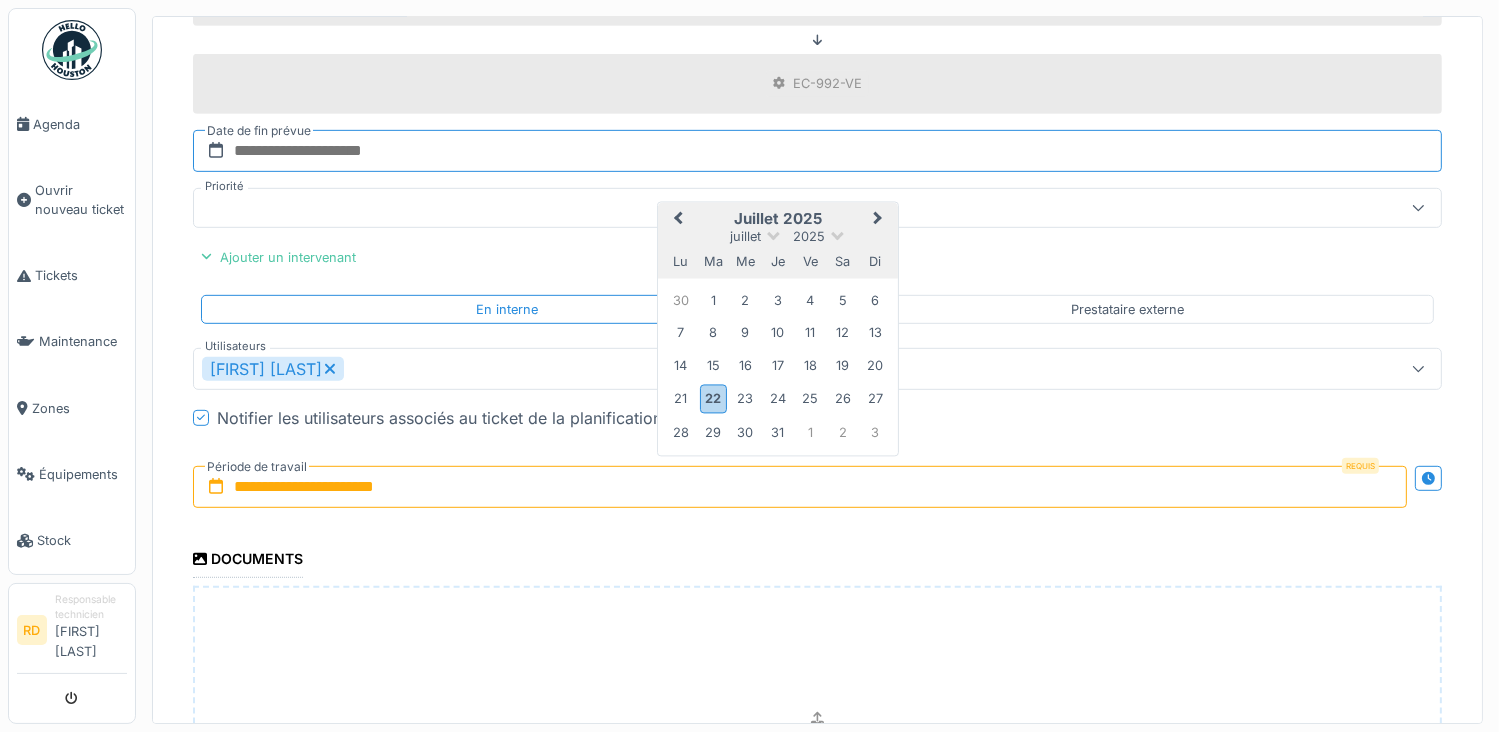 type on "**********" 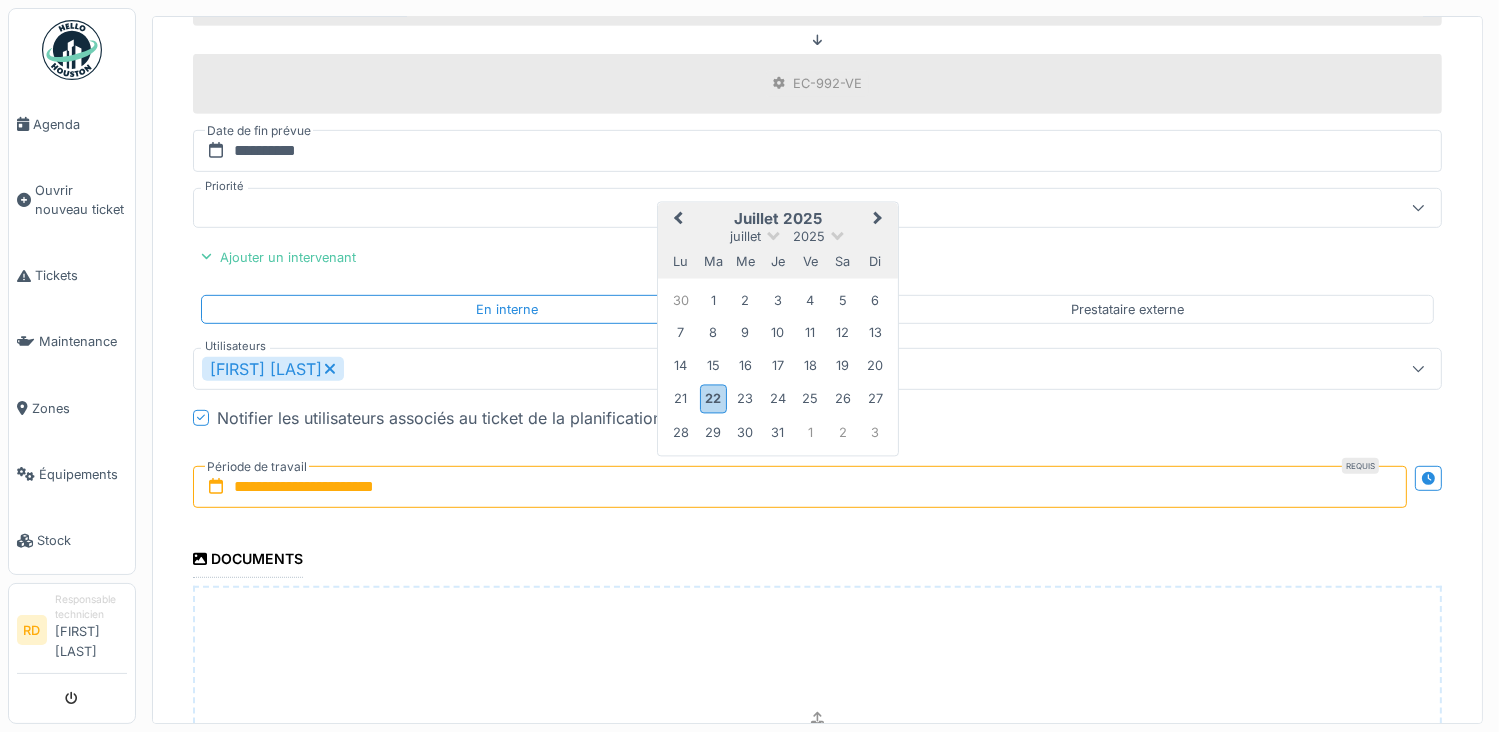 scroll, scrollTop: 1293, scrollLeft: 0, axis: vertical 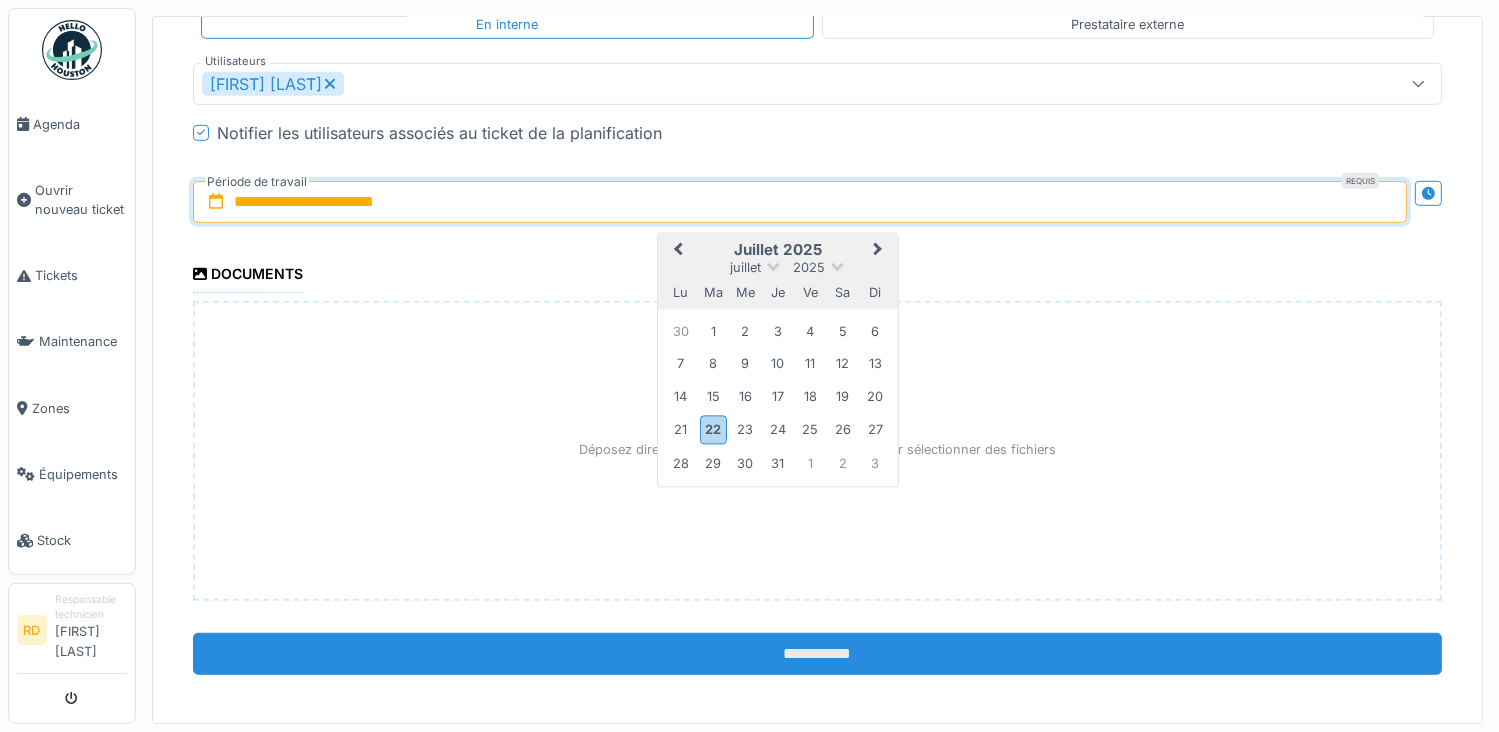 click on "**********" at bounding box center [817, 654] 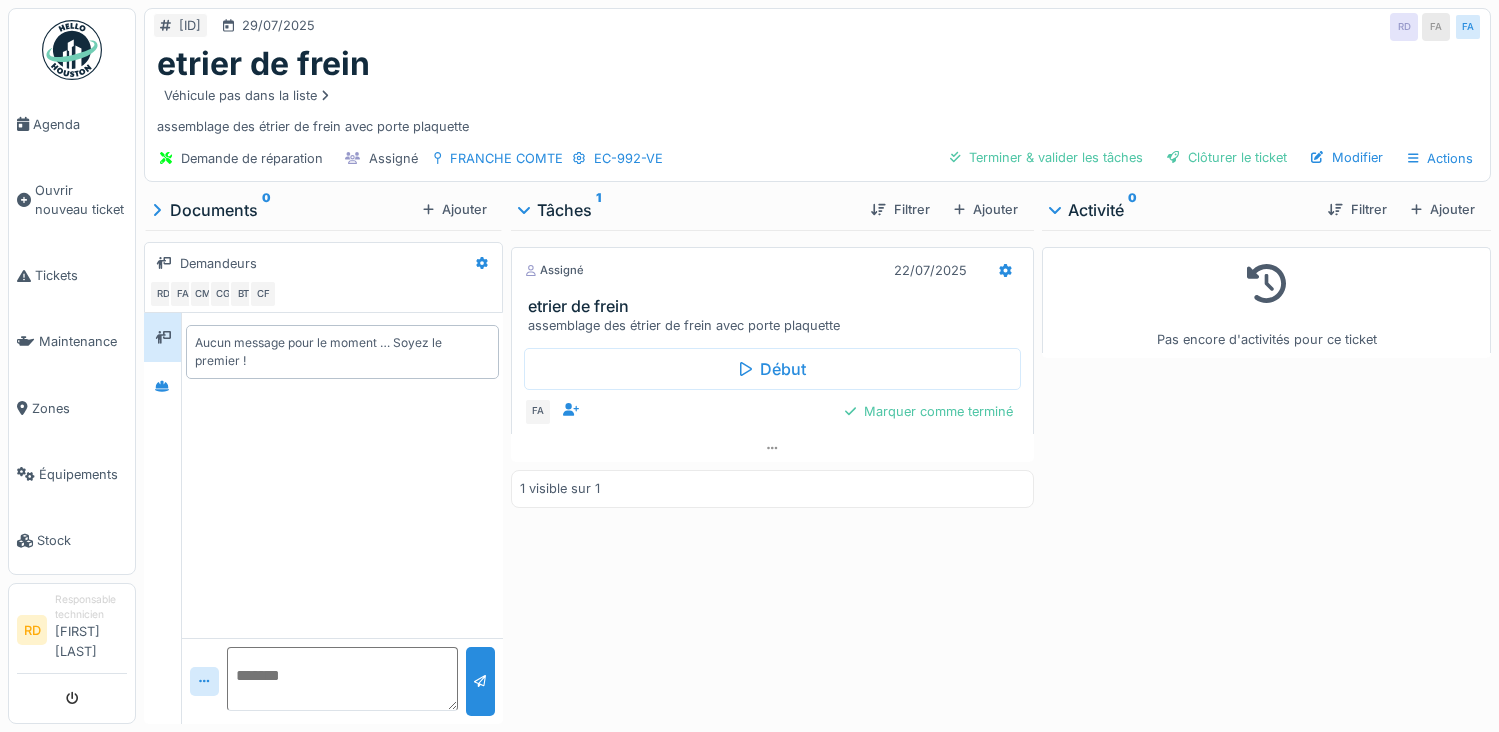 scroll, scrollTop: 0, scrollLeft: 0, axis: both 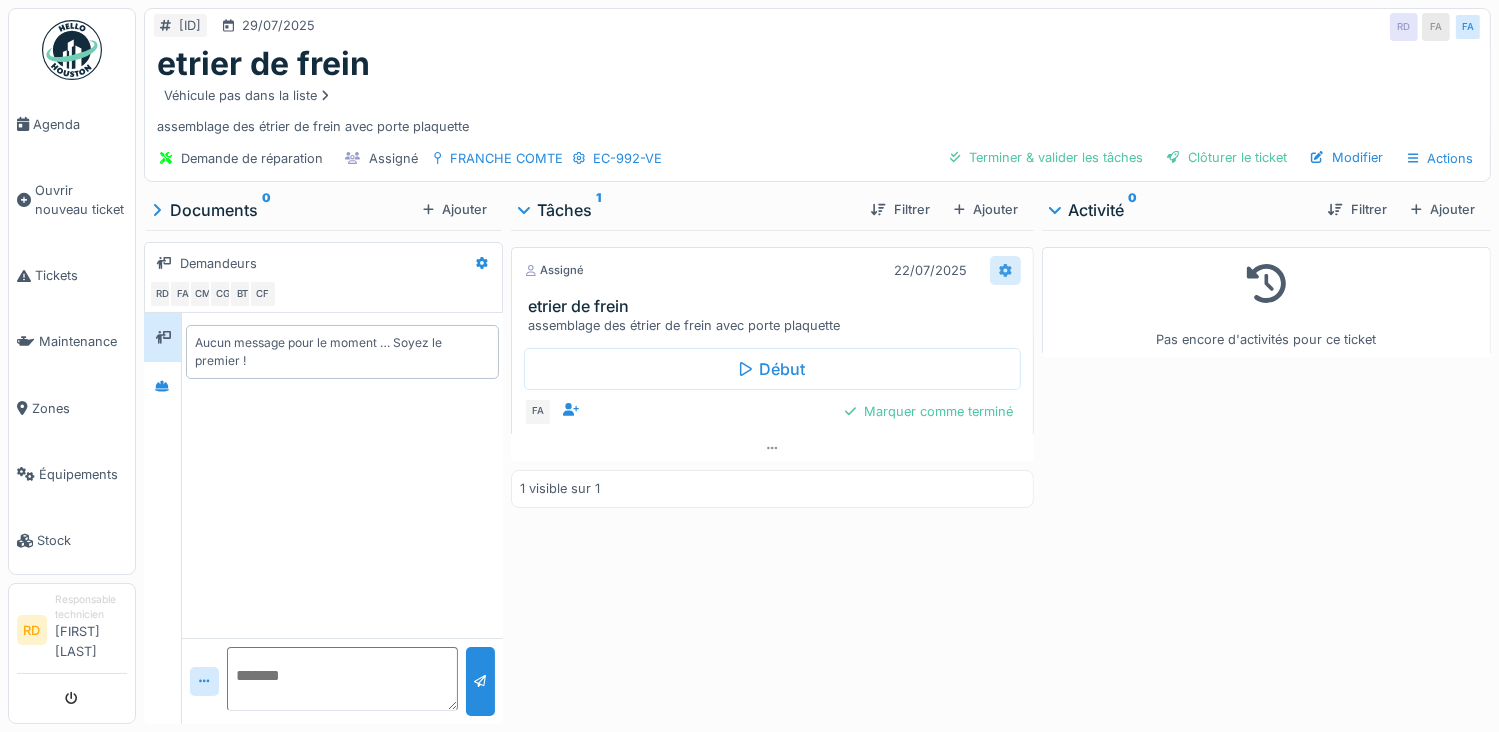 click at bounding box center (1005, 270) 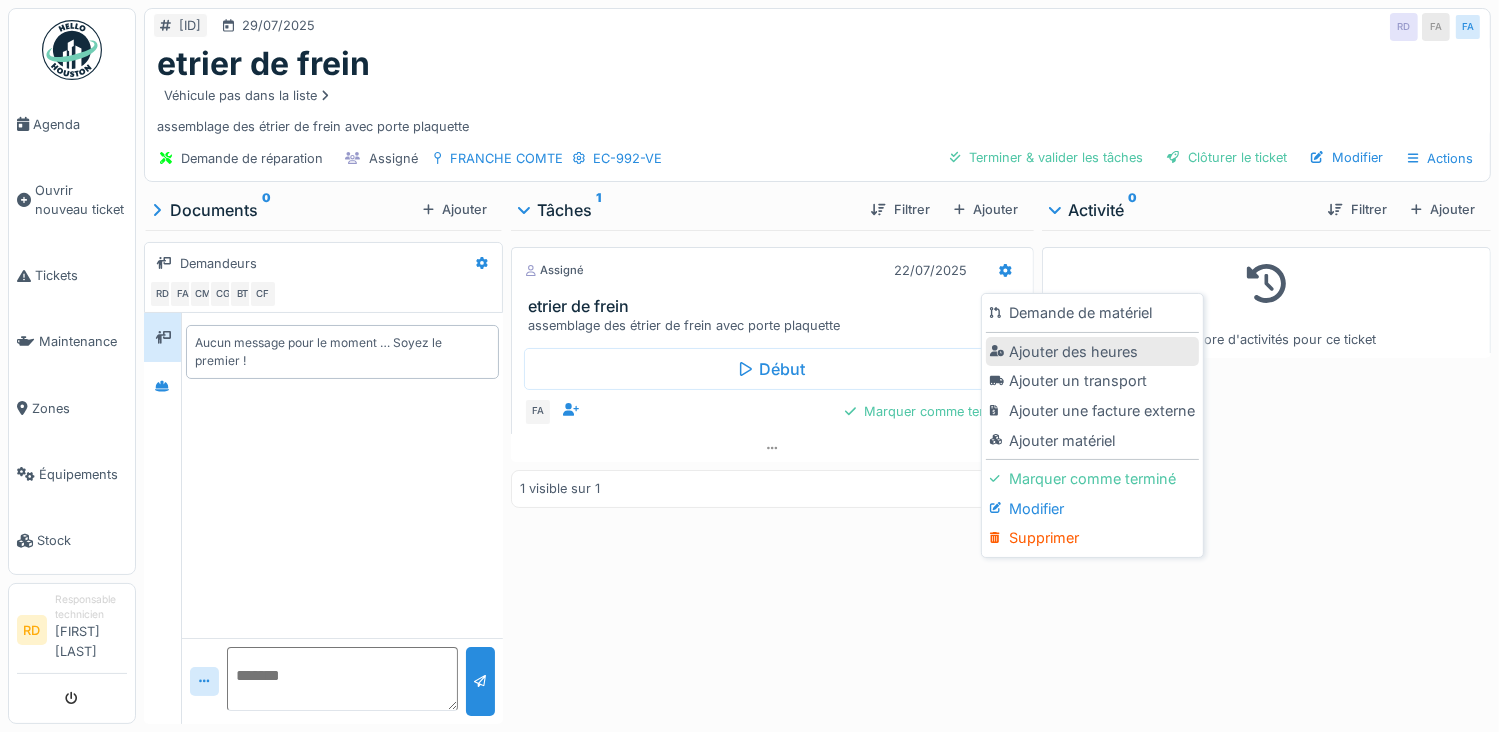 click on "Ajouter des heures" at bounding box center [1092, 352] 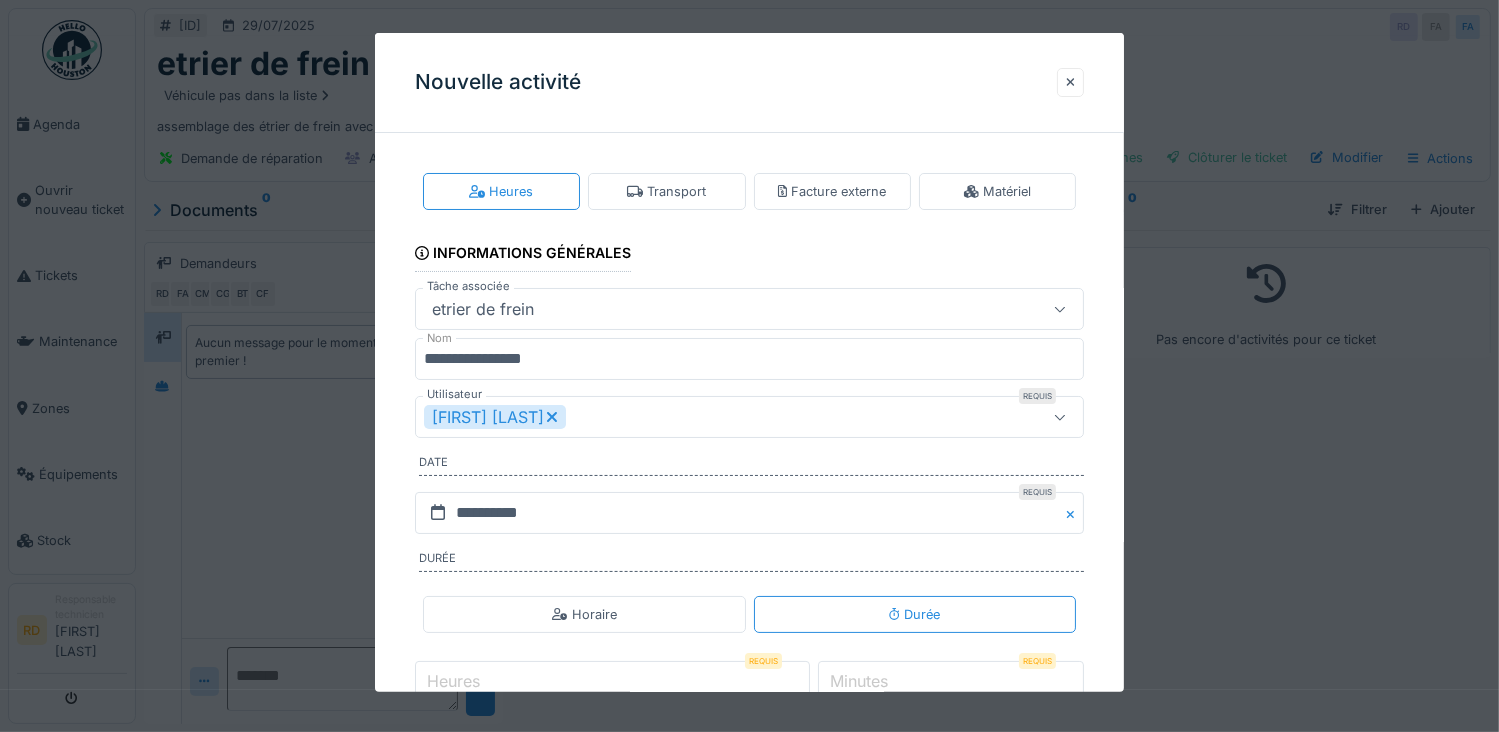 click 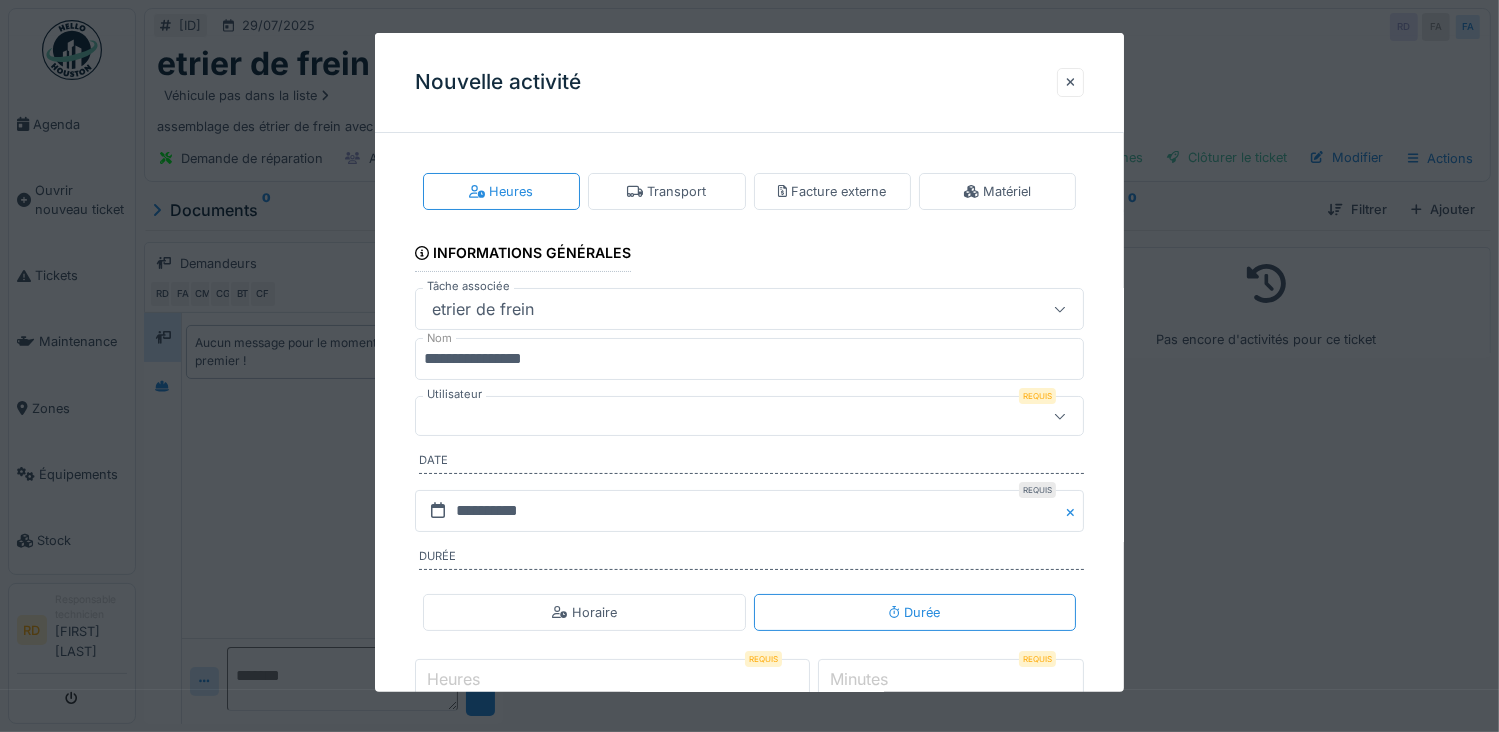 click at bounding box center (750, 416) 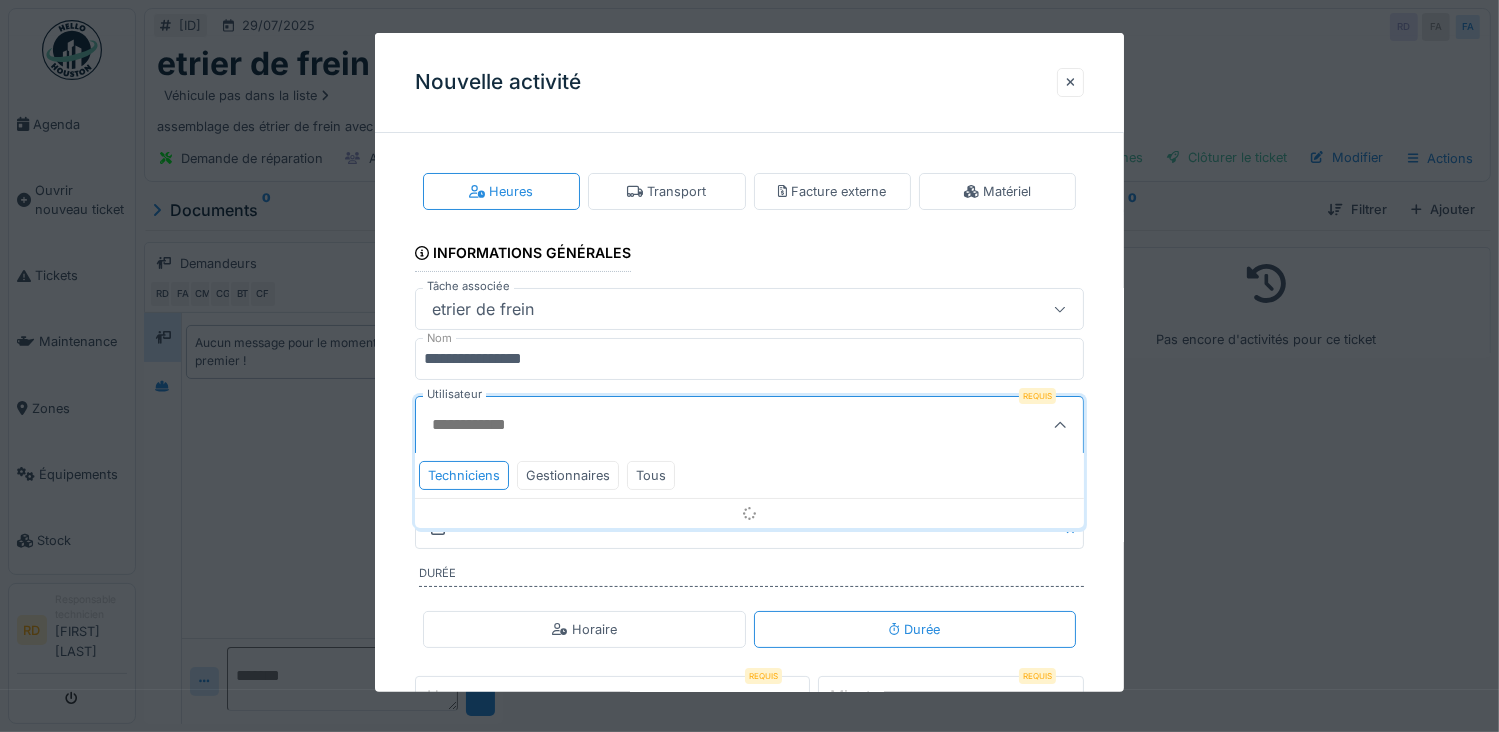 scroll, scrollTop: 60, scrollLeft: 0, axis: vertical 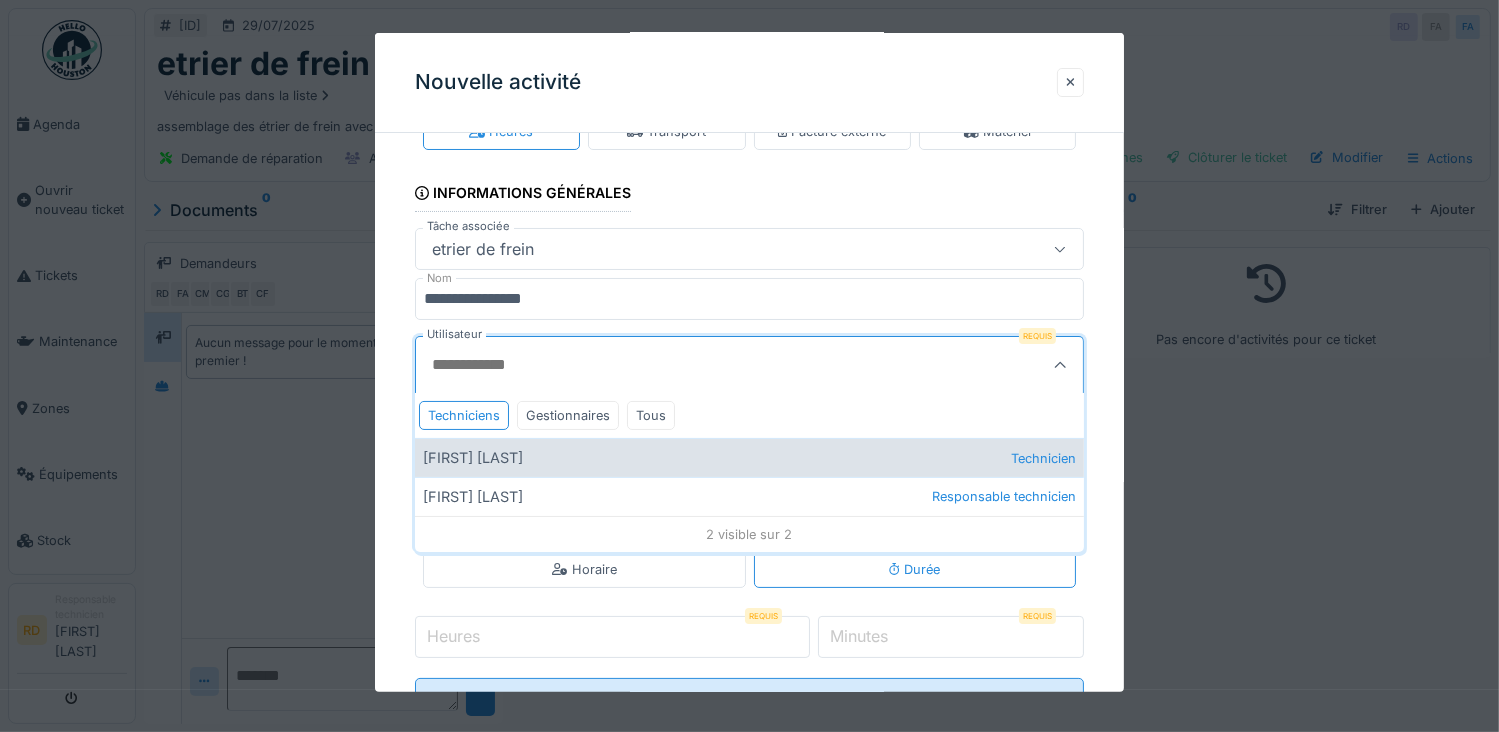 click on "[FIRST] [LAST] Technicien" at bounding box center (750, 457) 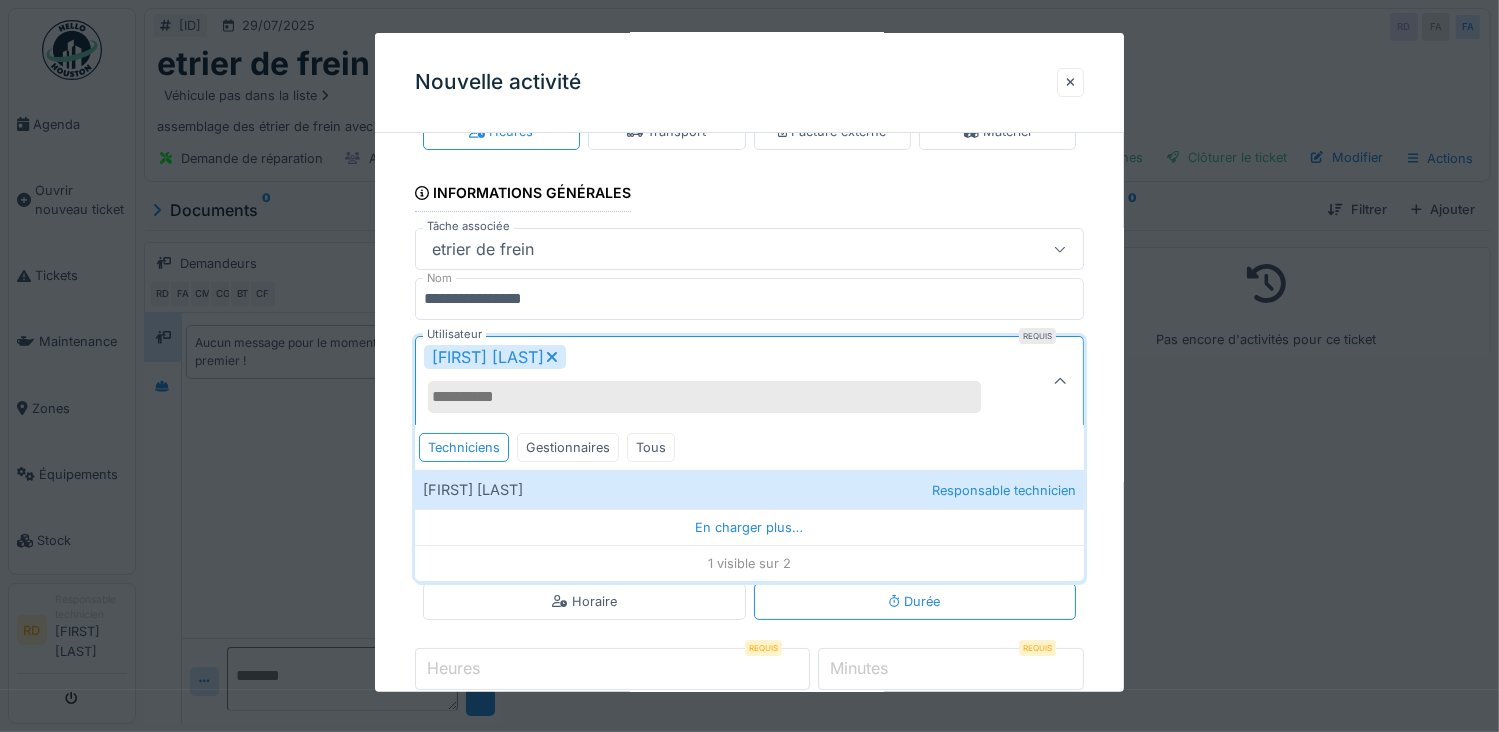 click on "**********" at bounding box center [750, 448] 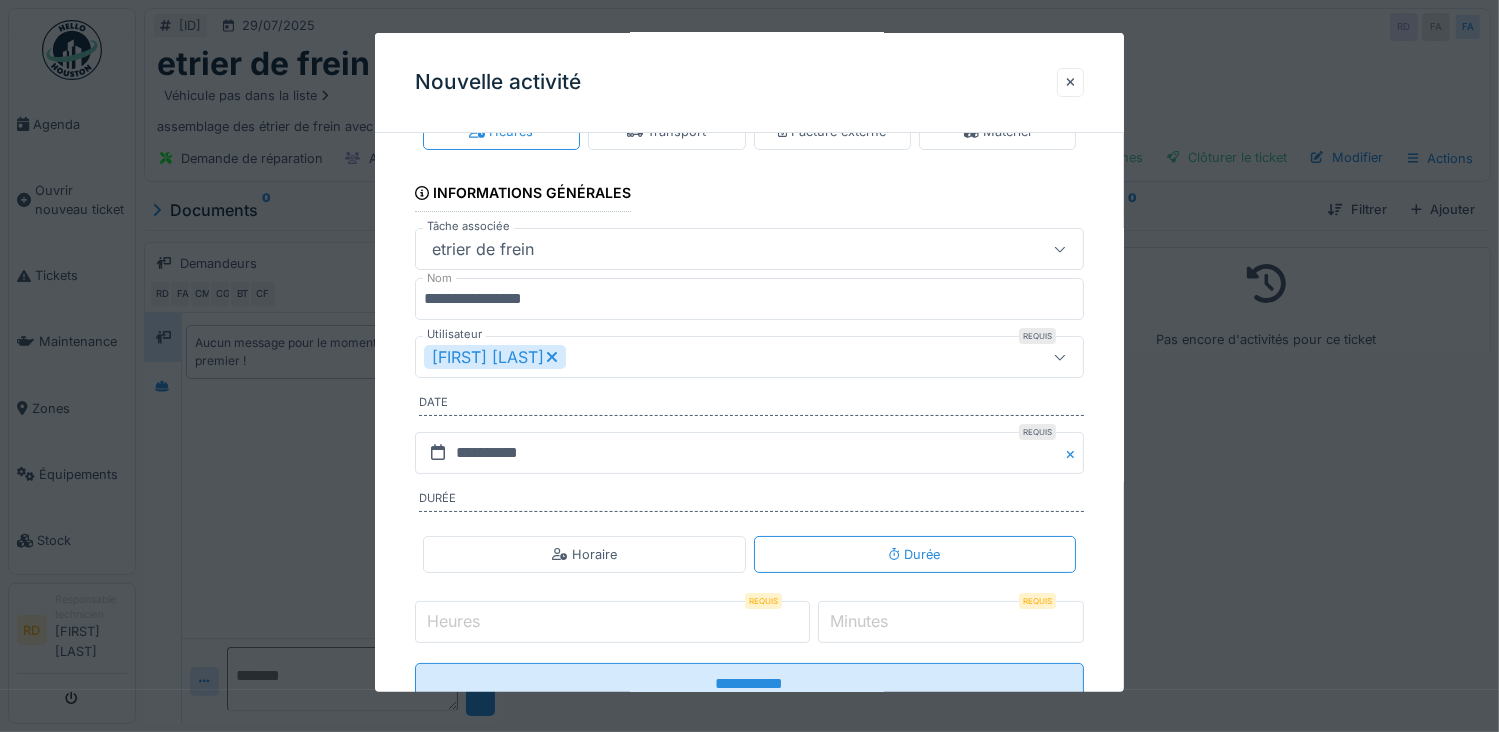 click on "Heures" at bounding box center (612, 622) 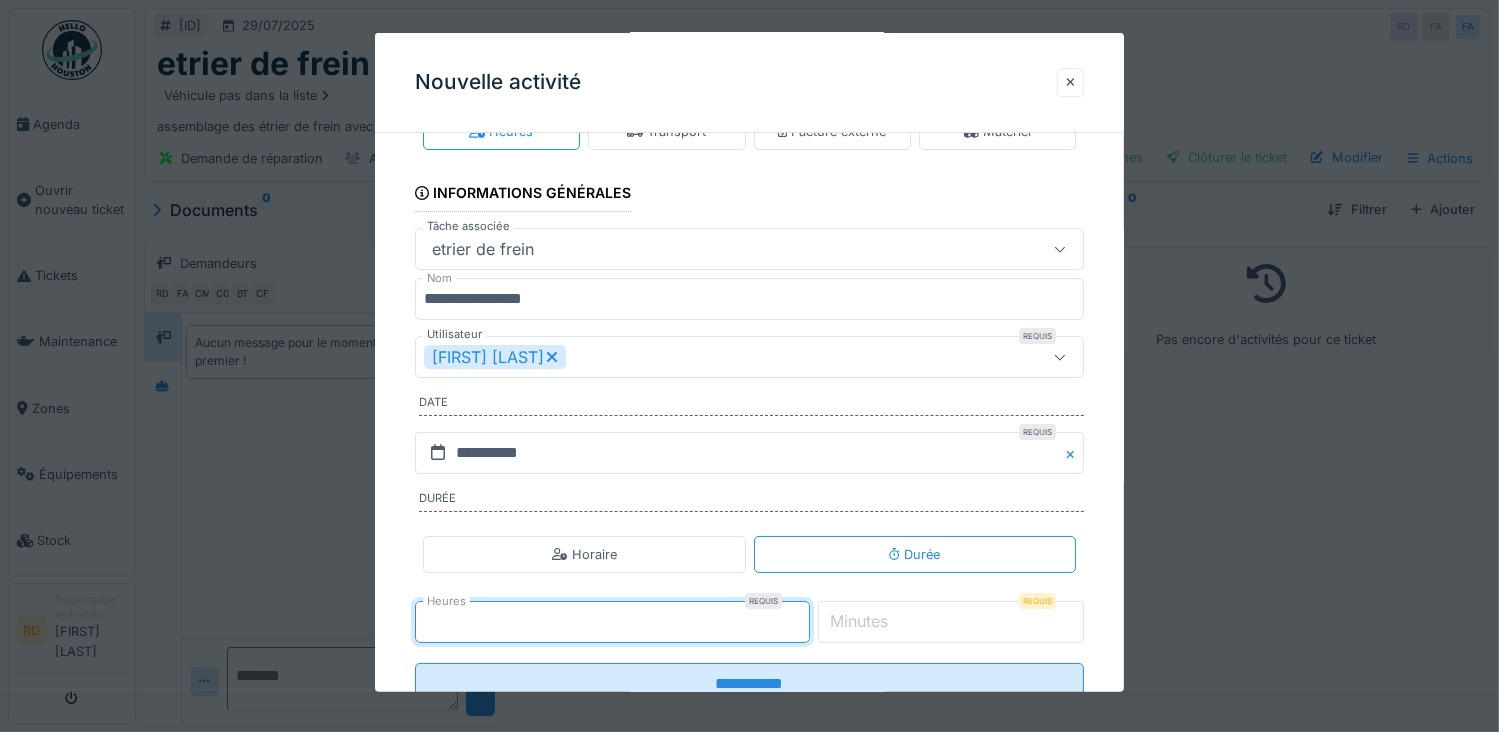 type on "*" 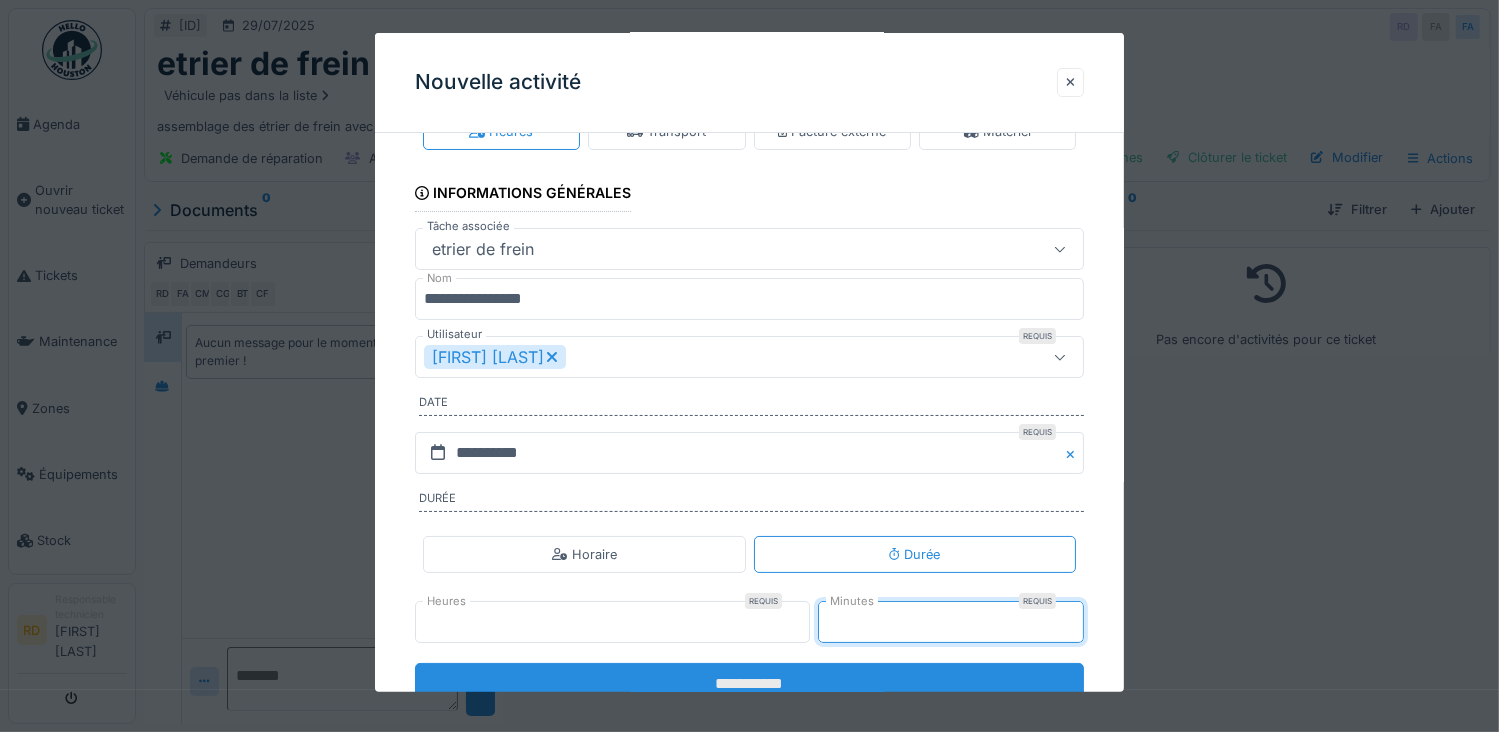 type on "**" 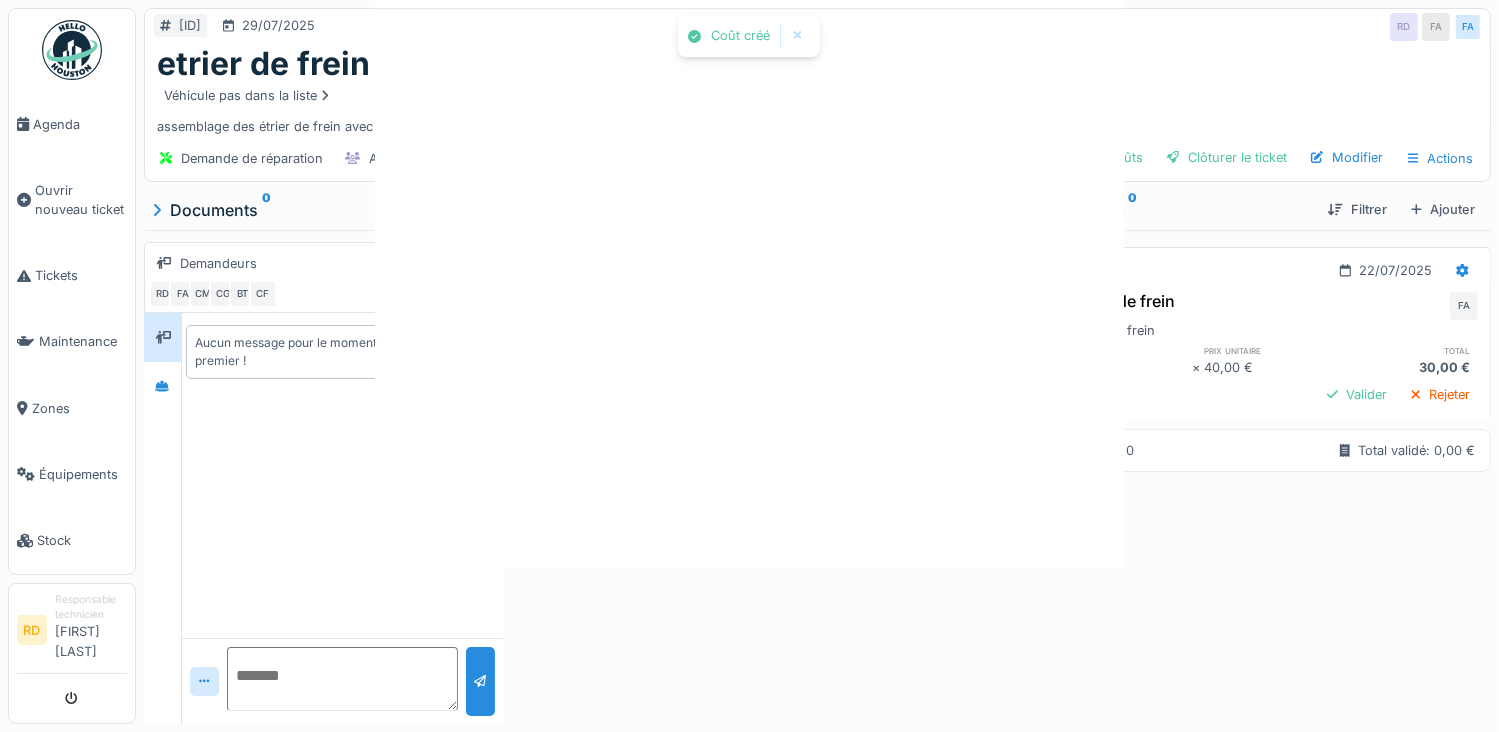 scroll, scrollTop: 0, scrollLeft: 0, axis: both 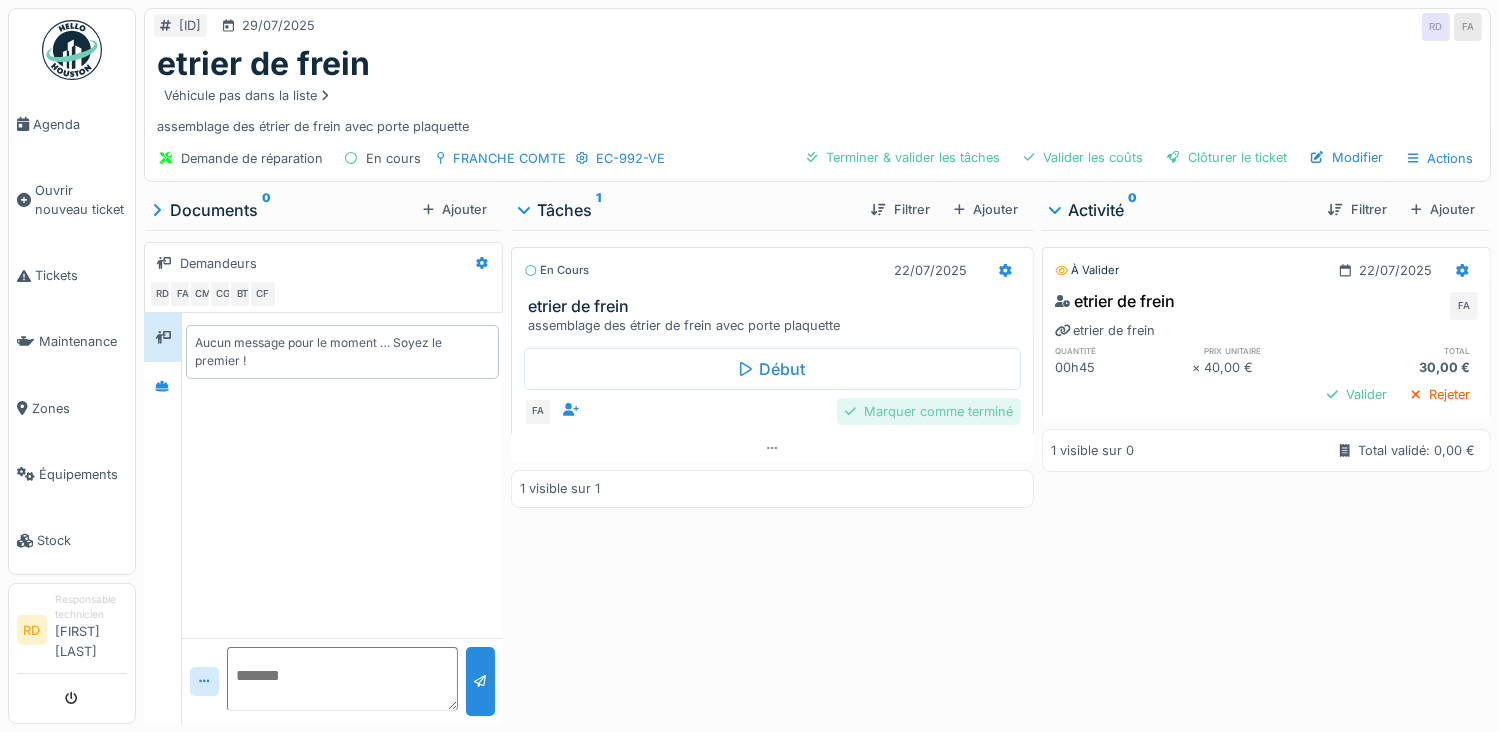 click on "Marquer comme terminé" at bounding box center (929, 411) 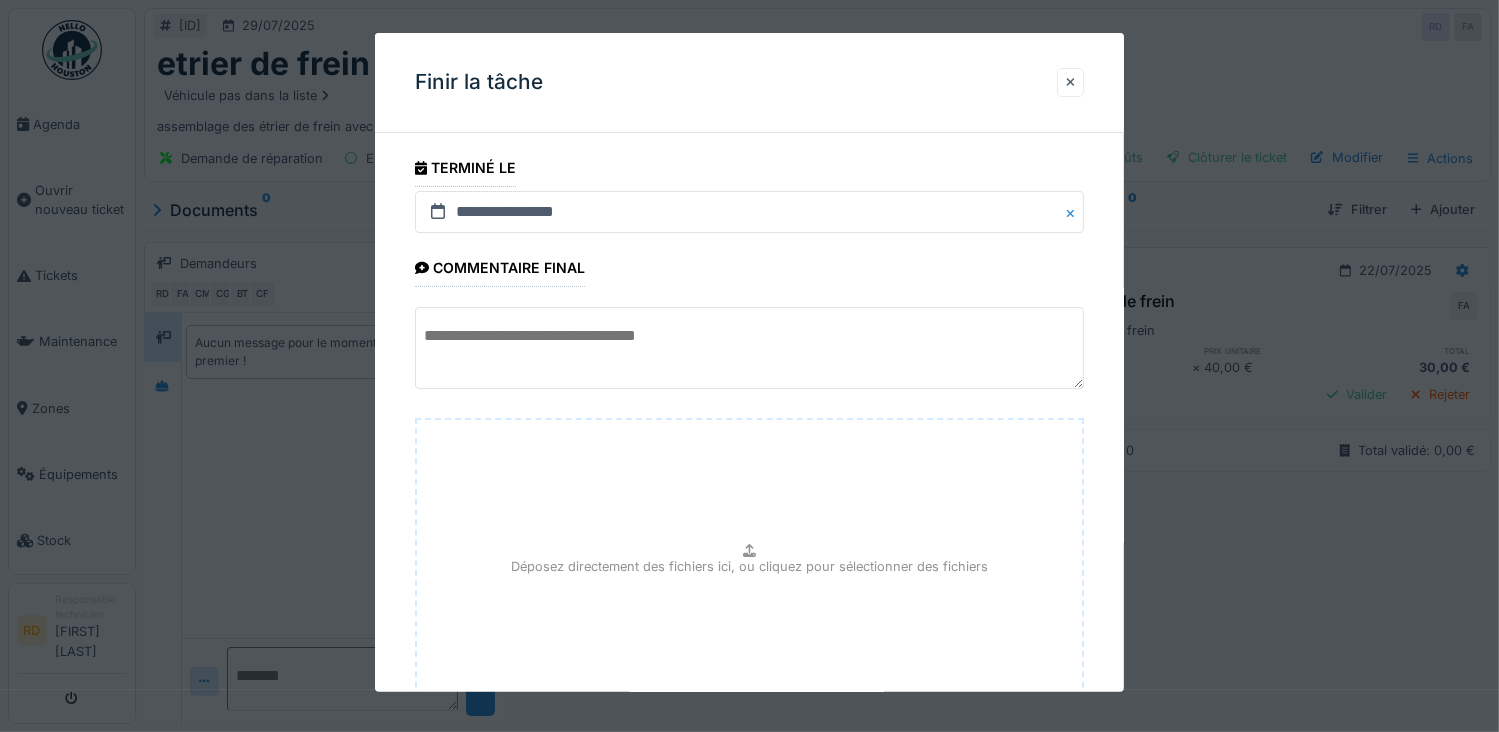 click at bounding box center (750, 348) 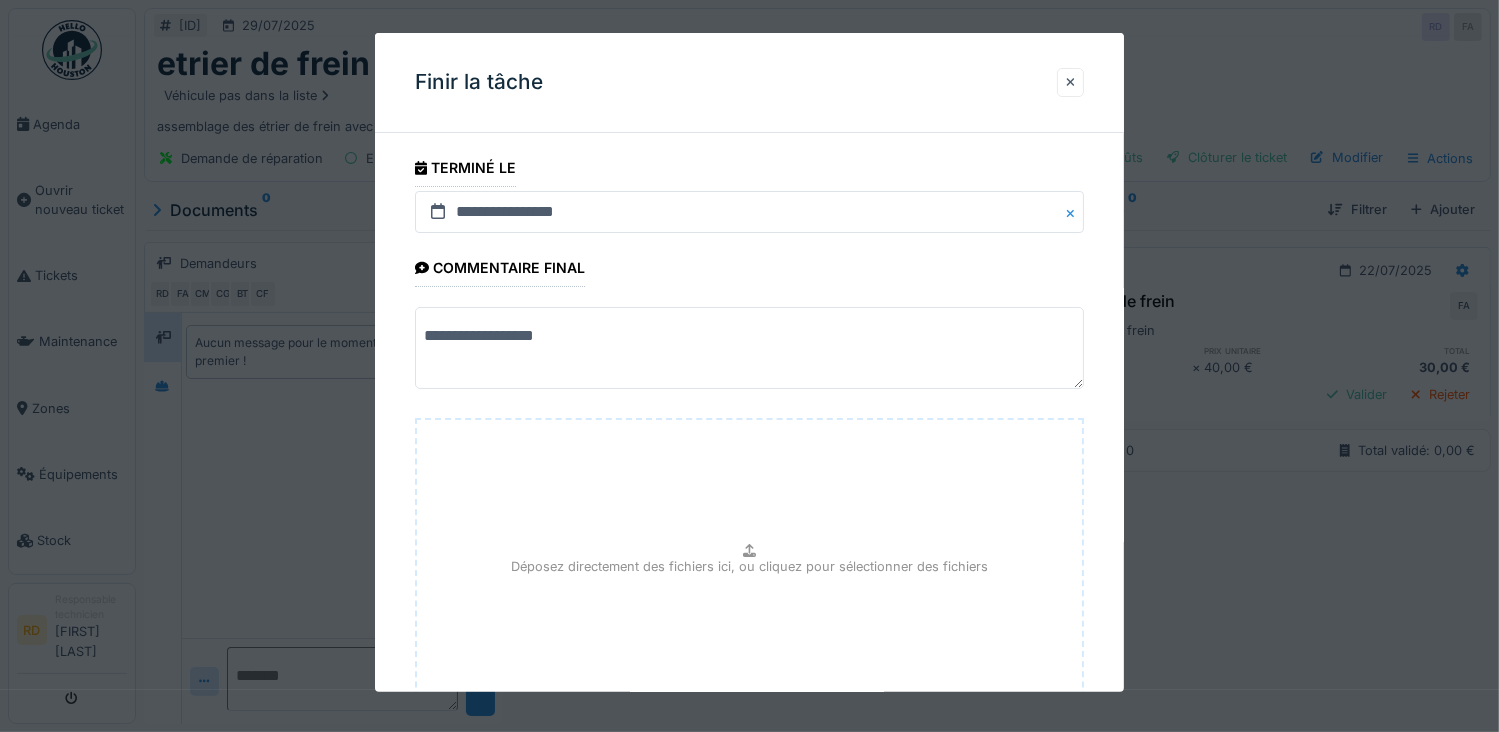 scroll, scrollTop: 154, scrollLeft: 0, axis: vertical 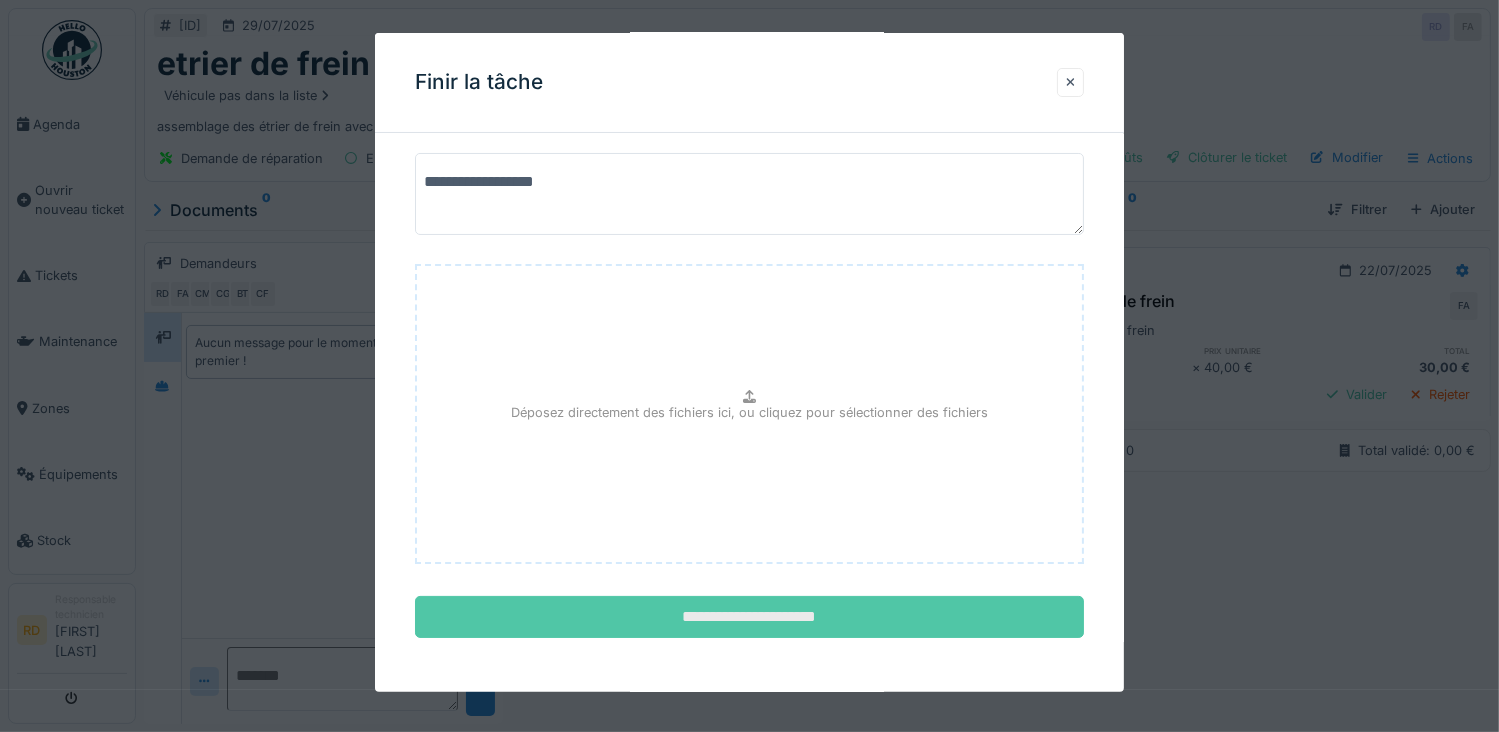 type on "**********" 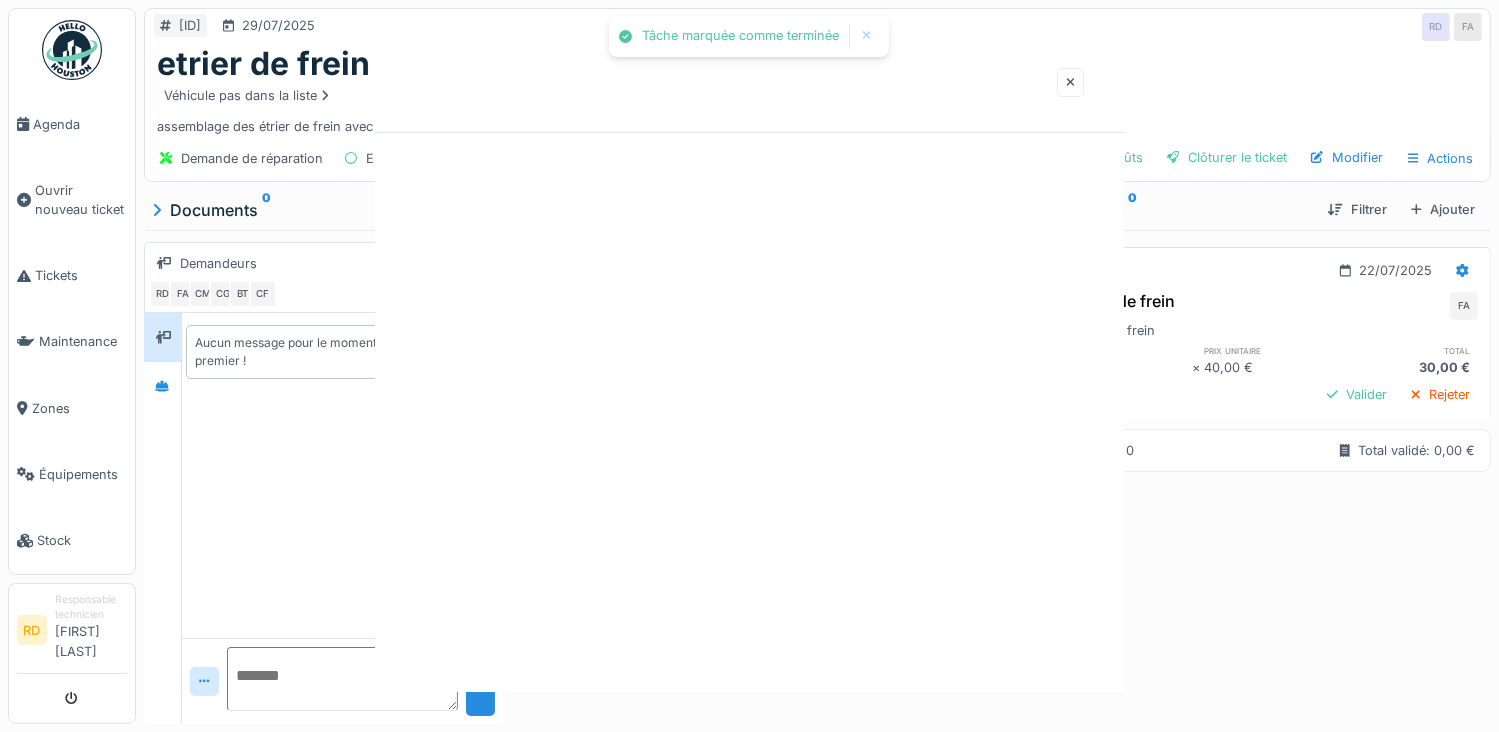 scroll, scrollTop: 0, scrollLeft: 0, axis: both 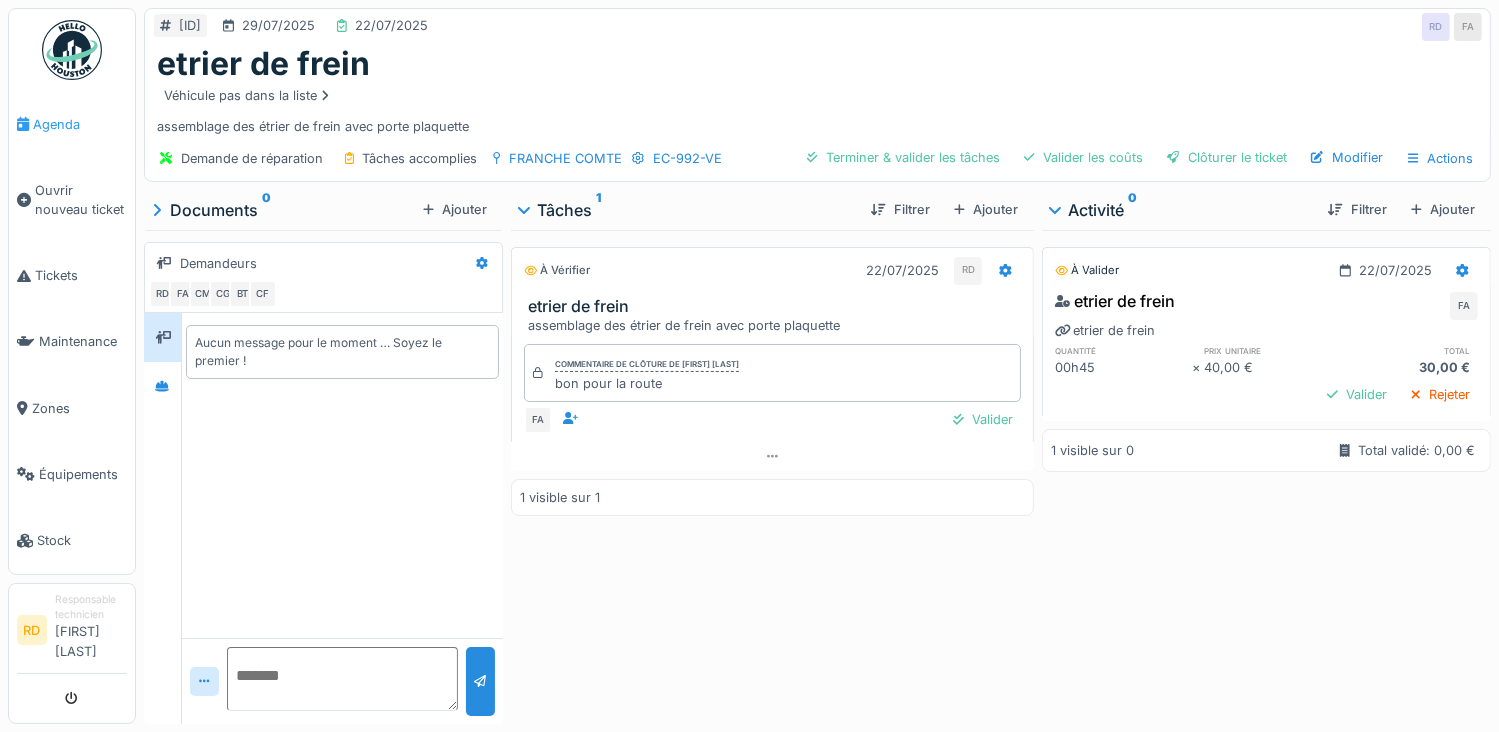 click on "Agenda" at bounding box center (80, 124) 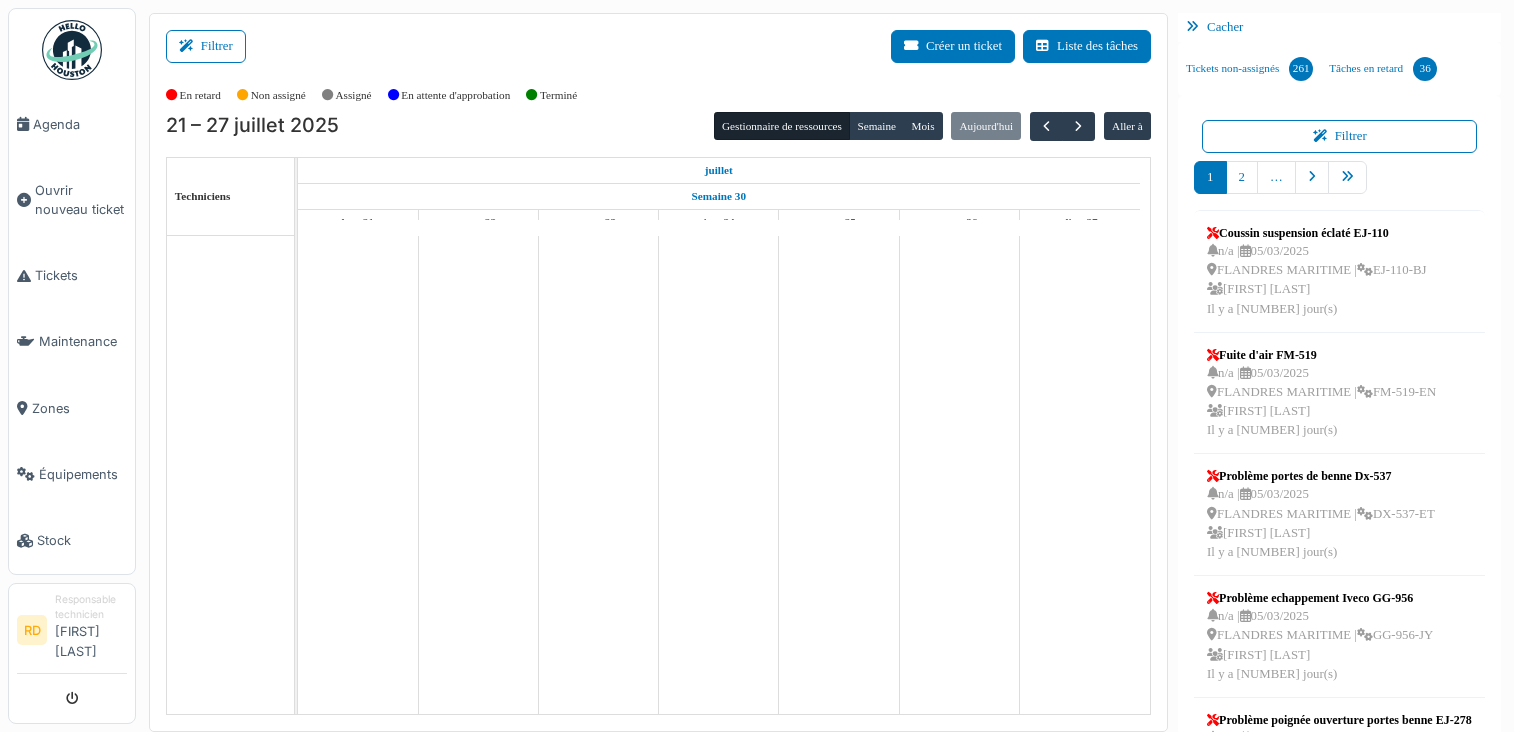 scroll, scrollTop: 0, scrollLeft: 0, axis: both 